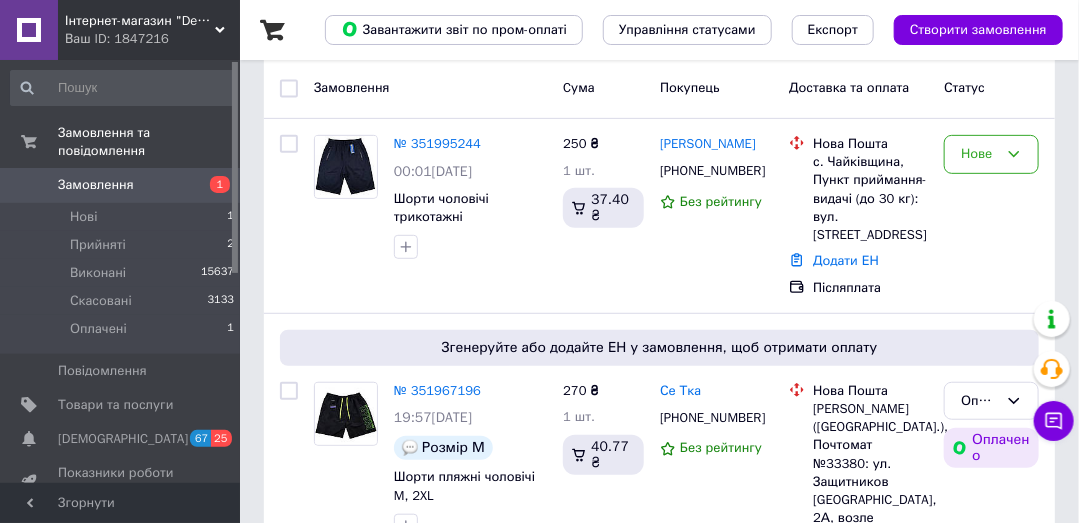 scroll, scrollTop: 476, scrollLeft: 0, axis: vertical 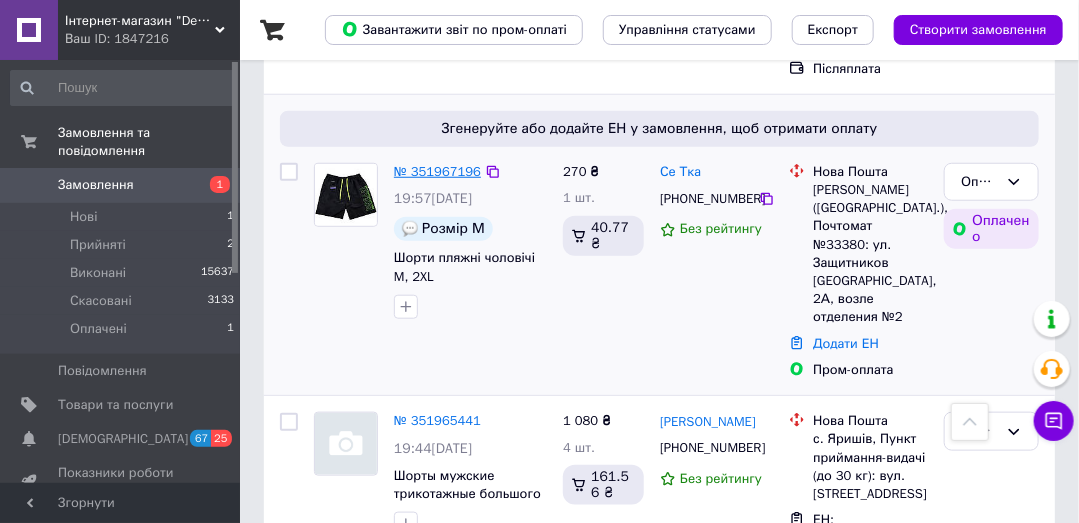 click on "№ 351967196" at bounding box center (437, 171) 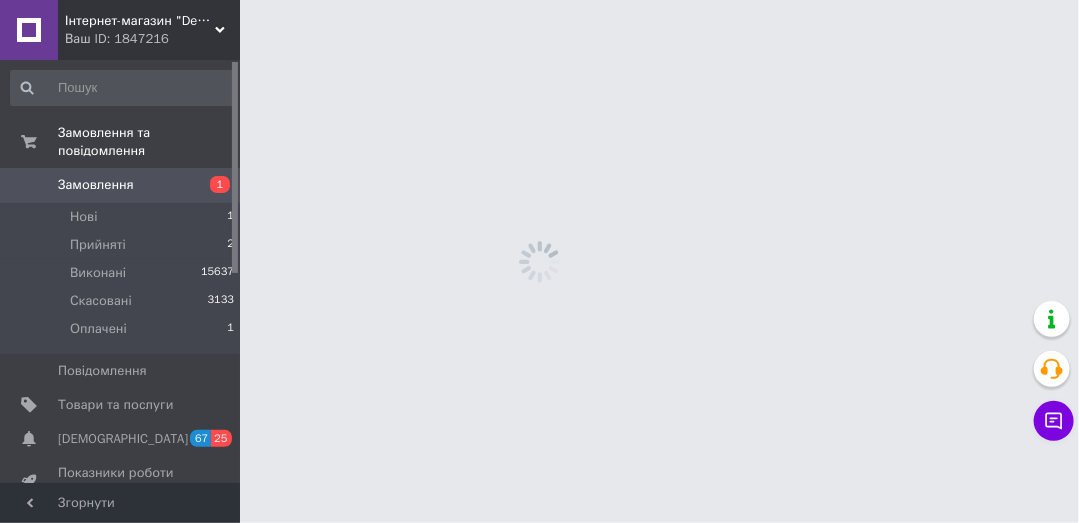 scroll, scrollTop: 0, scrollLeft: 0, axis: both 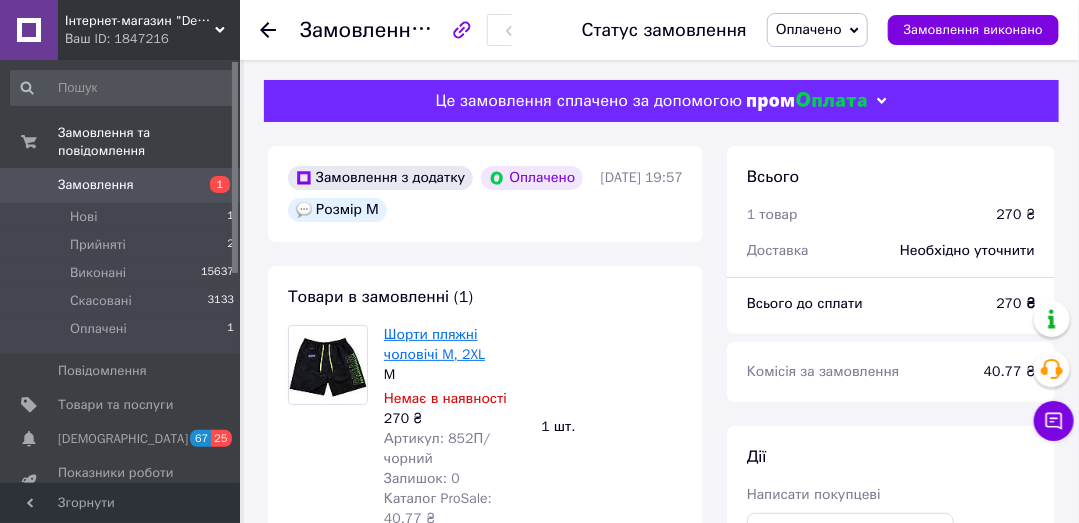click on "Шорти пляжні чоловічі M, 2XL" at bounding box center (434, 344) 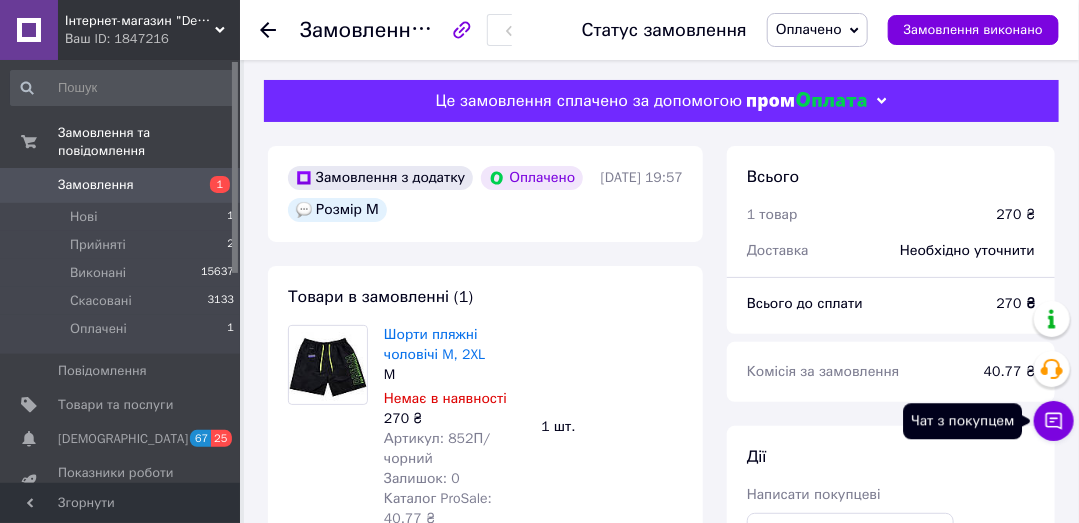click 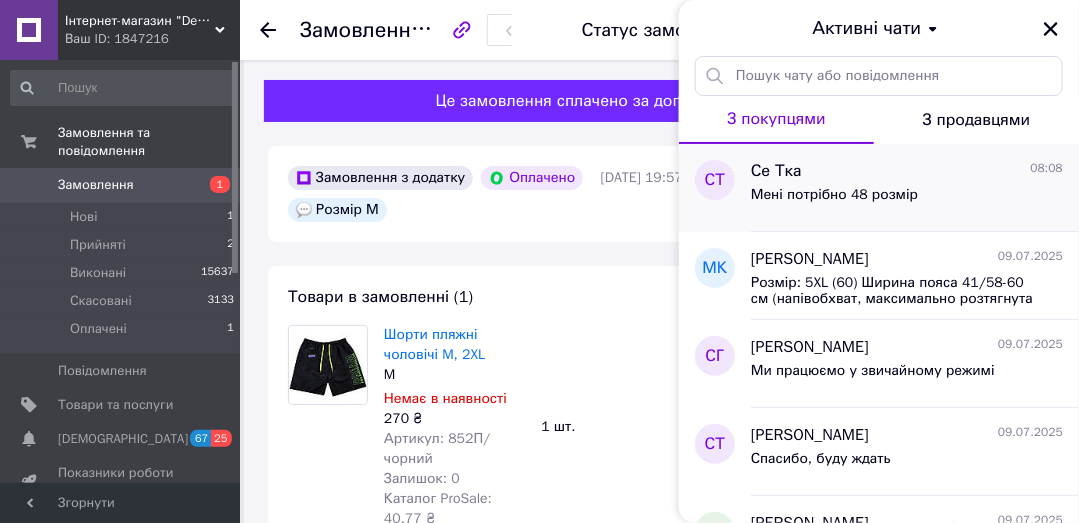 click on "Мені потрібно 48 розмір" at bounding box center (834, 201) 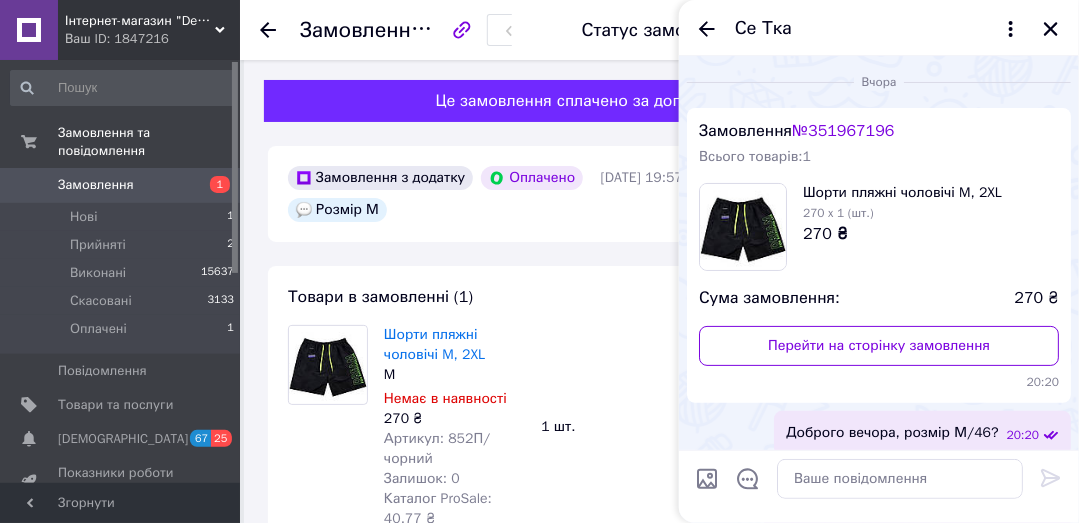 scroll, scrollTop: 463, scrollLeft: 0, axis: vertical 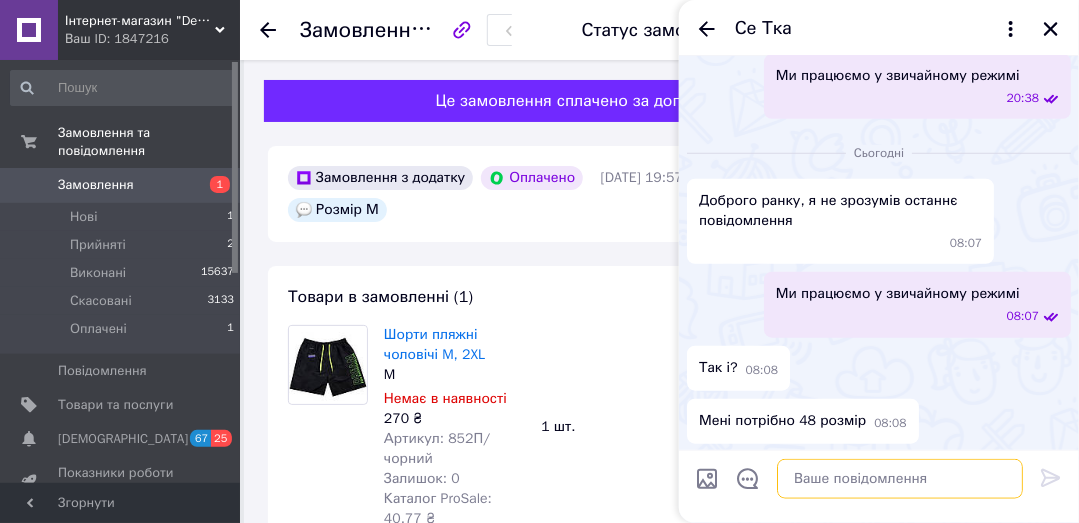 click at bounding box center [900, 479] 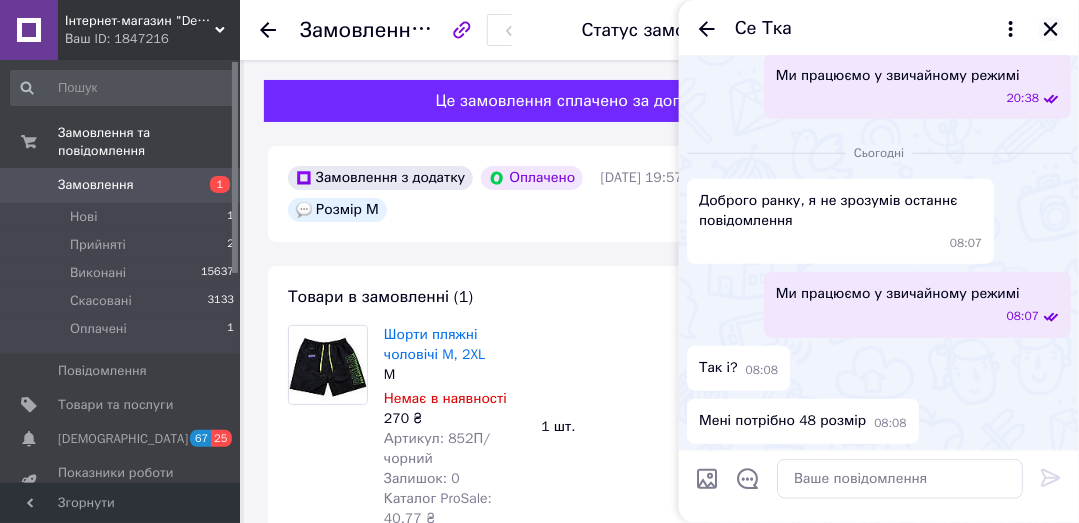 click 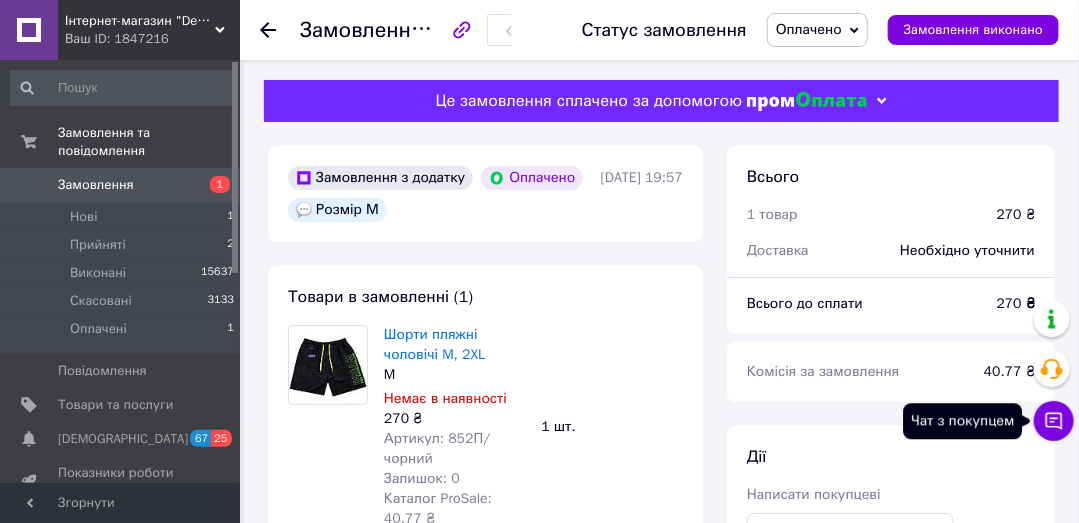 click 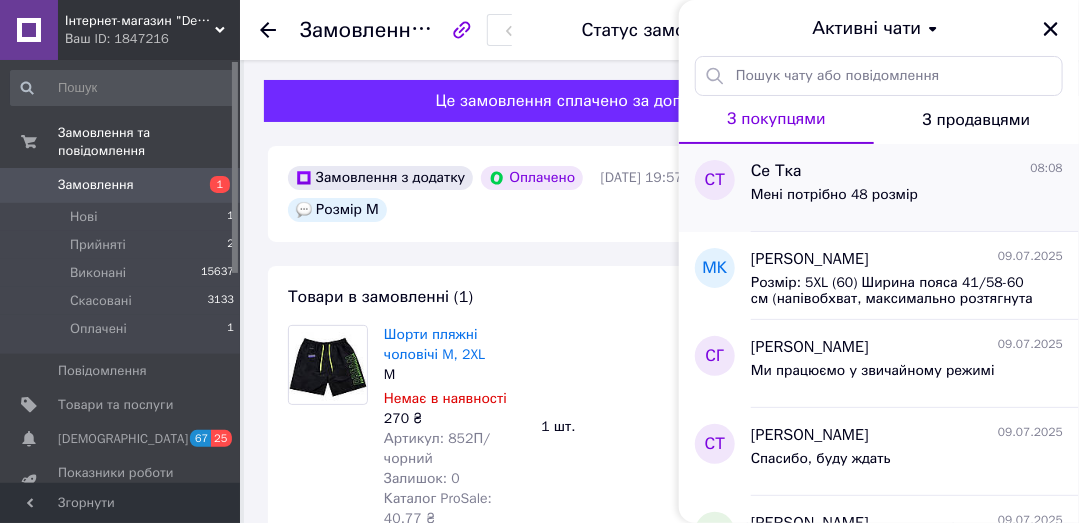 click on "Мені потрібно 48 розмір" at bounding box center [834, 201] 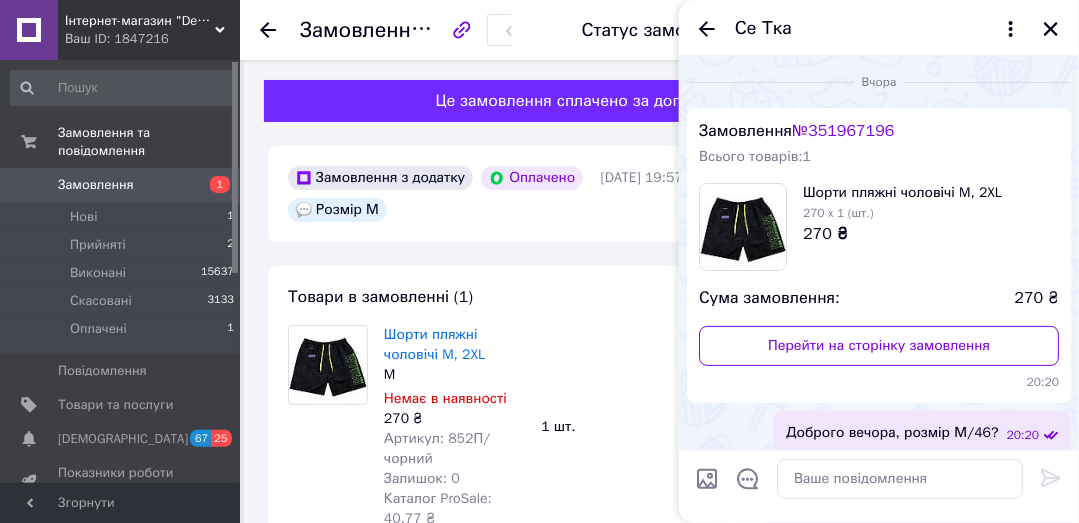 scroll, scrollTop: 463, scrollLeft: 0, axis: vertical 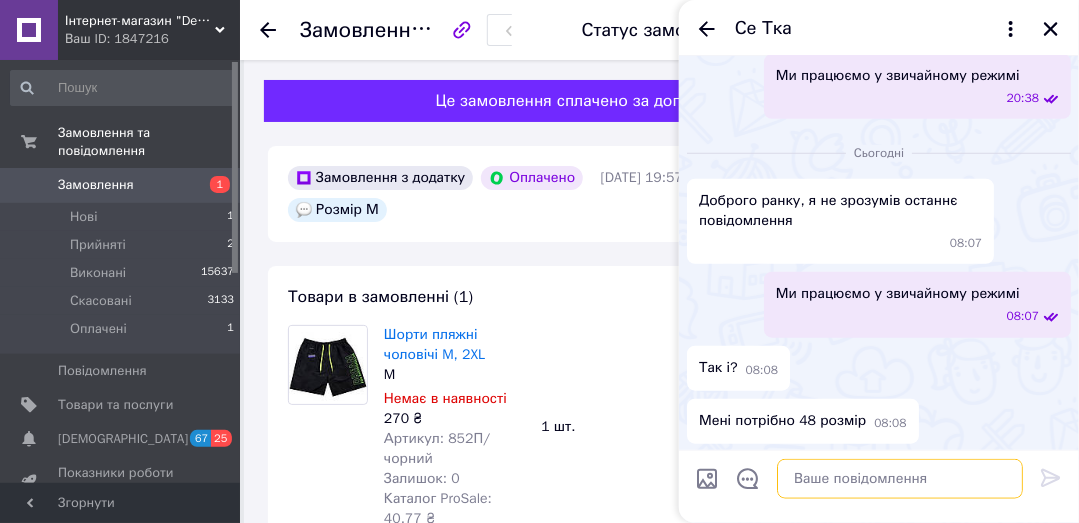click at bounding box center (900, 479) 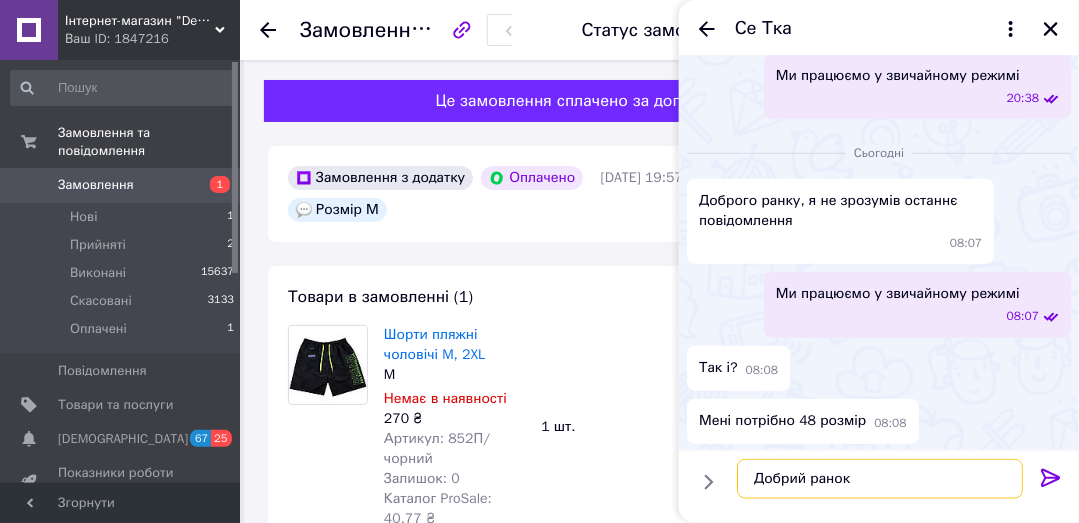 scroll, scrollTop: 11, scrollLeft: 0, axis: vertical 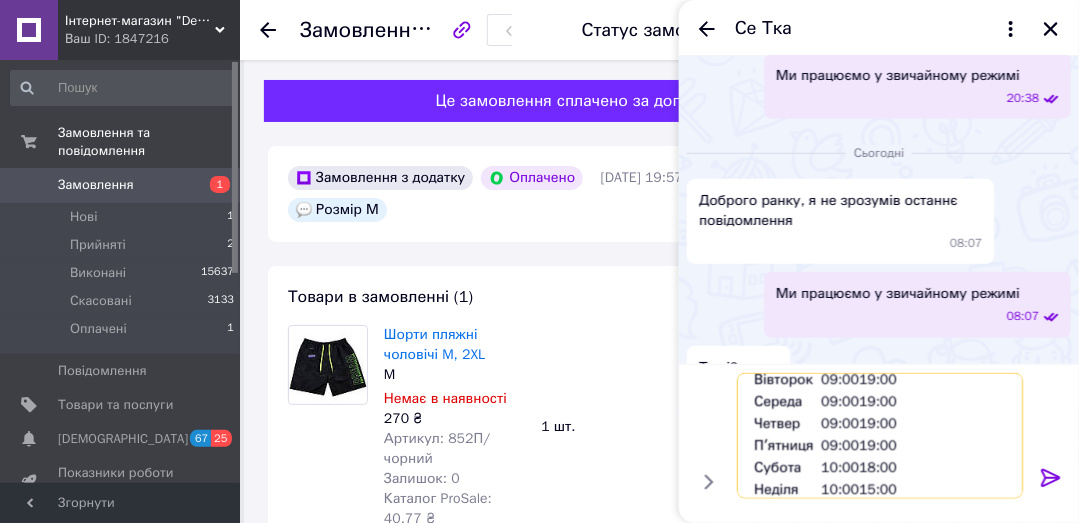 type on "Добрий ранок
Графік роботи
Понеділок	09:0019:00
Вівторок	09:0019:00
Середа	09:0019:00
Четвер	09:0019:00
Пʼятниця	09:0019:00
Субота	10:0018:00
Неділя	10:0015:00" 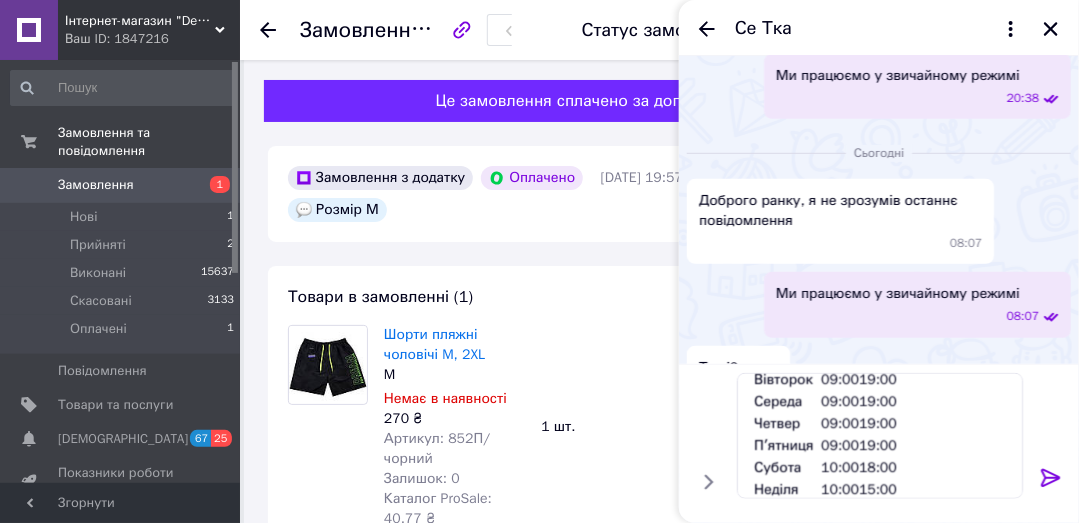 click 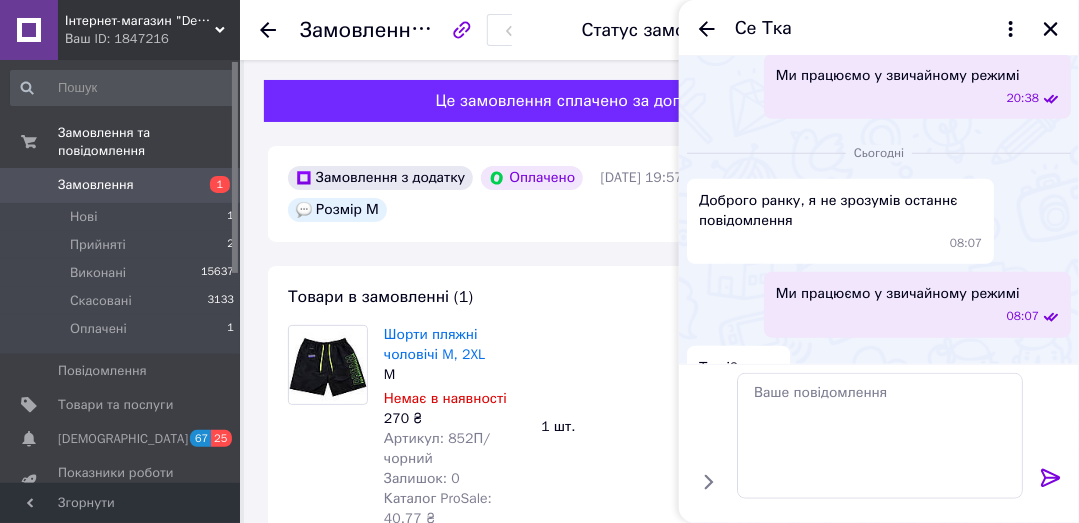 scroll, scrollTop: 0, scrollLeft: 0, axis: both 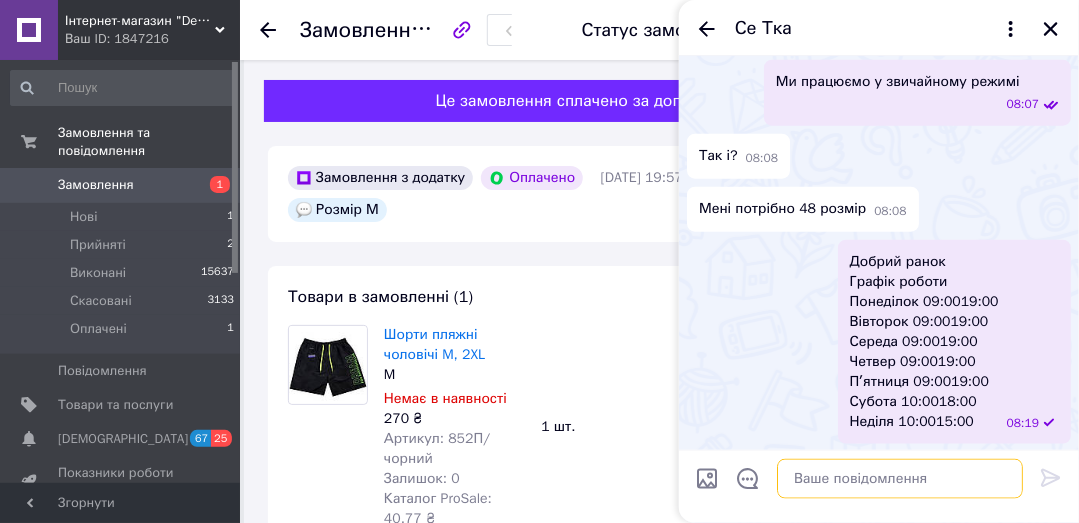 click at bounding box center [900, 479] 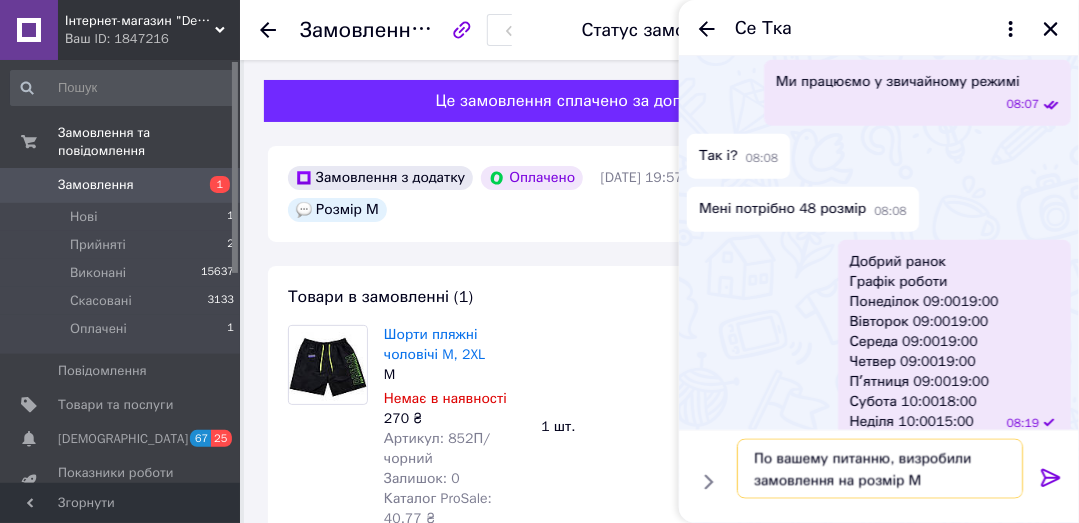type on "По вашему питанню, визробили замовлення на розмір М" 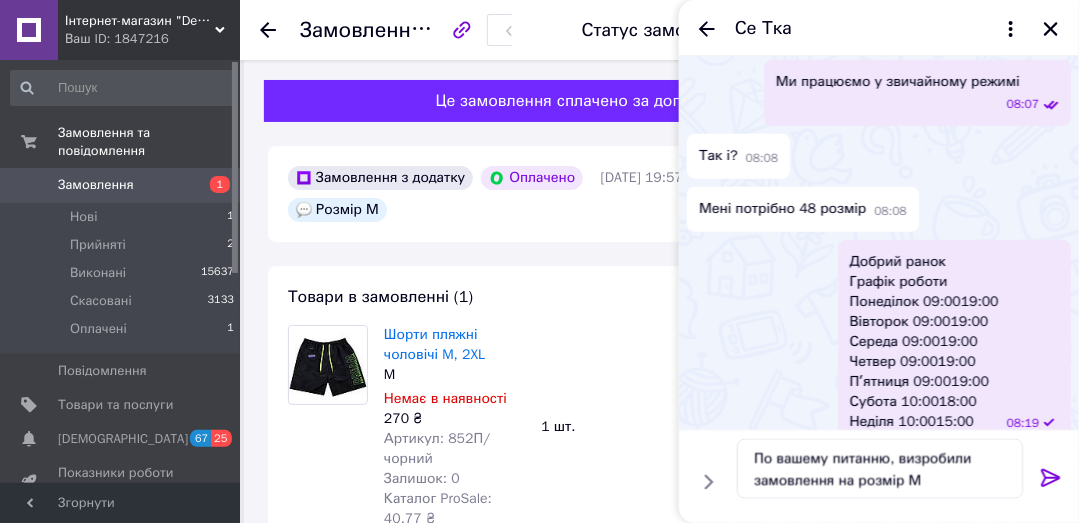click 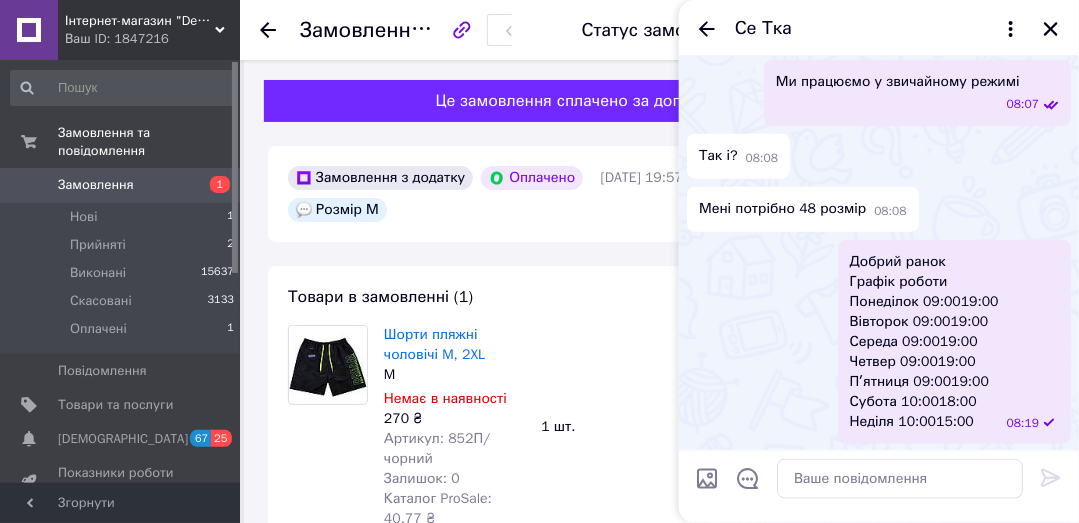 scroll, scrollTop: 768, scrollLeft: 0, axis: vertical 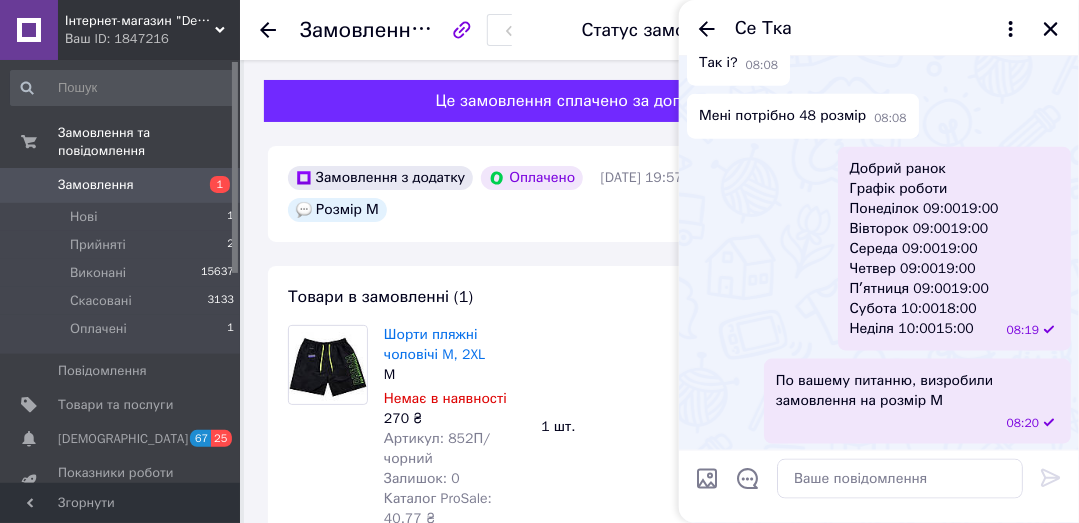 click on "Замовлення №351967196 Статус замовлення Оплачено Прийнято Виконано Скасовано Замовлення виконано Це замовлення сплачено за допомогою Замовлення з додатку Оплачено Розмір М 09.07.2025 | 19:57 Товари в замовленні (1) Шорти пляжні чоловічі M, 2XL M Немає в наявності 270 ₴ Артикул: 852П/чорний Залишок: 0 Каталог ProSale: 40.77 ₴  1 шт. 270 ₴ Покупець Тка Се 1 замовлення у вас на 270 ₴ Без рейтингу   Додати відгук +380978386764 Оплата Оплачено Пром-оплата Кошти будуть зараховані на розрахунковий рахунок [FC_Acquiring] Prom marketplace Воробйова Оксана Дмитрівна (Активирован) Доставка Редагувати Отримувач <" at bounding box center [661, 933] 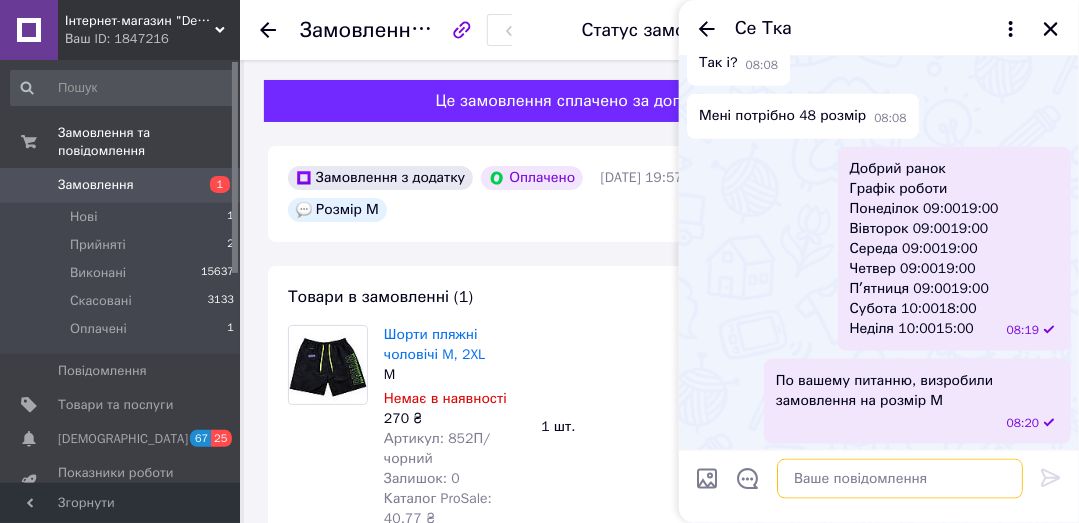 click at bounding box center [900, 479] 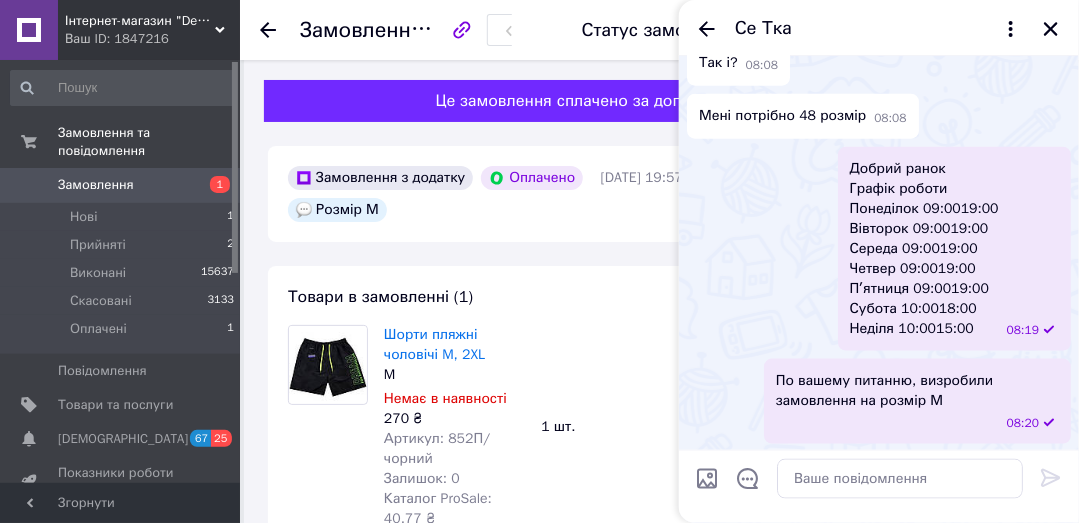 click on "Замовлення з додатку Оплачено Розмір М 09.07.2025 | 19:57" at bounding box center [485, 194] 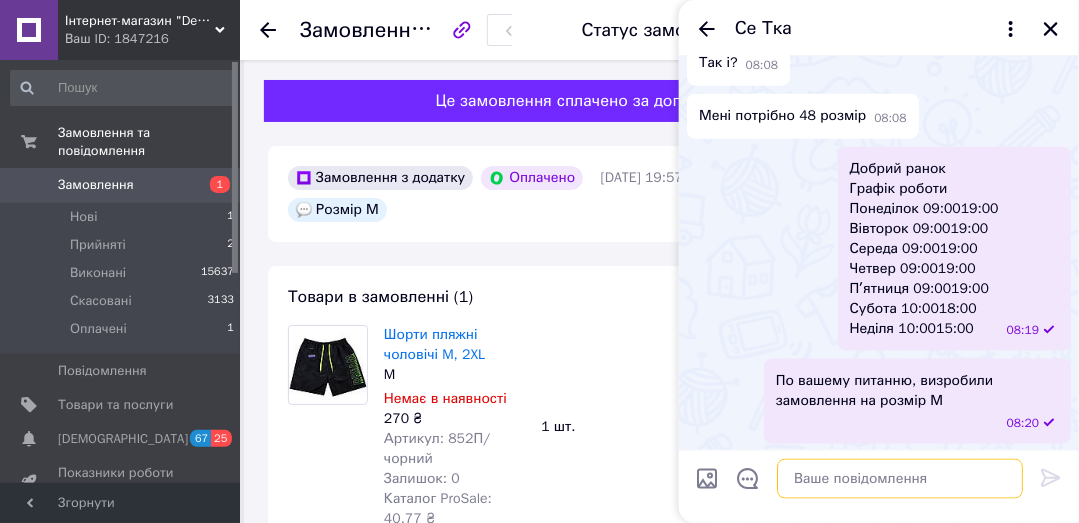 click at bounding box center [900, 479] 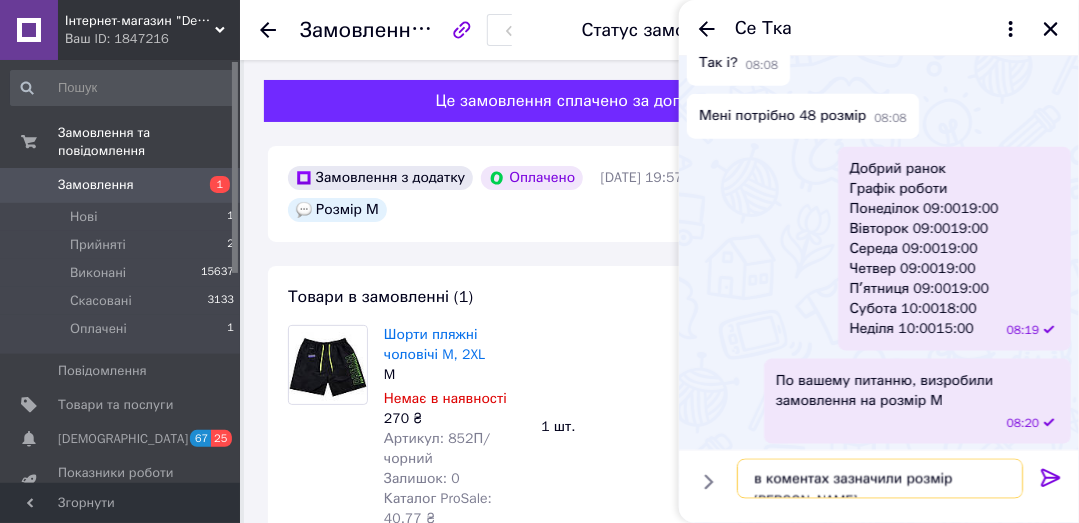 type on "в коментах зазначили розмір М" 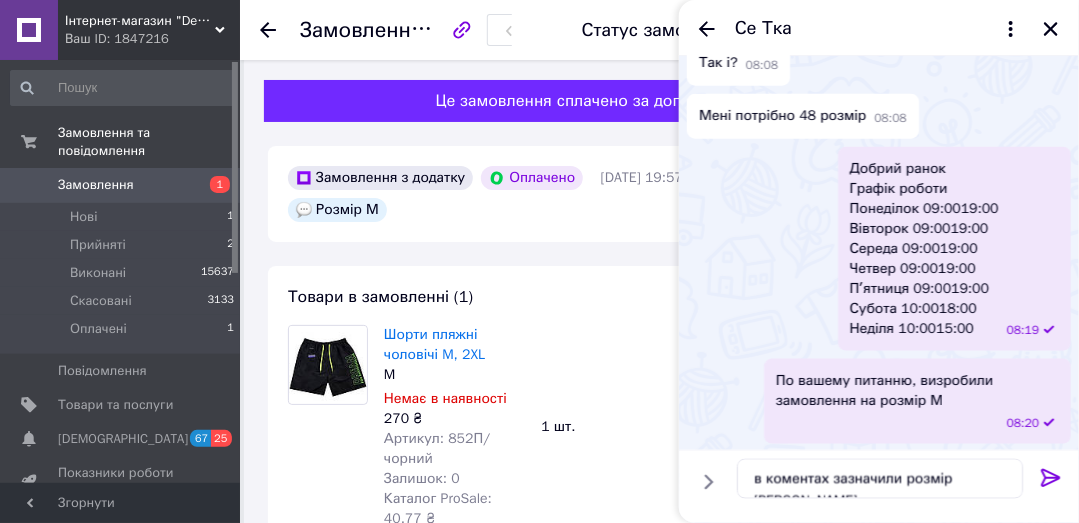 click 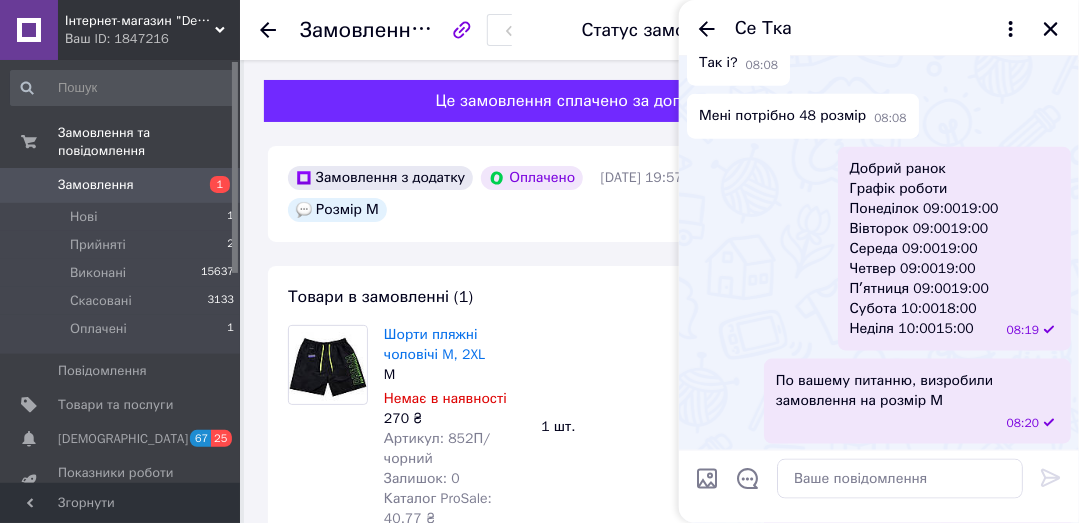 scroll, scrollTop: 821, scrollLeft: 0, axis: vertical 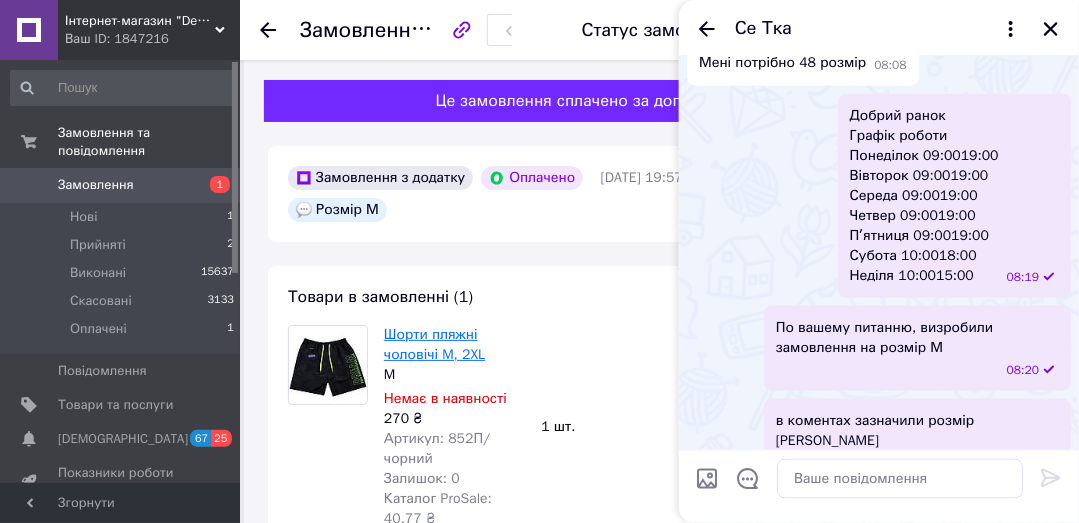 click on "Шорти пляжні чоловічі M, 2XL" at bounding box center (434, 344) 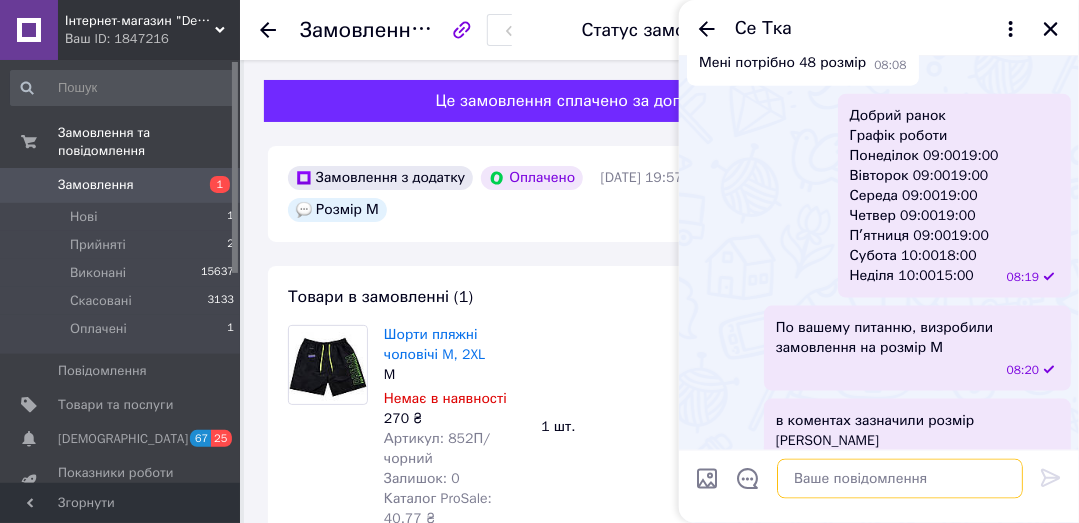 click at bounding box center [900, 479] 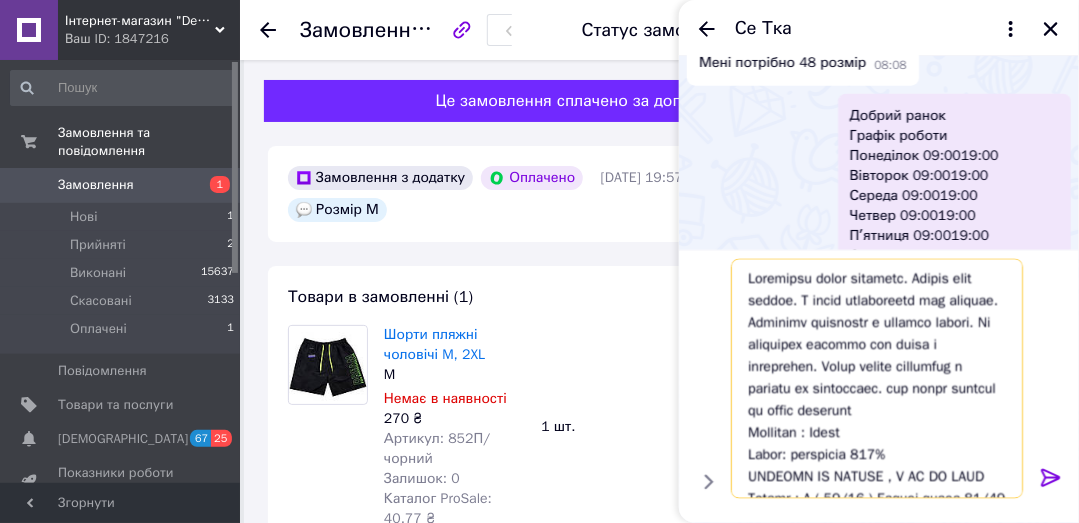 scroll, scrollTop: 305, scrollLeft: 0, axis: vertical 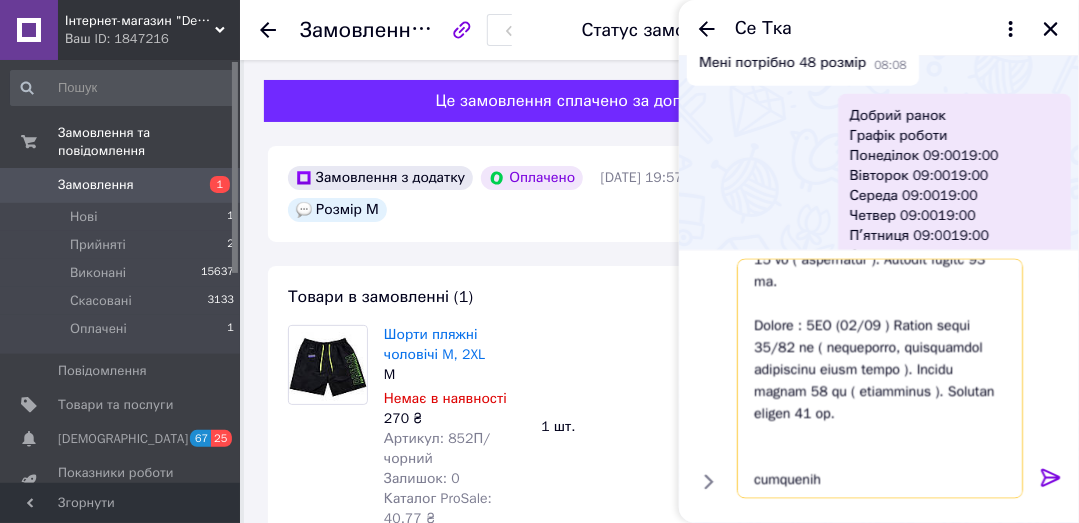 drag, startPoint x: 821, startPoint y: 483, endPoint x: 752, endPoint y: 477, distance: 69.260376 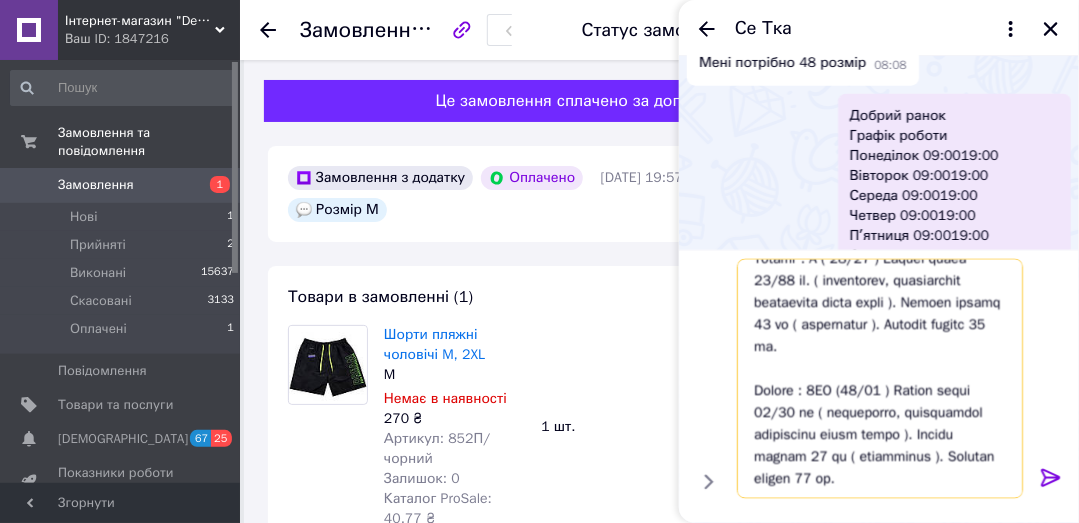 type on "Молодіжні шорти чоловічі. Модель вище коліна. З боків розташовані два врізних. Сітчаста підкладка у вигляді плавок. Це ідеальний варіант для пляжу і відпочинку. Добре будуть виглядати з майками та футболками. які можна вибрати на сайті магазину
Виробник : Китай
Склад: поліестер 100%
ПРОМІРИ ПО ШОРТАМ , А НЕ ПО ТІЛУ
Розмір : M ( 46/48 ) Ширина пояса 33/47 см. ( напiвохват, максимально розтягнута гумка пояса ). Ширина стегон 53 см ( напiвохват ). Довжина виробу 43 см.
Розмір : 2XL (52/54 ) Ширина пояса 39/55 см ( напiвохват, максимально розтягнута гумка пояса ). Ширина стегон 60 см ( напiвохват ). Довжина виробу 47 см.
..." 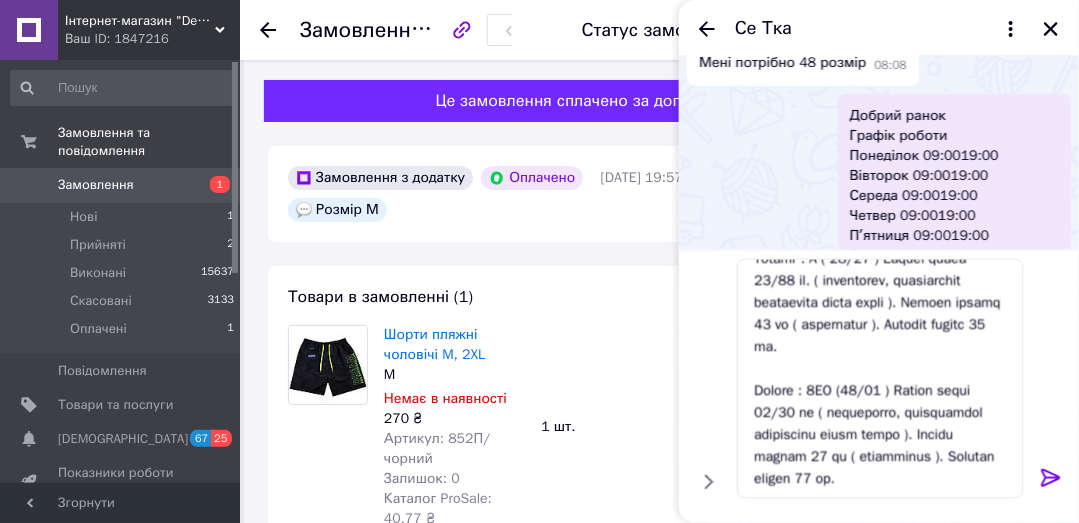click 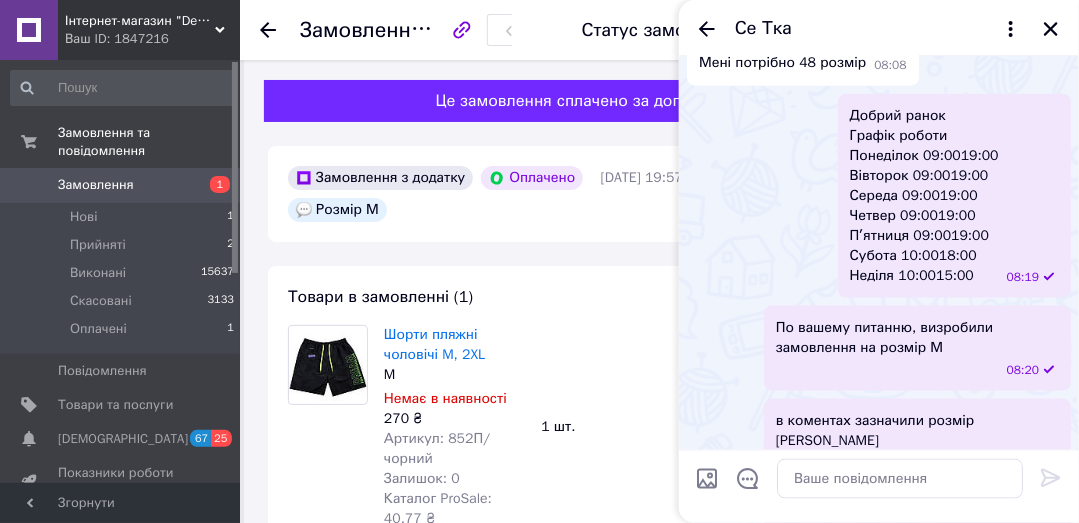 scroll, scrollTop: 0, scrollLeft: 0, axis: both 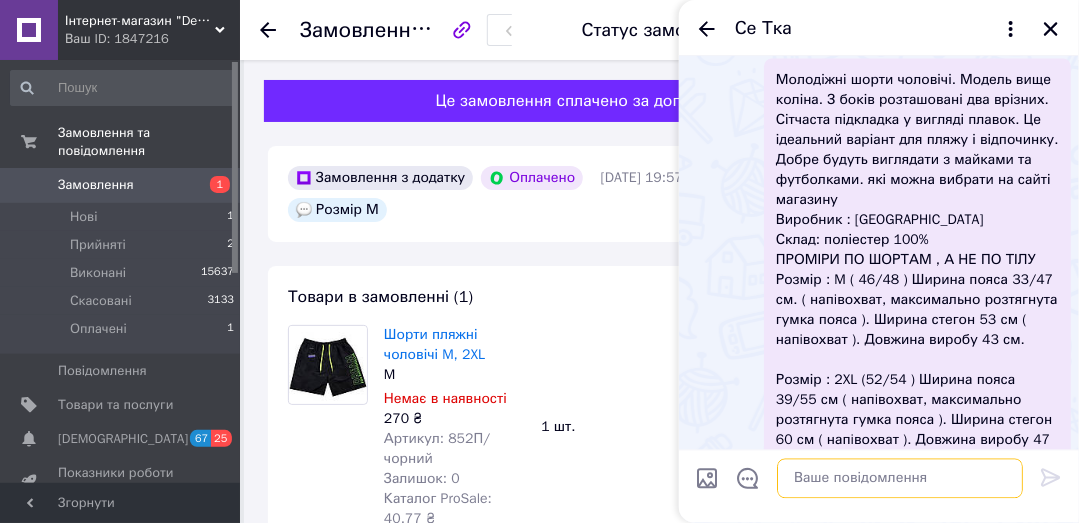 click at bounding box center [900, 479] 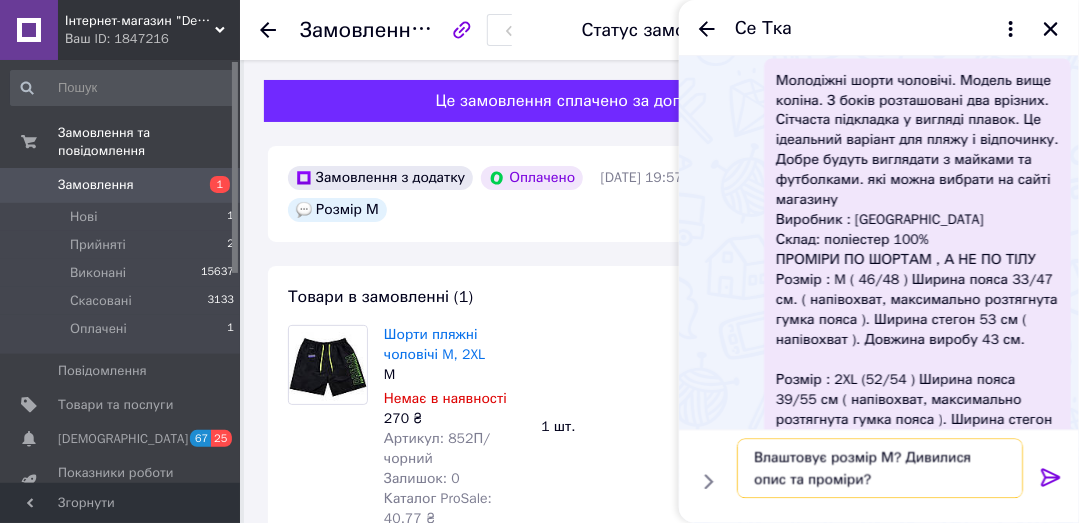 type on "Влаштовує розмір М? Дивилися опис та проміри?" 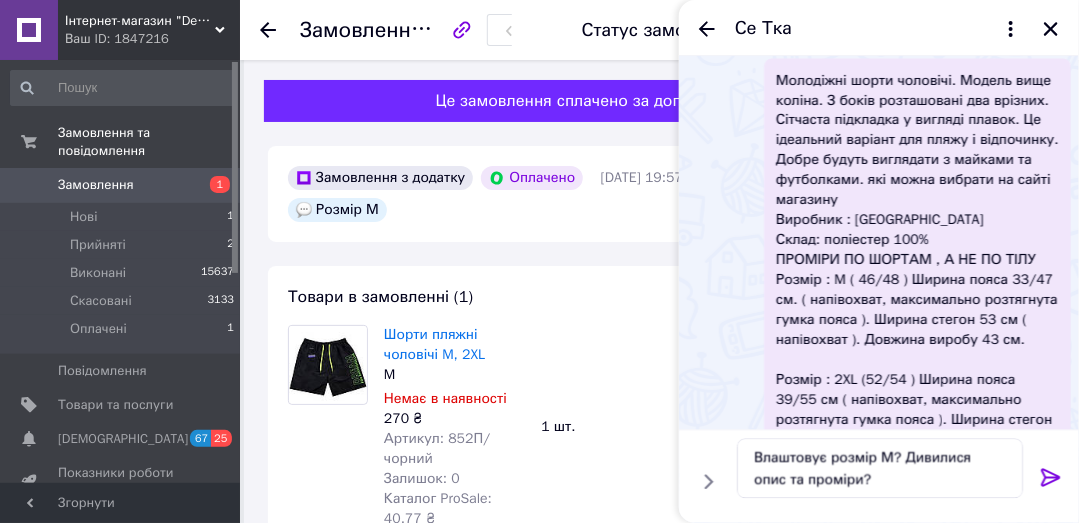 click 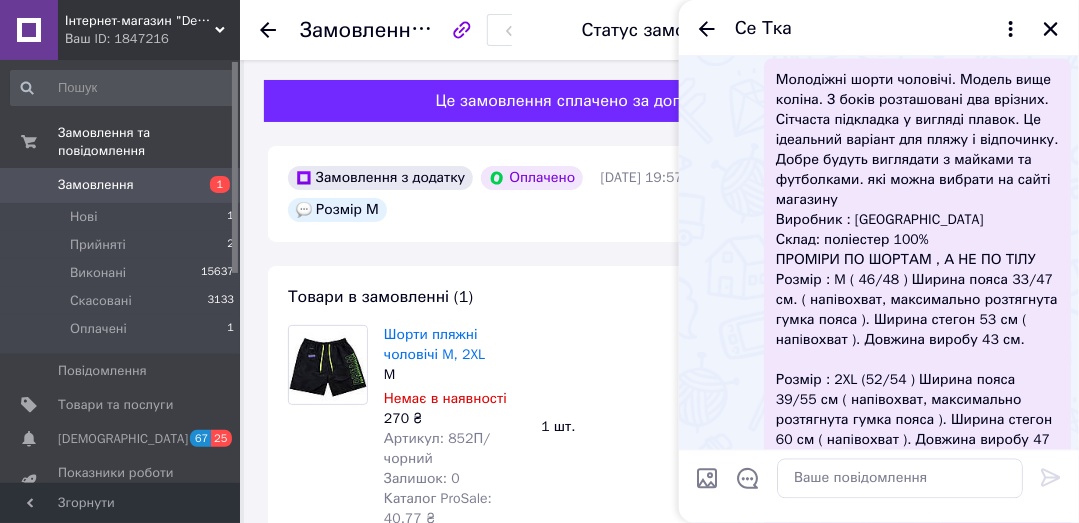 scroll, scrollTop: 1348, scrollLeft: 0, axis: vertical 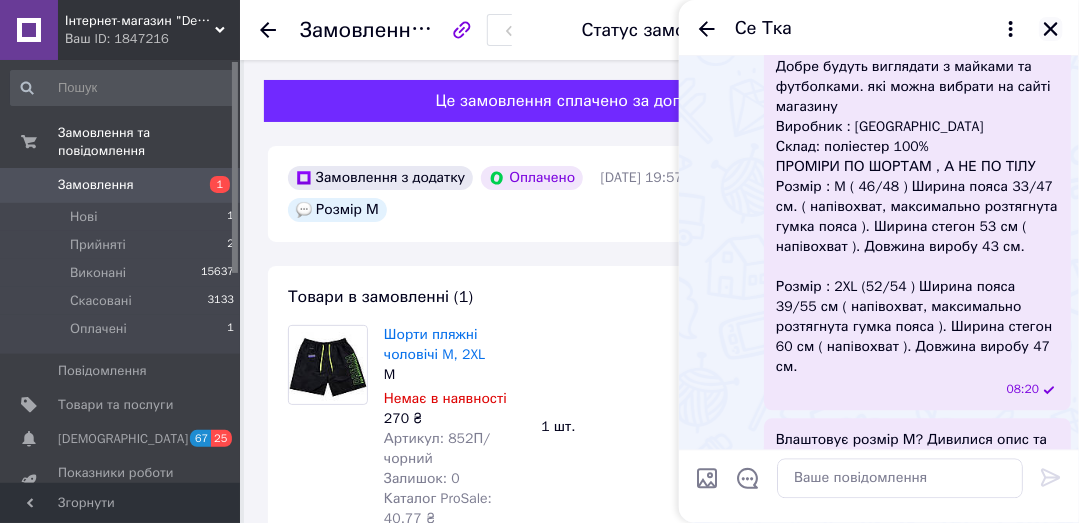 click 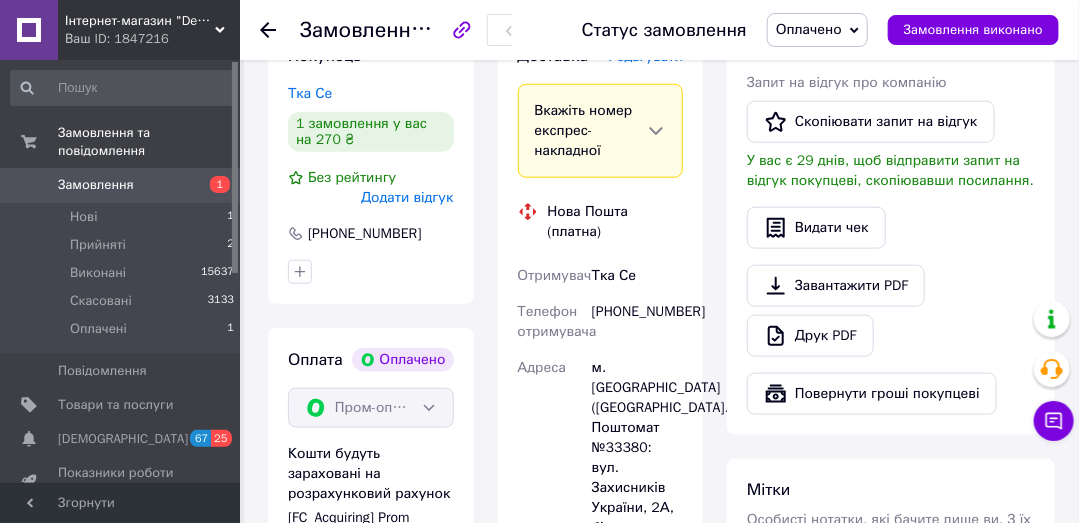 scroll, scrollTop: 571, scrollLeft: 0, axis: vertical 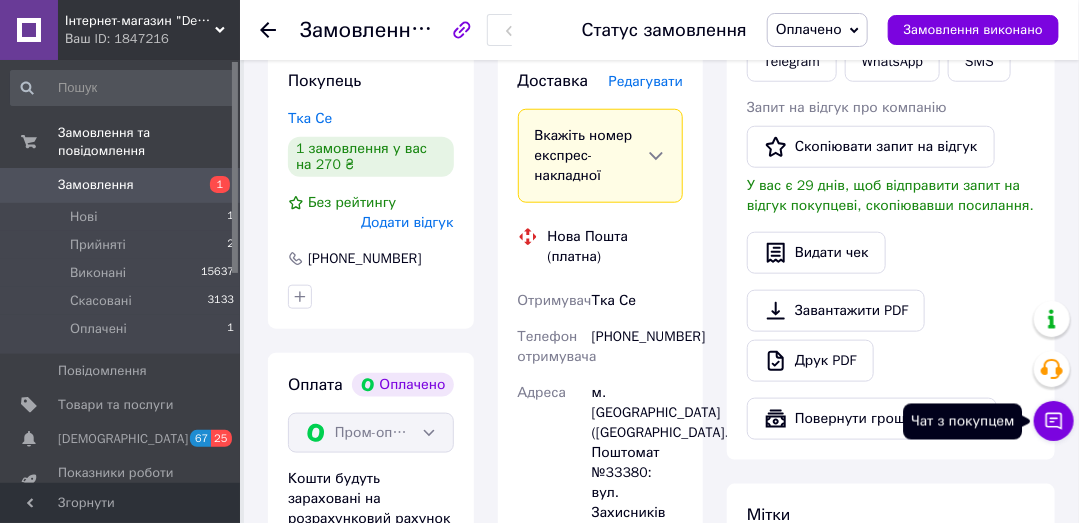 click 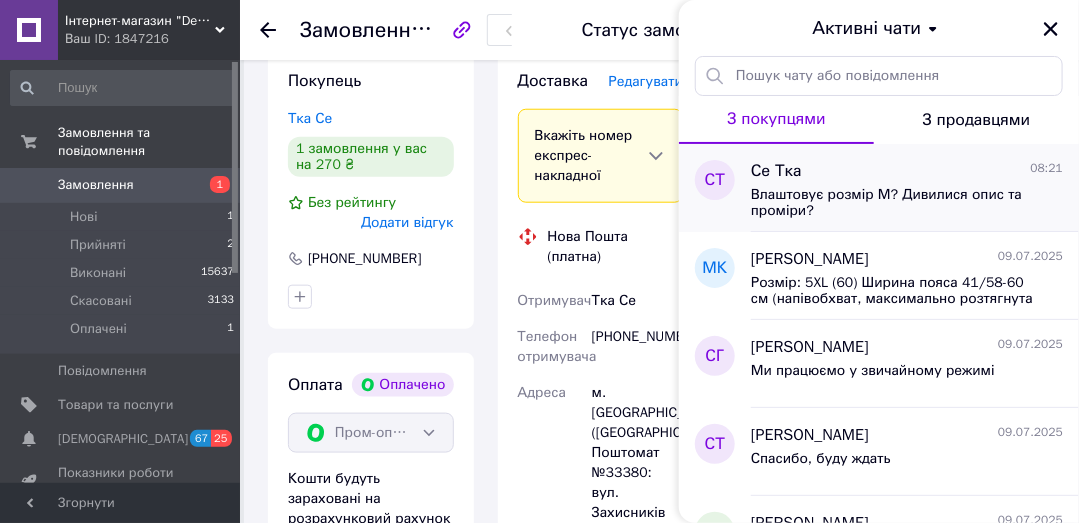 click on "Влаштовує розмір М? Дивилися опис та проміри?" at bounding box center [893, 203] 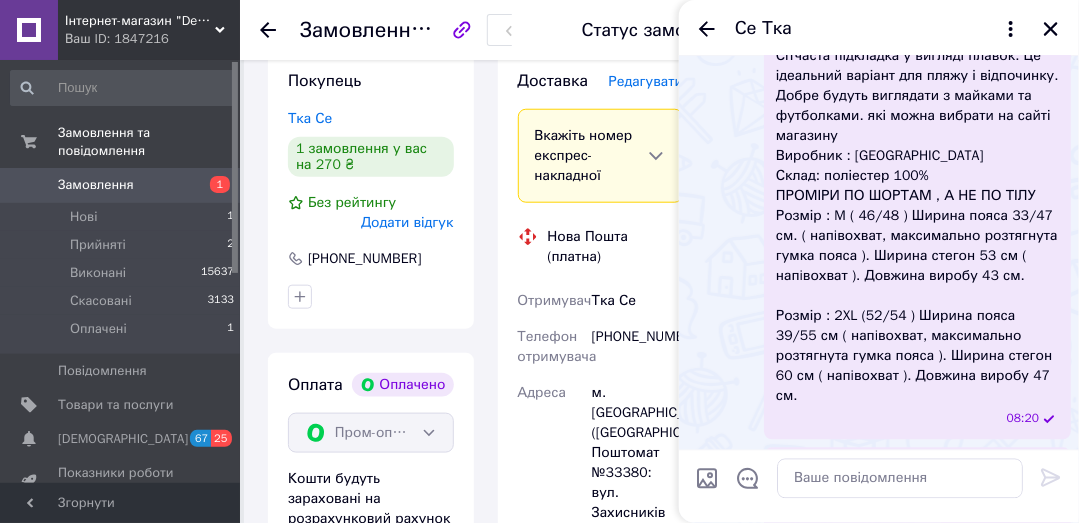 scroll, scrollTop: 1348, scrollLeft: 0, axis: vertical 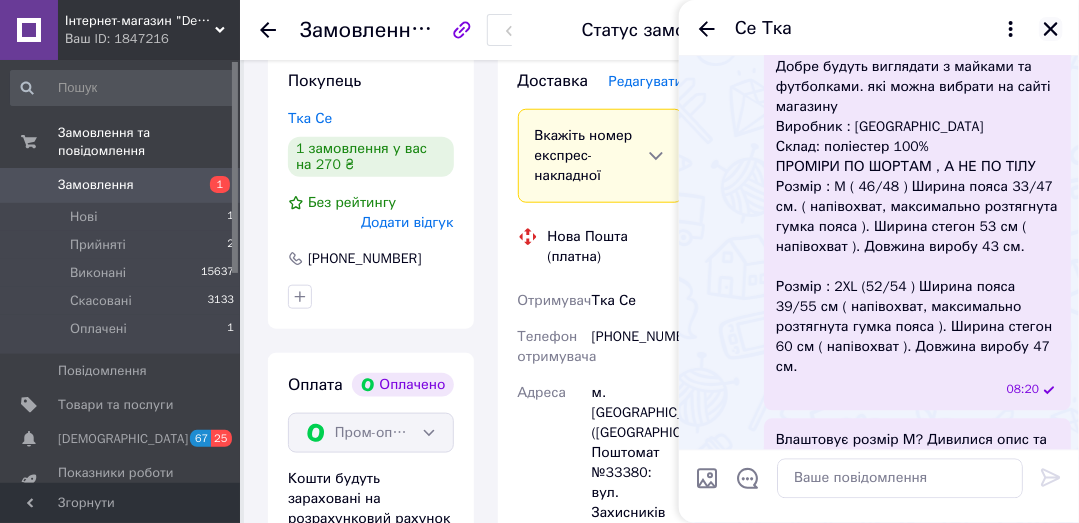 click 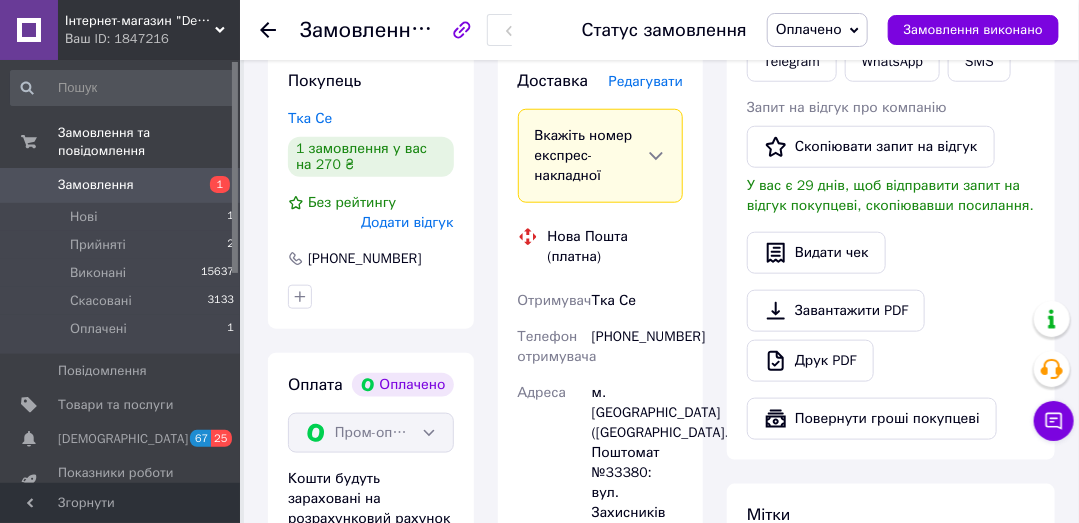 click on "Замовлення" at bounding box center (96, 185) 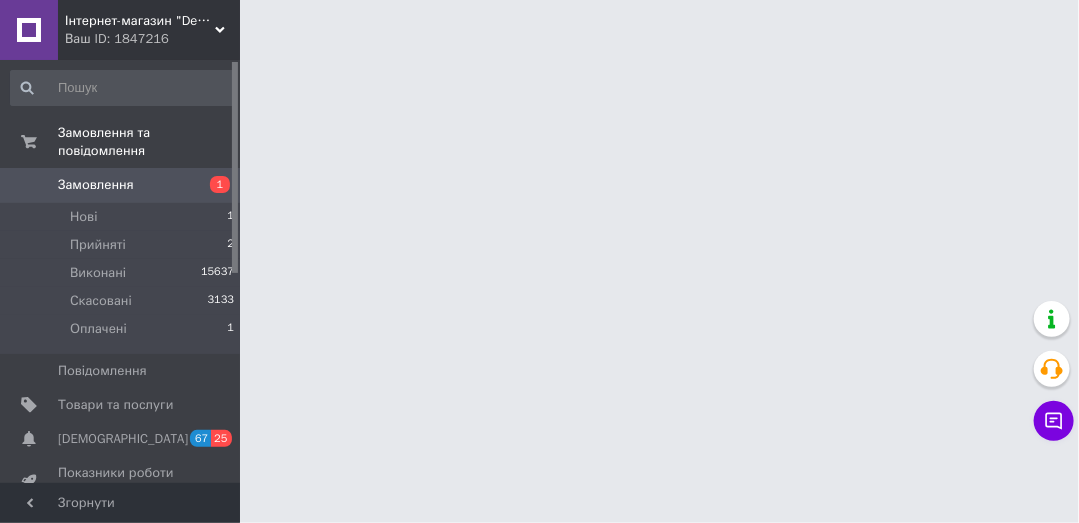 scroll, scrollTop: 0, scrollLeft: 0, axis: both 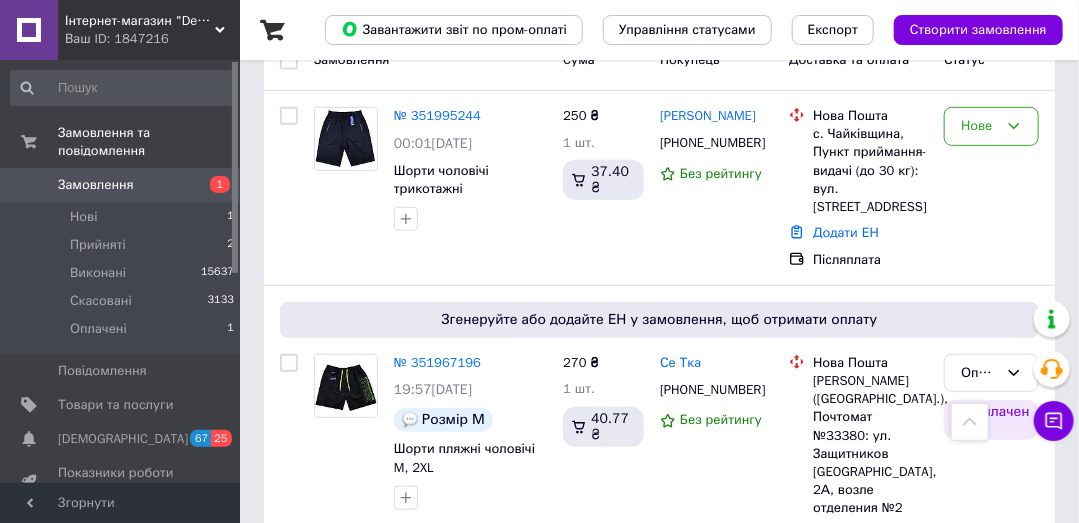 click on "Список замовлень   Завантажити звіт по пром-оплаті Управління статусами Експорт Створити замовлення -74.90 ₴ реальних коштів на балансі Поповнити баланс Через 4 дні товари стануть неактивні Поповніть Баланс ,  щоб продовжити отримувати замовлення Фільтри Збережені фільтри: Усі (18774) Замовлення Cума Покупець Доставка та оплата Статус № 351995244 00:01, 10.07.2025 Шорти чоловічі трикотажні 46,48,50,52,54,56 250 ₴ 1 шт. 37.40 ₴ Ірина Дудник +380685685618 Без рейтингу Нова Пошта с. Чайківщина, Пункт приймання-видачі (до 30 кг): вул. Центральна, 20а Додати ЕН Післяплата Нове № 351967196 19:57, 09.07.2025 95%" at bounding box center (659, 2682) 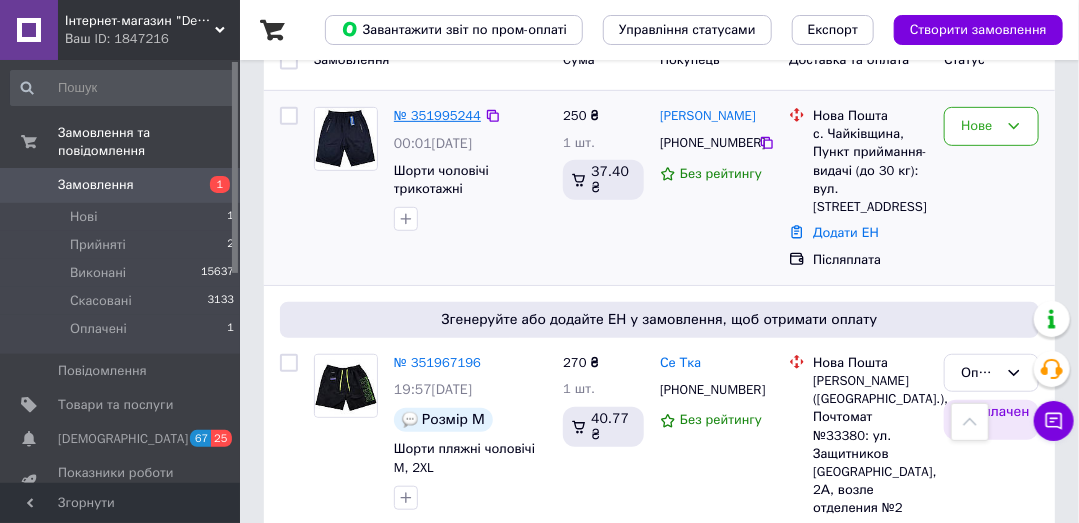 click on "№ 351995244" at bounding box center [437, 115] 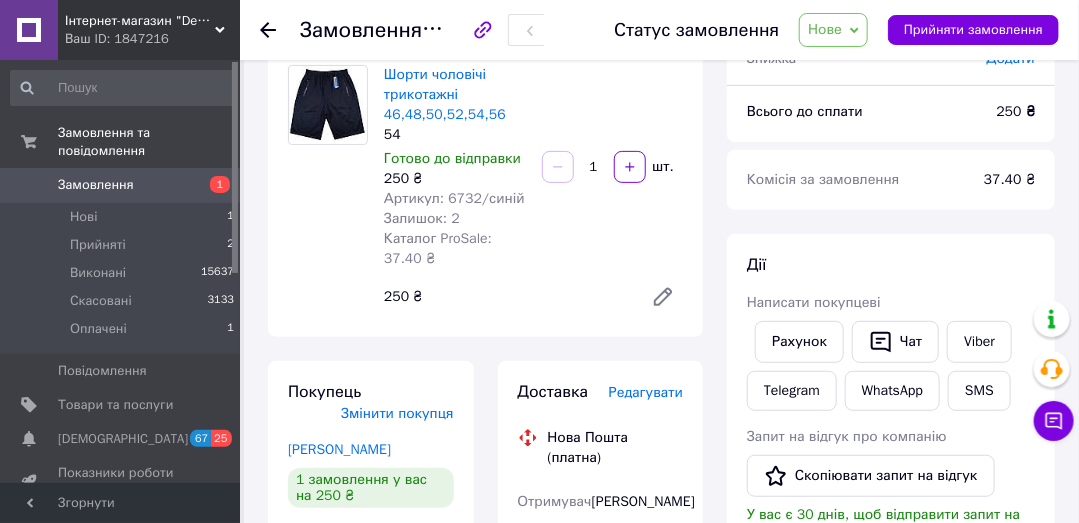 scroll, scrollTop: 95, scrollLeft: 0, axis: vertical 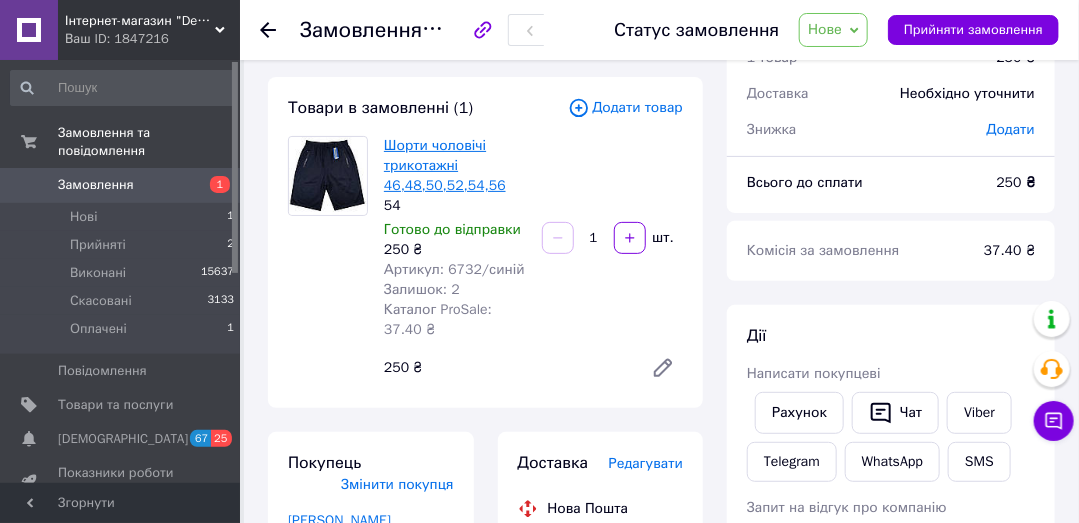 click on "Шорти чоловічі трикотажні 46,48,50,52,54,56" at bounding box center [445, 165] 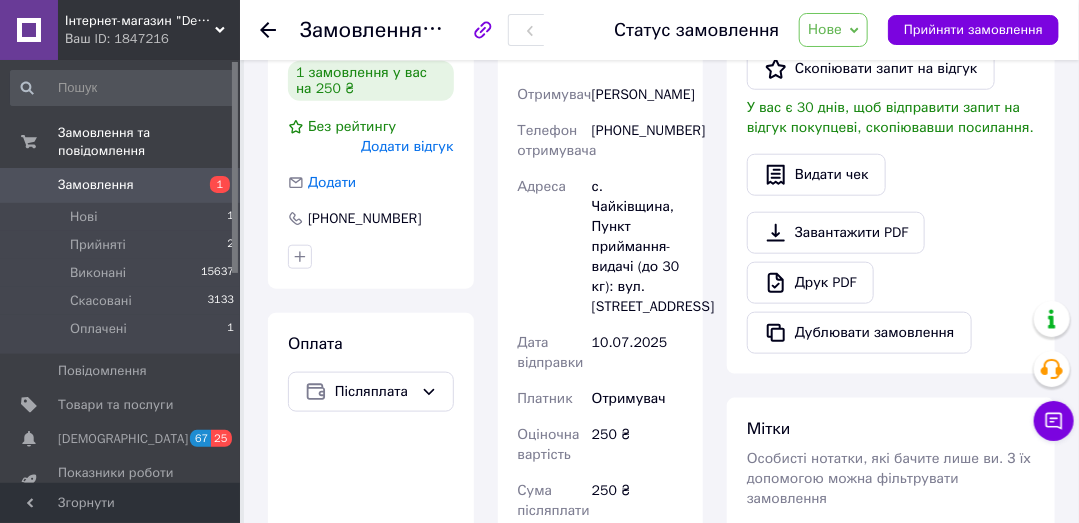 scroll, scrollTop: 571, scrollLeft: 0, axis: vertical 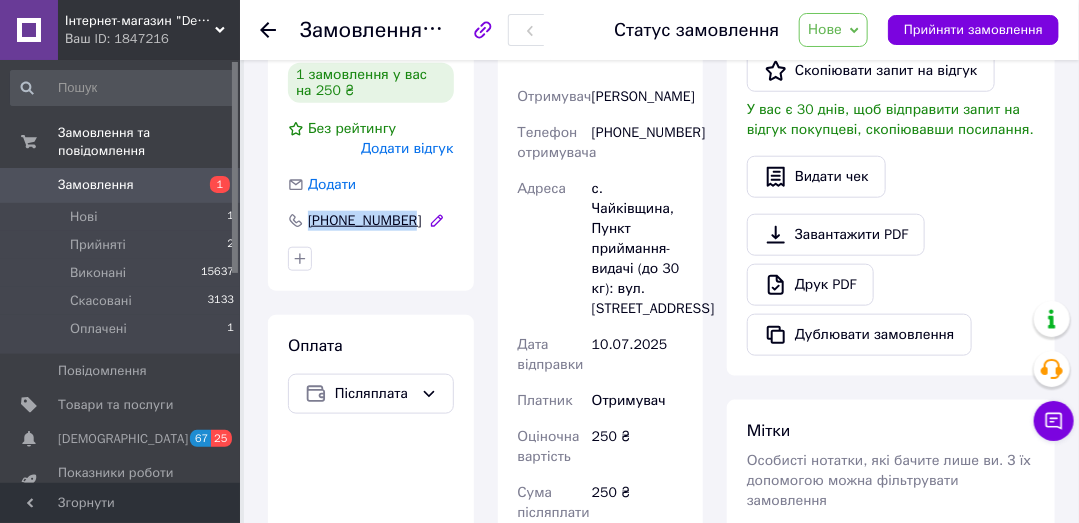 copy on "[PHONE_NUMBER]" 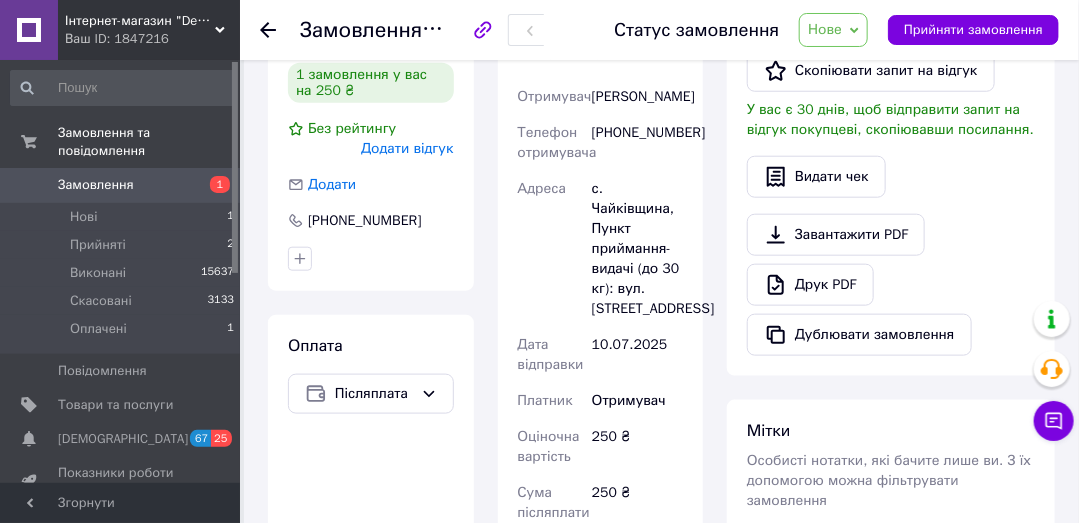 click on "Покупець Змінити покупця Дудник Ірина 1 замовлення у вас на 250 ₴ Без рейтингу   Додати відгук Додати +380685685618" at bounding box center (371, 123) 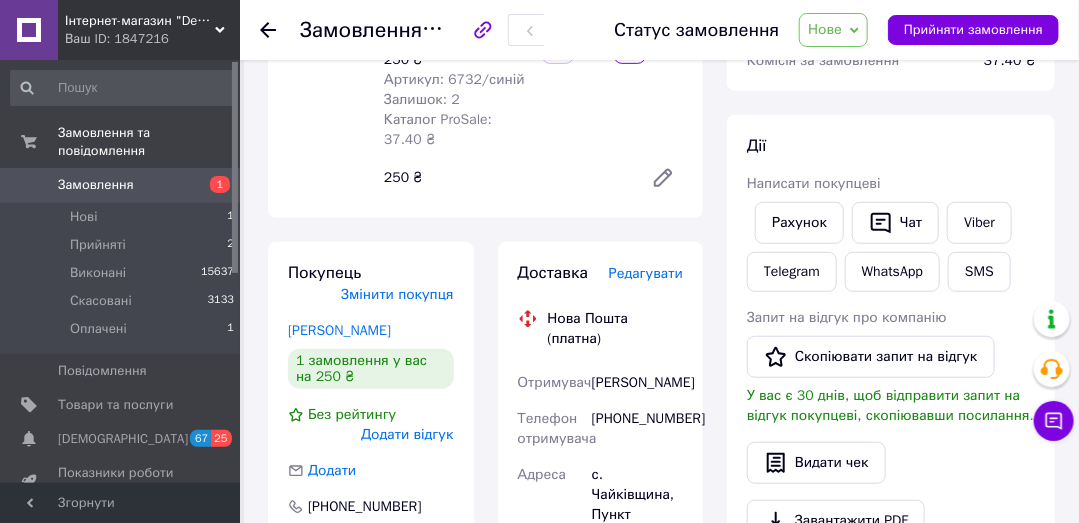 scroll, scrollTop: 95, scrollLeft: 0, axis: vertical 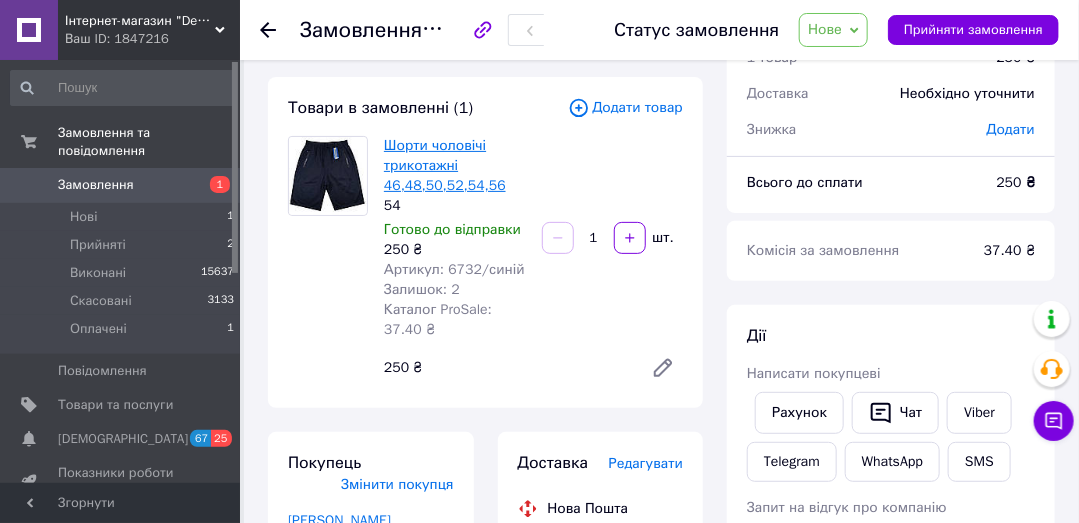click on "Шорти чоловічі трикотажні 46,48,50,52,54,56" at bounding box center [445, 165] 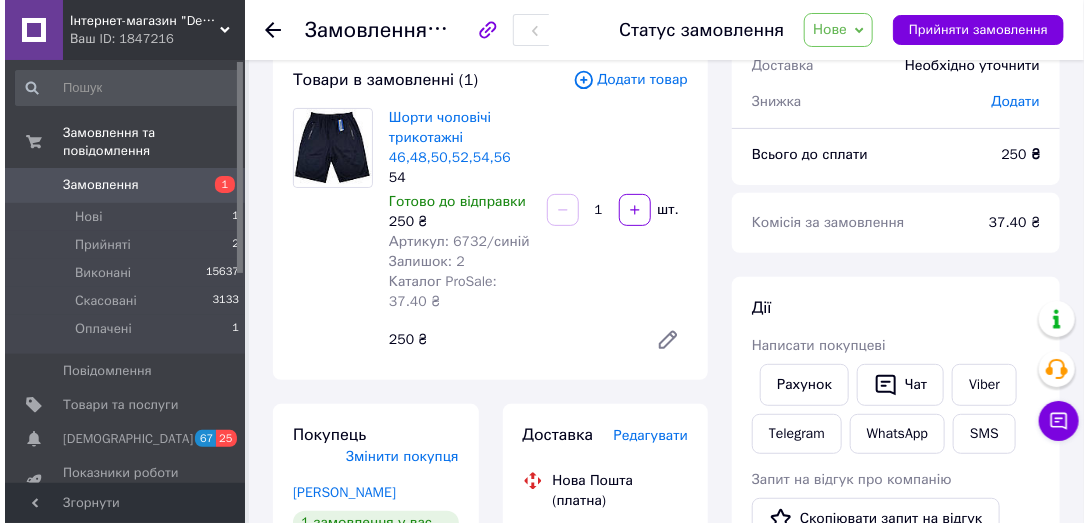 scroll, scrollTop: 285, scrollLeft: 0, axis: vertical 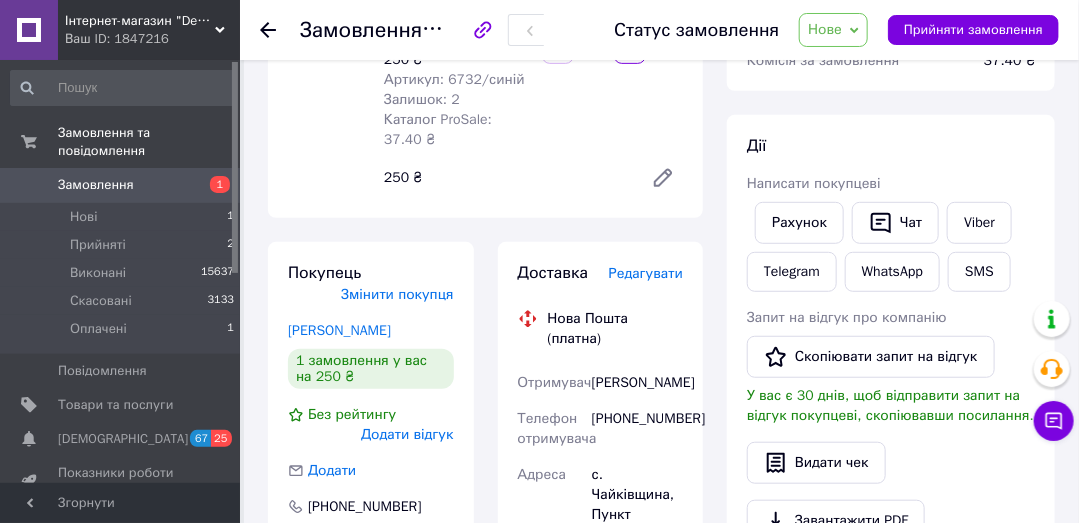 click on "Редагувати" at bounding box center (646, 273) 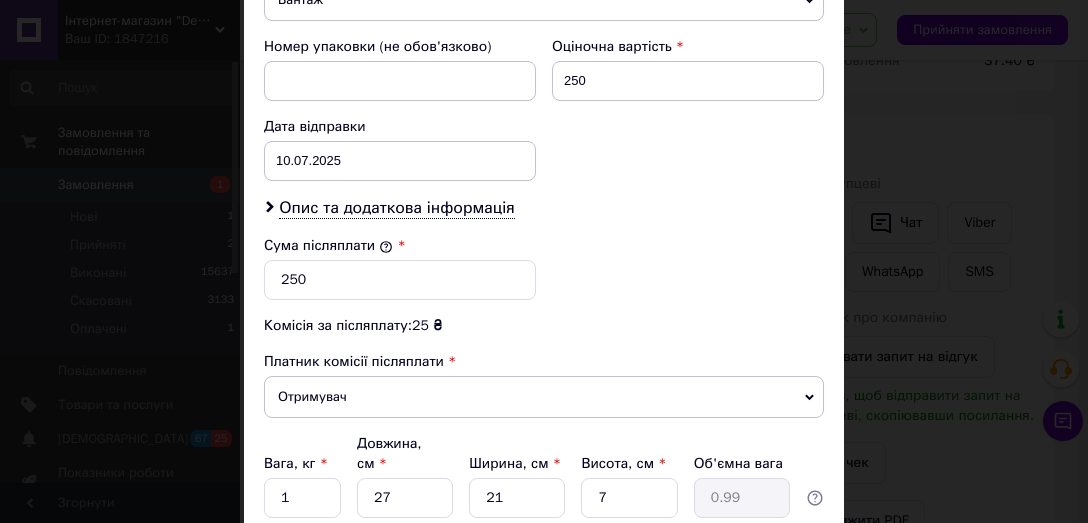 scroll, scrollTop: 1009, scrollLeft: 0, axis: vertical 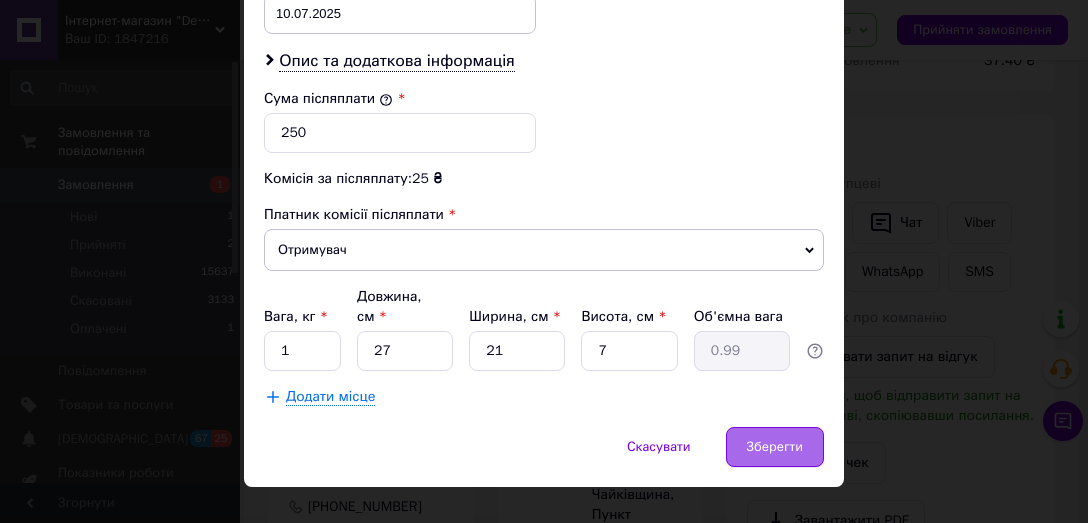click on "Зберегти" at bounding box center [775, 447] 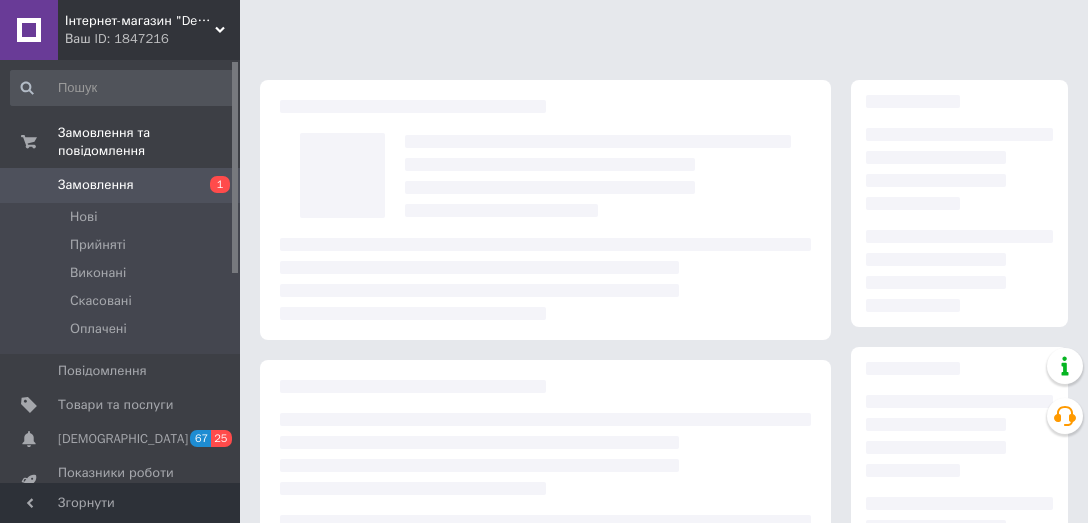 scroll, scrollTop: 285, scrollLeft: 0, axis: vertical 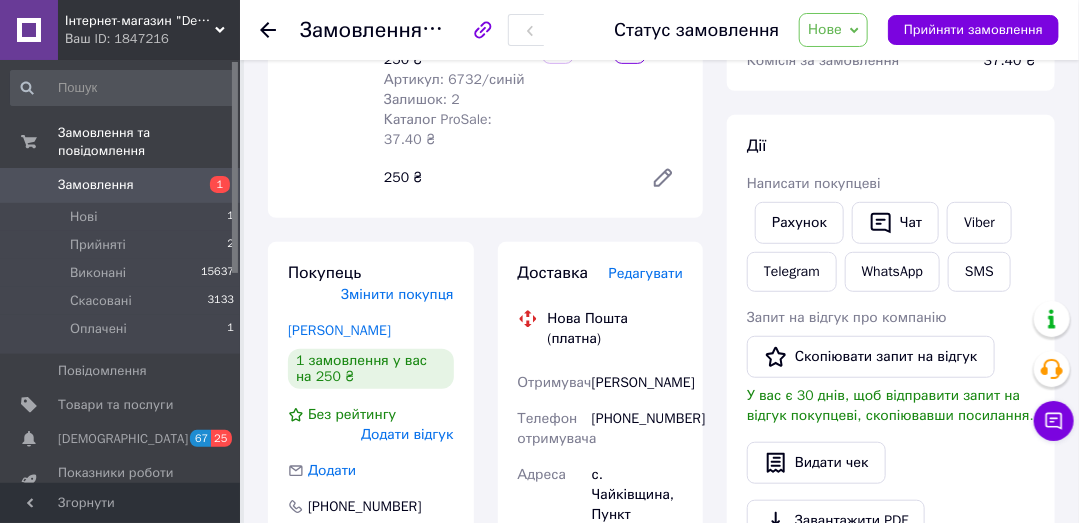 click on "Редагувати" at bounding box center [646, 273] 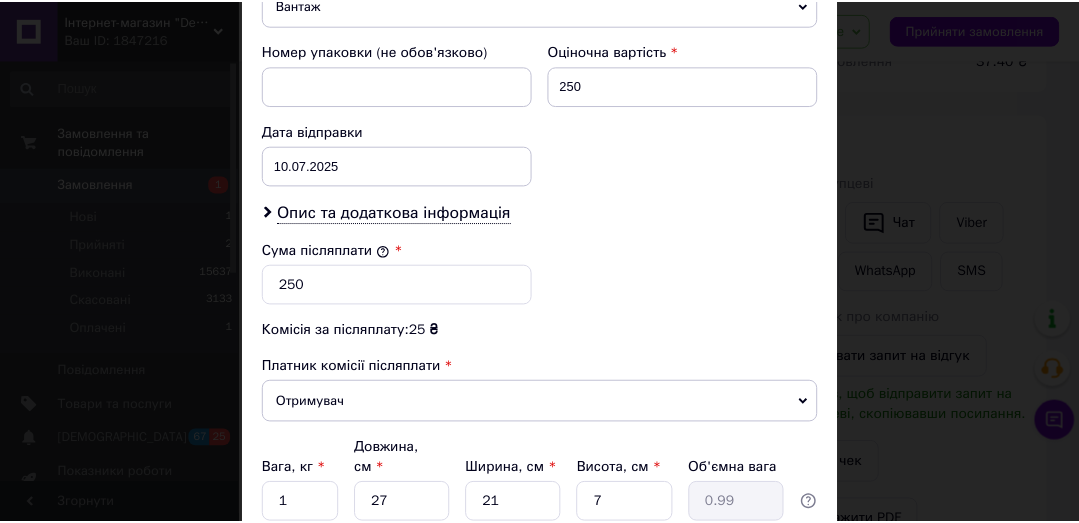 scroll, scrollTop: 1009, scrollLeft: 0, axis: vertical 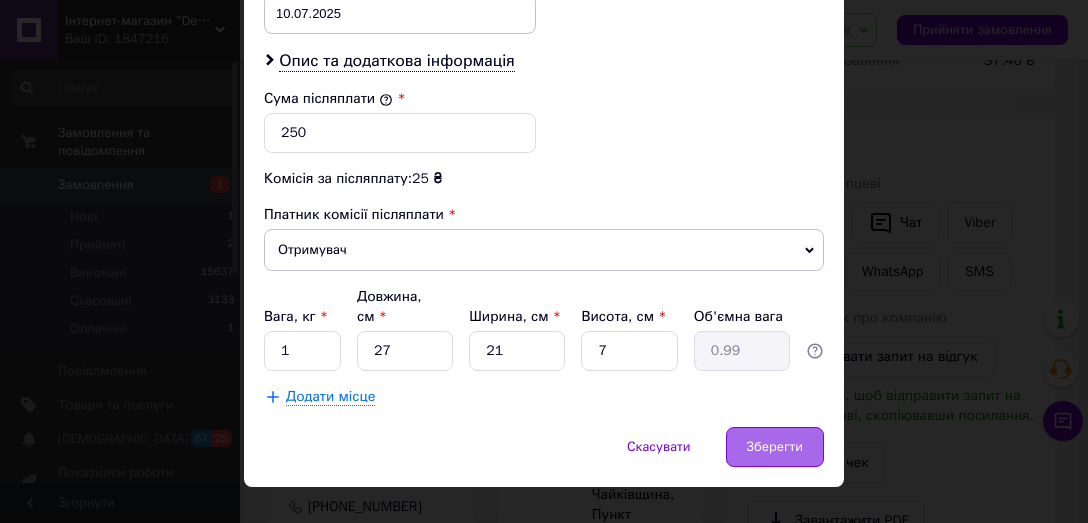 click on "Зберегти" at bounding box center (775, 447) 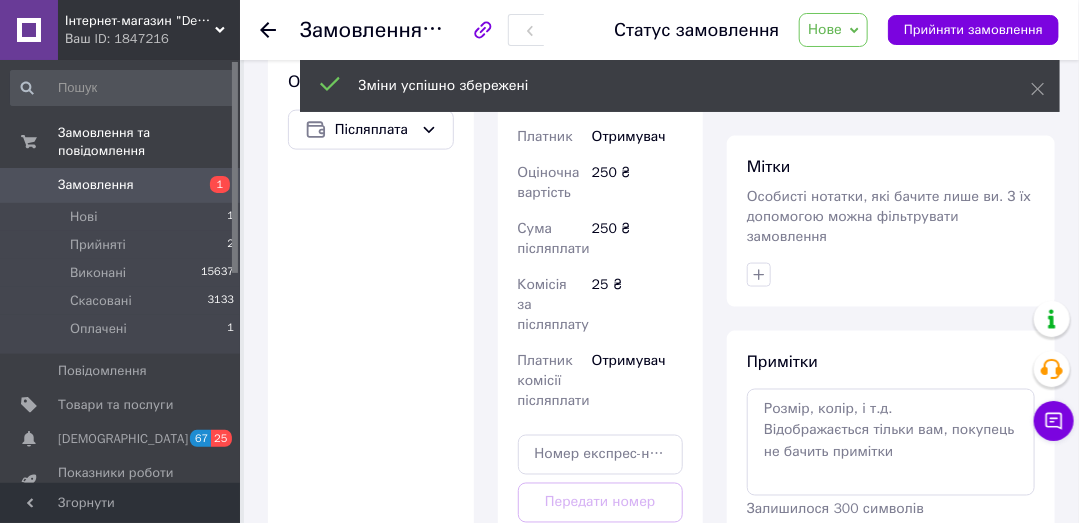 scroll, scrollTop: 952, scrollLeft: 0, axis: vertical 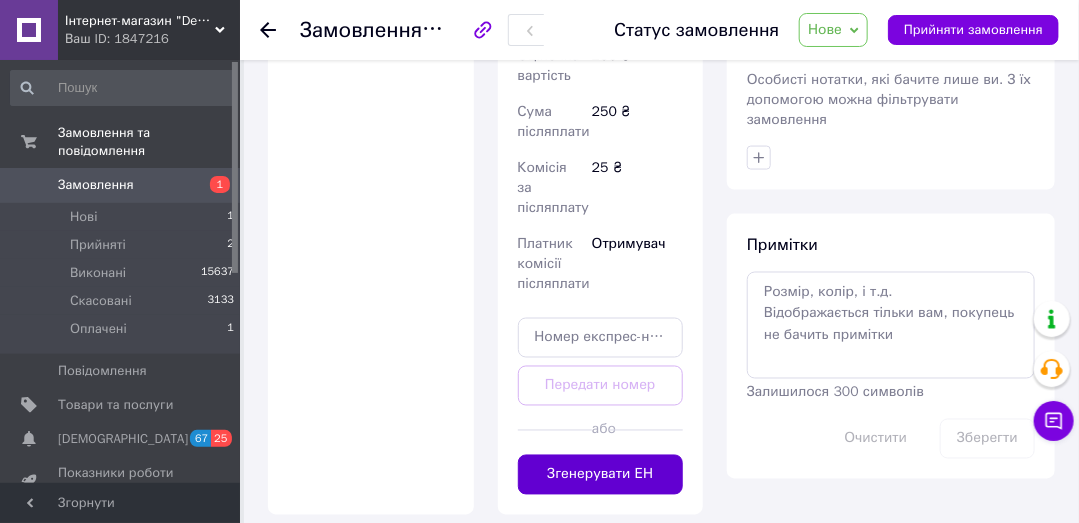 click on "Згенерувати ЕН" at bounding box center [601, 475] 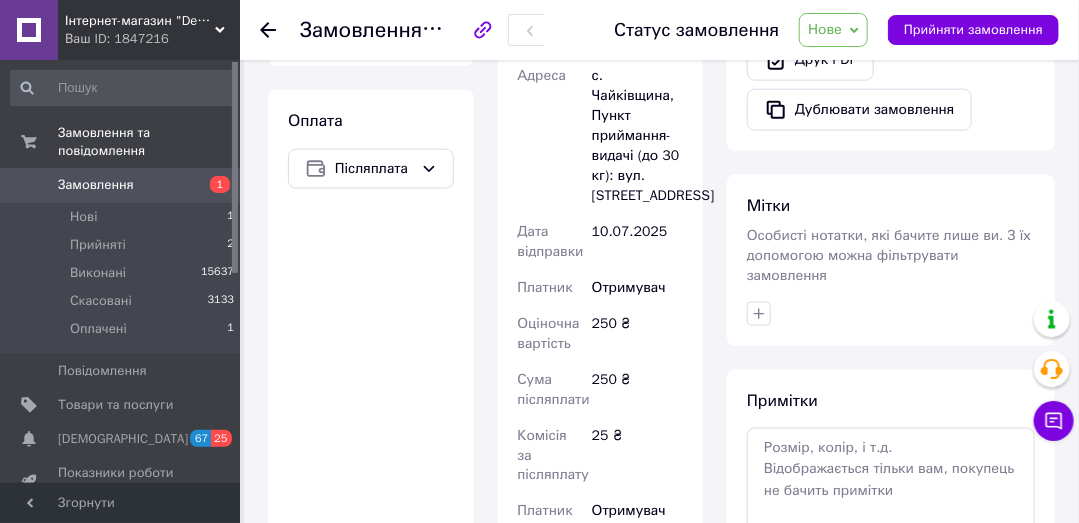 scroll, scrollTop: 571, scrollLeft: 0, axis: vertical 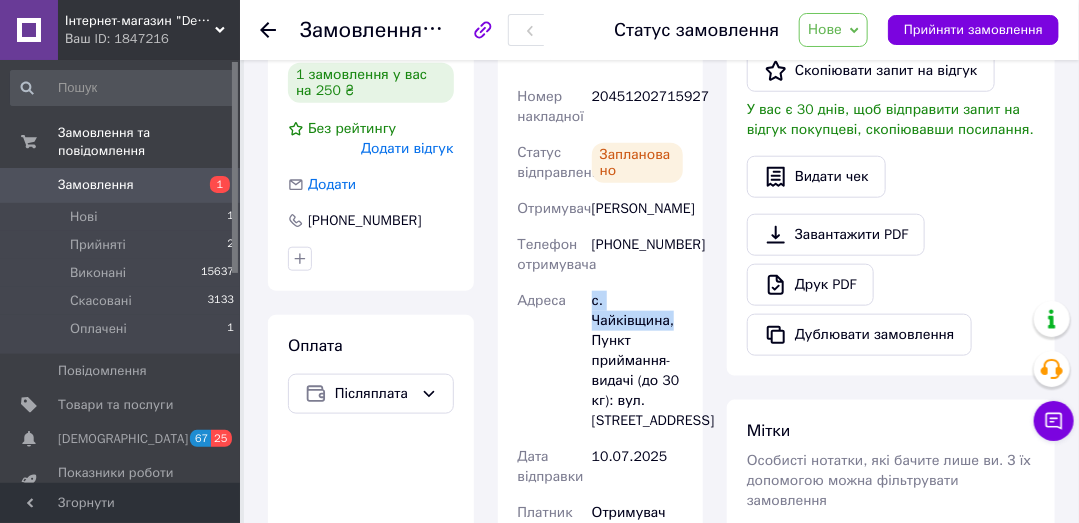 copy on "с. Чайківщина," 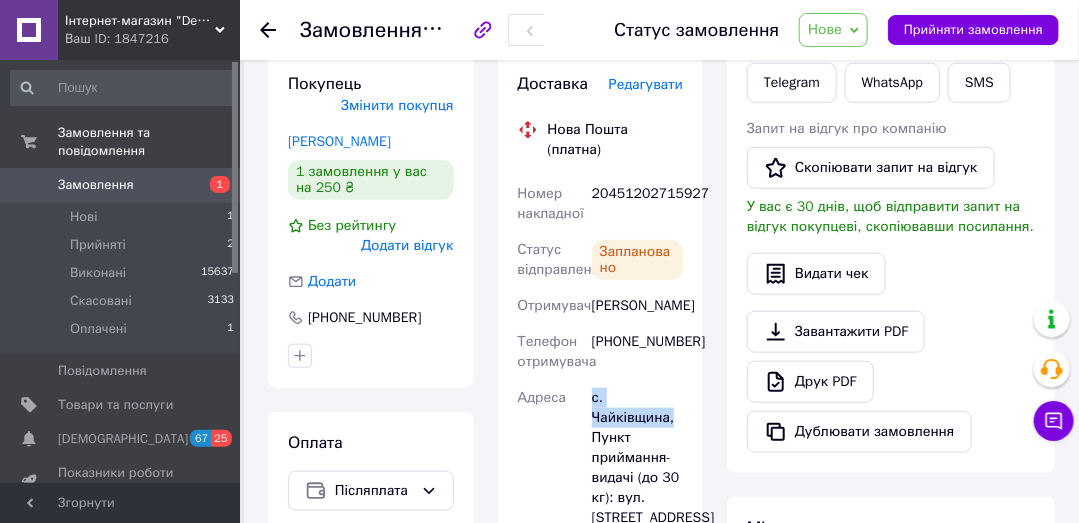 scroll, scrollTop: 381, scrollLeft: 0, axis: vertical 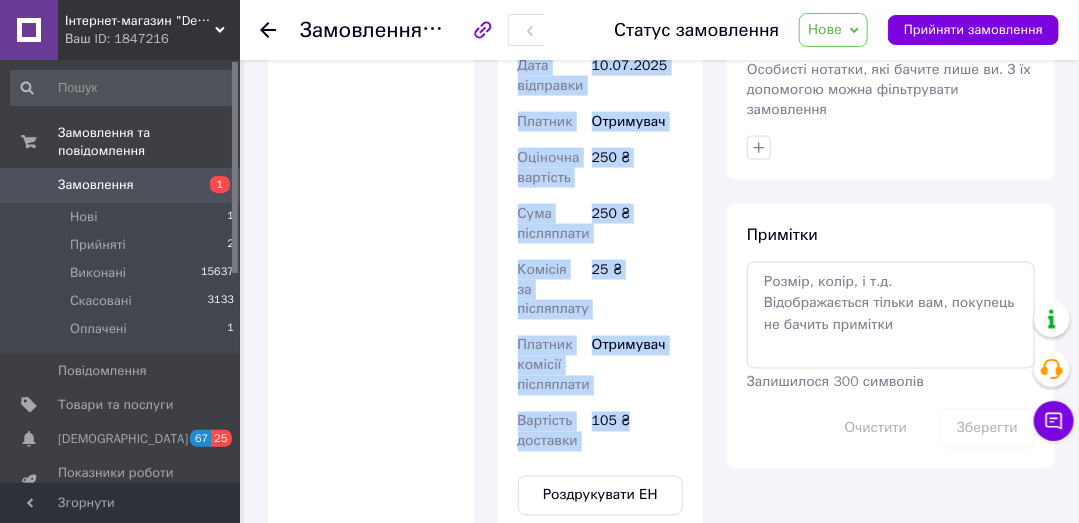 copy on "Нова Пошта (платна) Номер накладної 20451202715927 Статус відправлення Заплановано Отримувач Дудник Ірина Телефон отримувача +380685685618 Адреса с. Чайківщина, Пункт приймання-видачі (до 30 кг): вул. Центральна, 20а Дата відправки 10.07.2025 Платник Отримувач Оціночна вартість 250 ₴ Сума післяплати 250 ₴ Комісія за післяплату 25 ₴ Платник комісії післяплати Отримувач Вартість доставки 105 ₴" 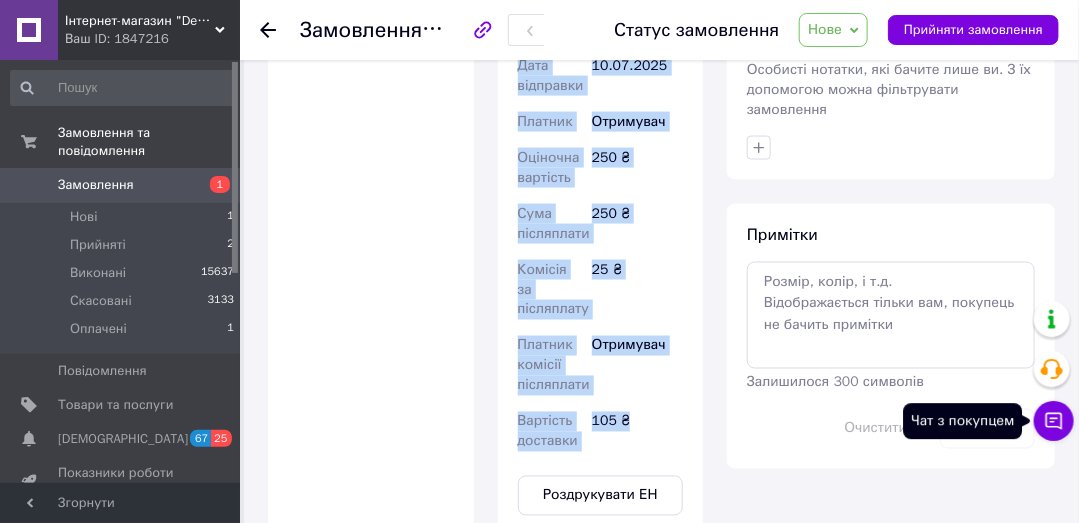click 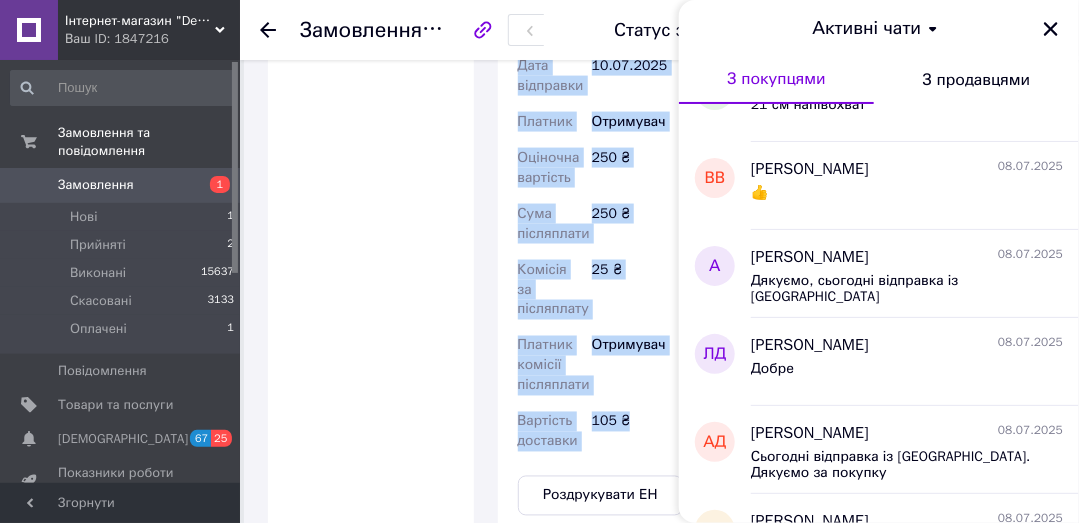scroll, scrollTop: 761, scrollLeft: 0, axis: vertical 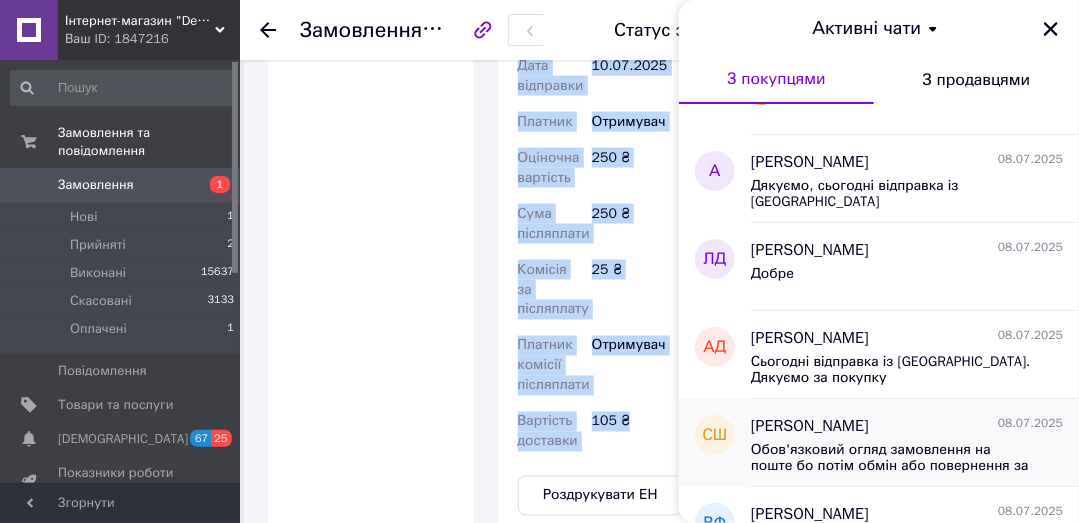 click on "Обов'язковий огляд замовлення на поште бо потім обмін або повернення за ваш рахунок. Завтра відправка із Запоріжжя. Дякуємо за покупк" at bounding box center [893, 458] 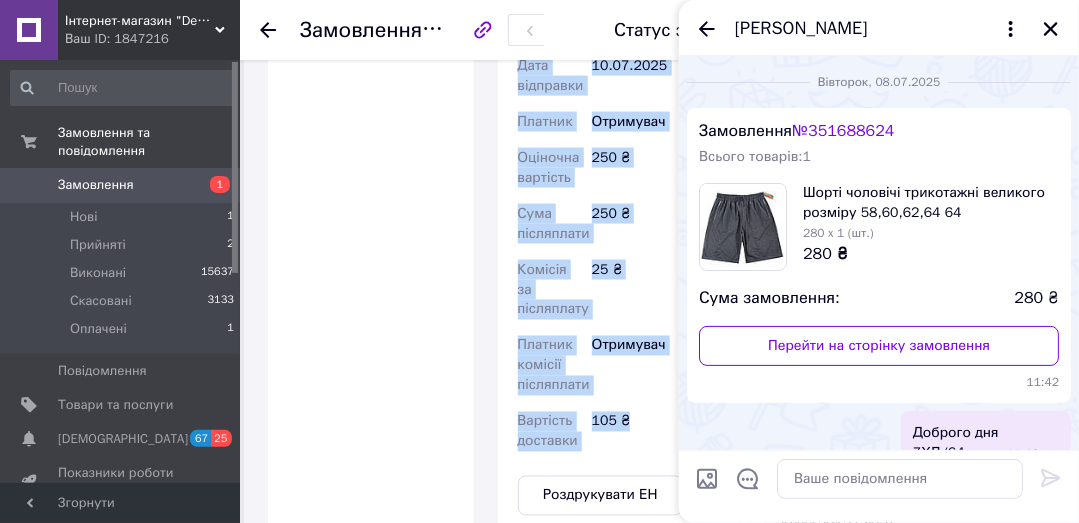 scroll, scrollTop: 597, scrollLeft: 0, axis: vertical 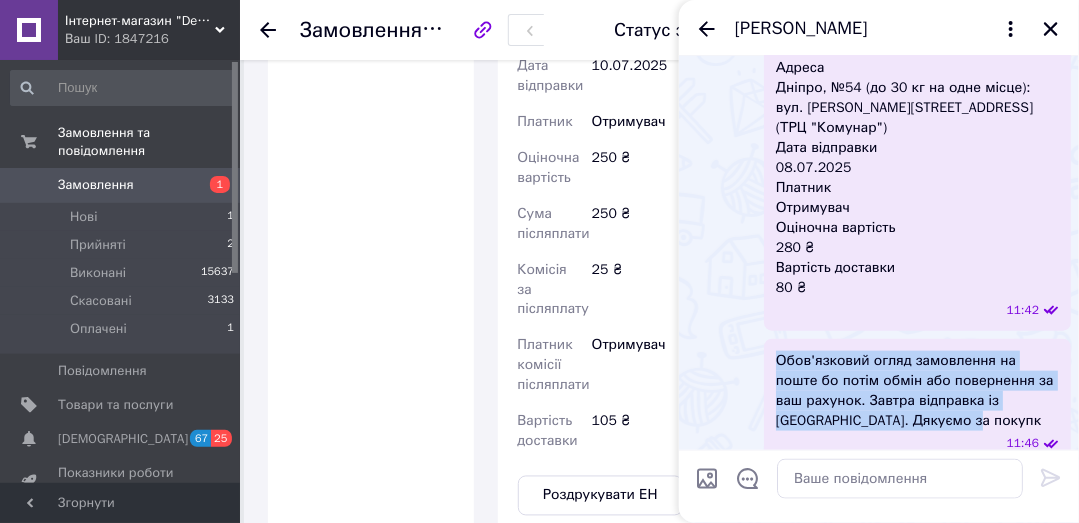 copy on "Обов'язковий огляд замовлення на поште бо потім обмін або повернення за ваш рахунок. Завтра відправка із Запоріжжя. Дякуємо за покупк" 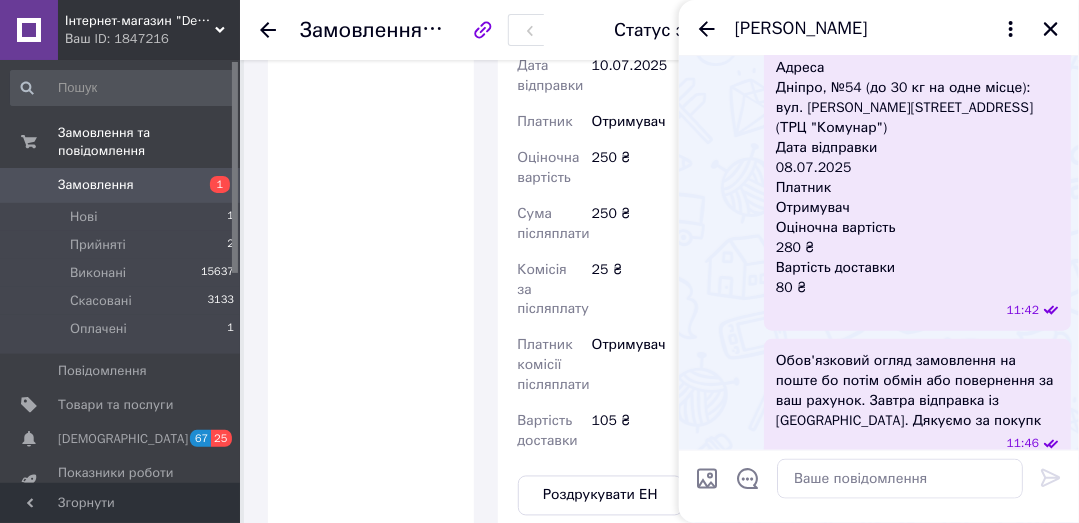 click on "Номер накладної 20451201273568 Статус відправлення Заплановано Отримувач Шерстюк Сергей Телефон отримувача +380972871629 Адреса Дніпро, №54 (до 30 кг на одне місце): вул. Юрія Кондратюка, 2 (ТРЦ "Комунар") Дата відправки 08.07.2025 Платник Отримувач Оціночна вартість 280 ₴ Вартість доставки 80 ₴" at bounding box center (917, 98) 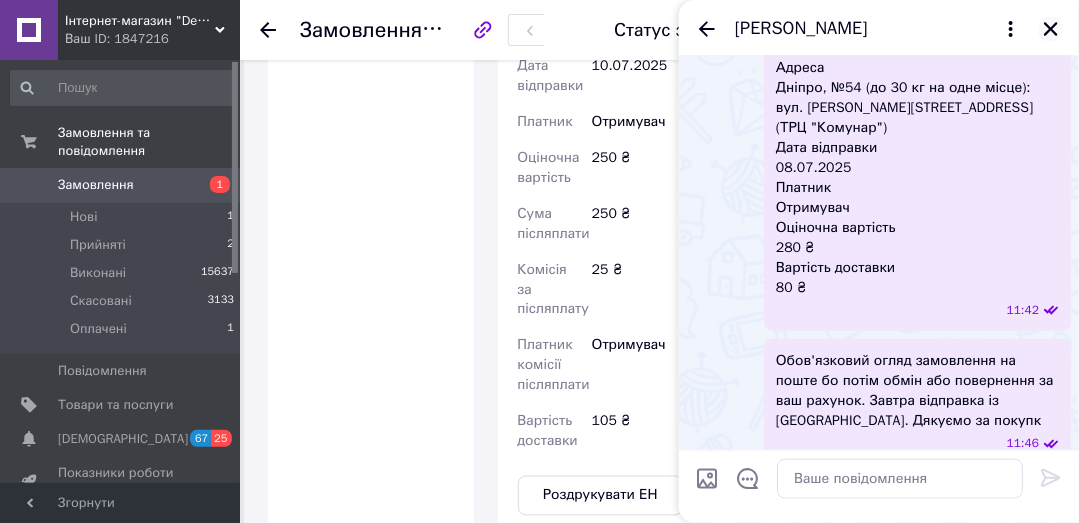 click 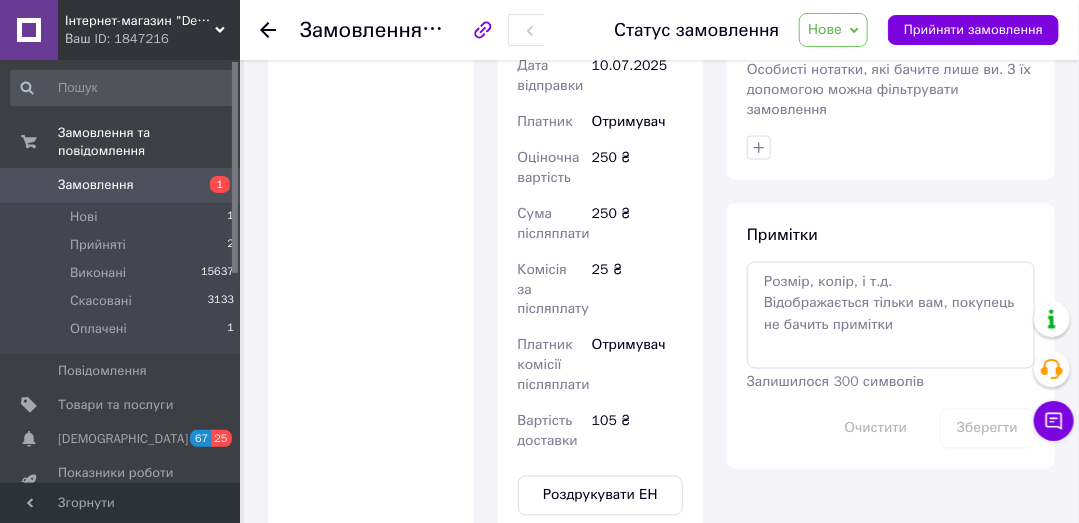 click on "Нове" at bounding box center [833, 30] 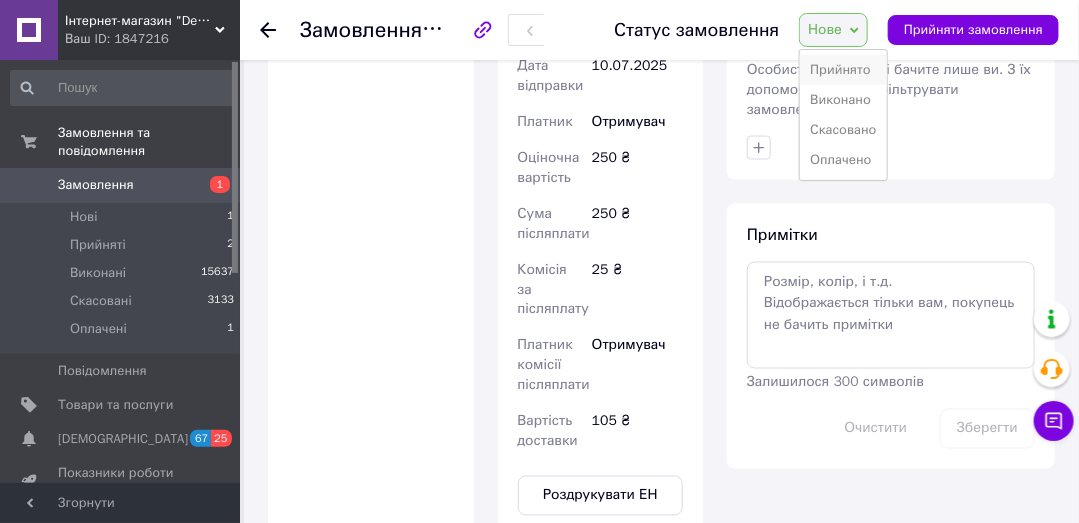 click on "Прийнято" at bounding box center [843, 70] 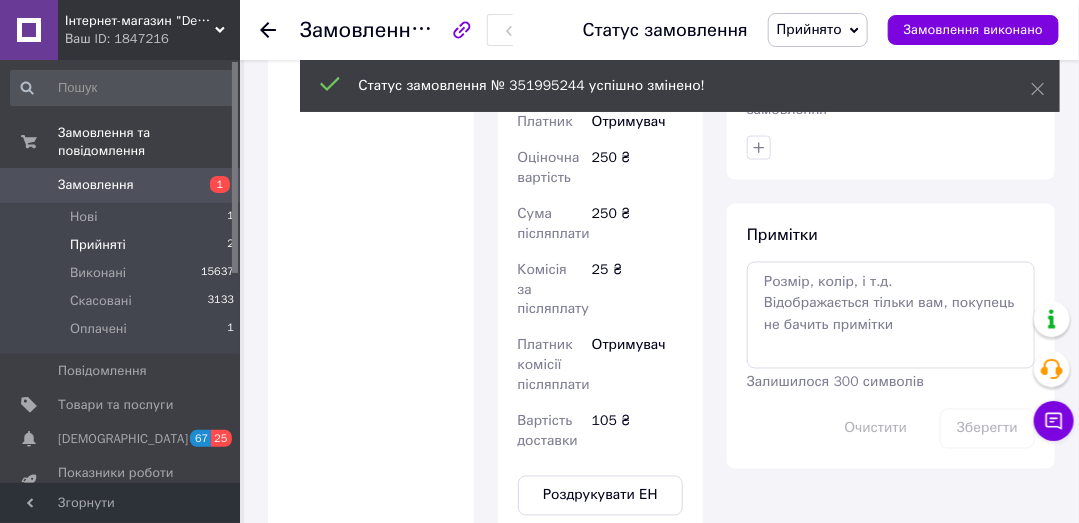 click on "Прийняті" at bounding box center [98, 245] 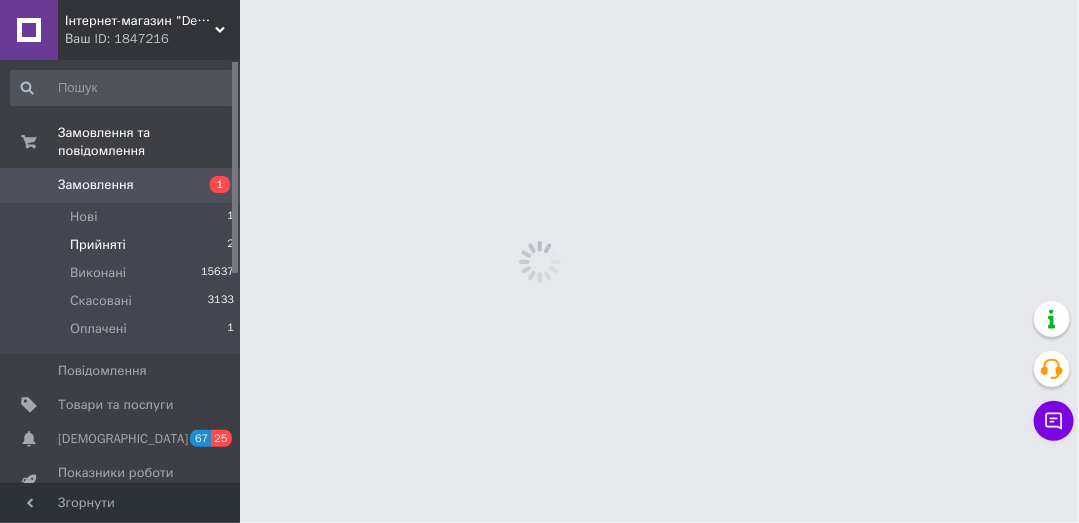 scroll, scrollTop: 0, scrollLeft: 0, axis: both 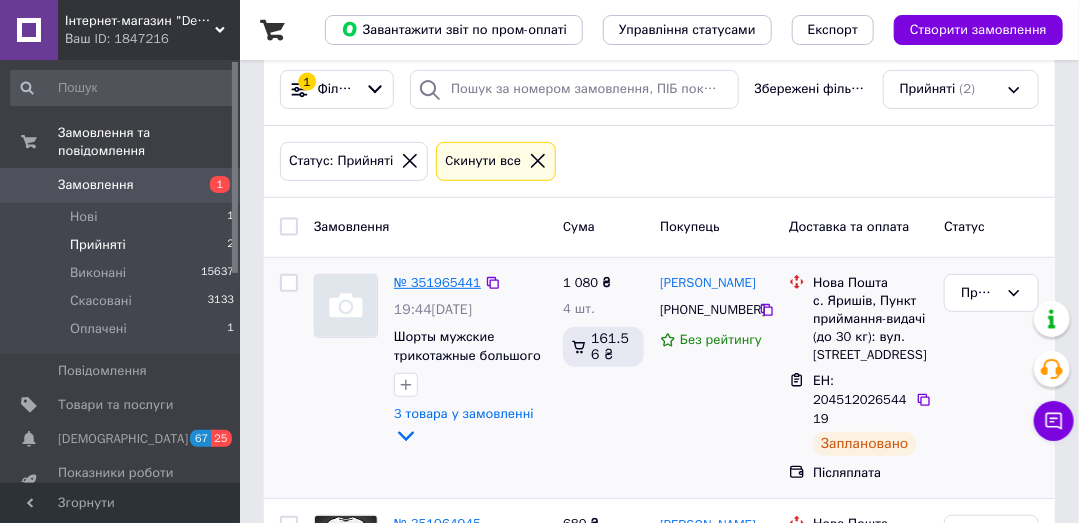 click on "№ 351965441" at bounding box center (437, 282) 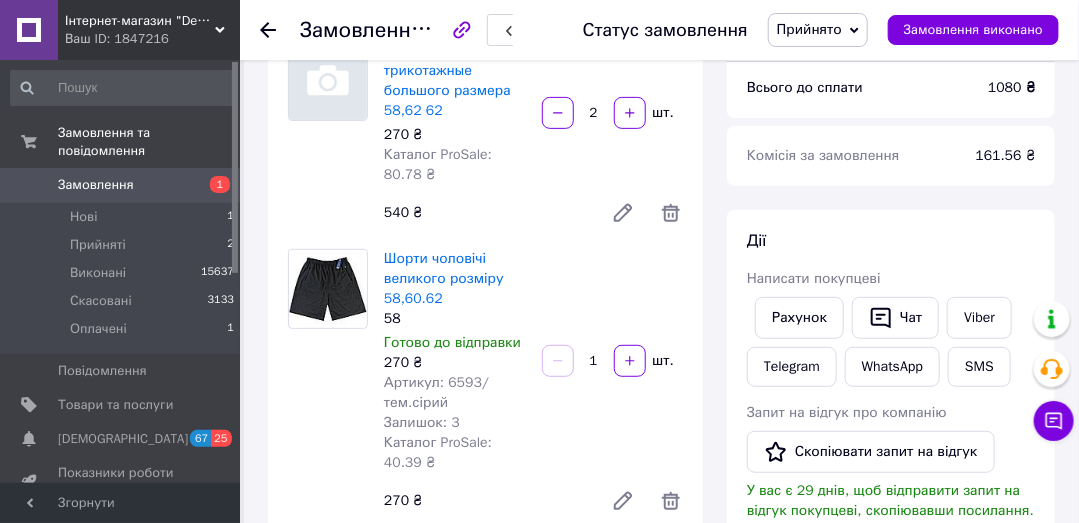 scroll, scrollTop: 96, scrollLeft: 0, axis: vertical 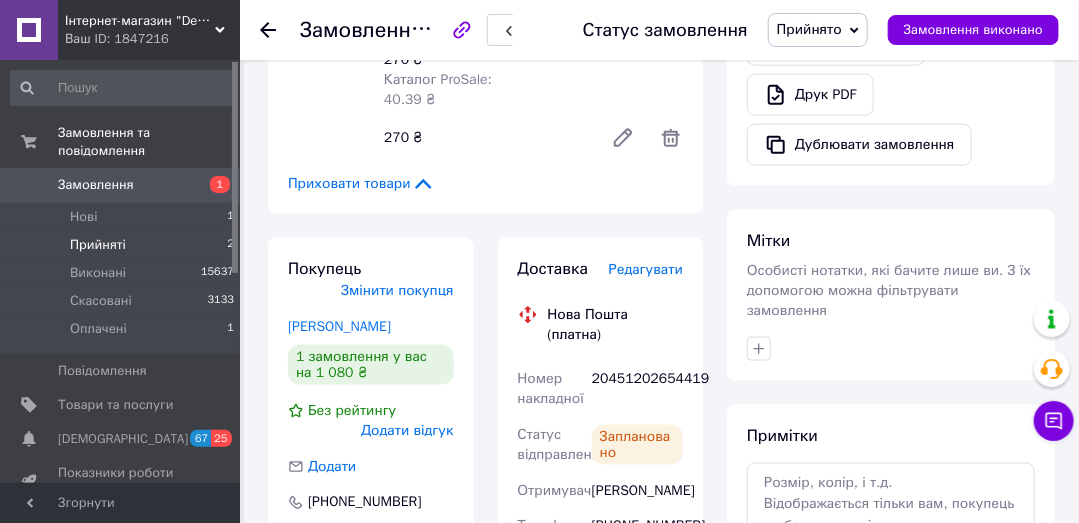 click on "Прийняті" at bounding box center [98, 245] 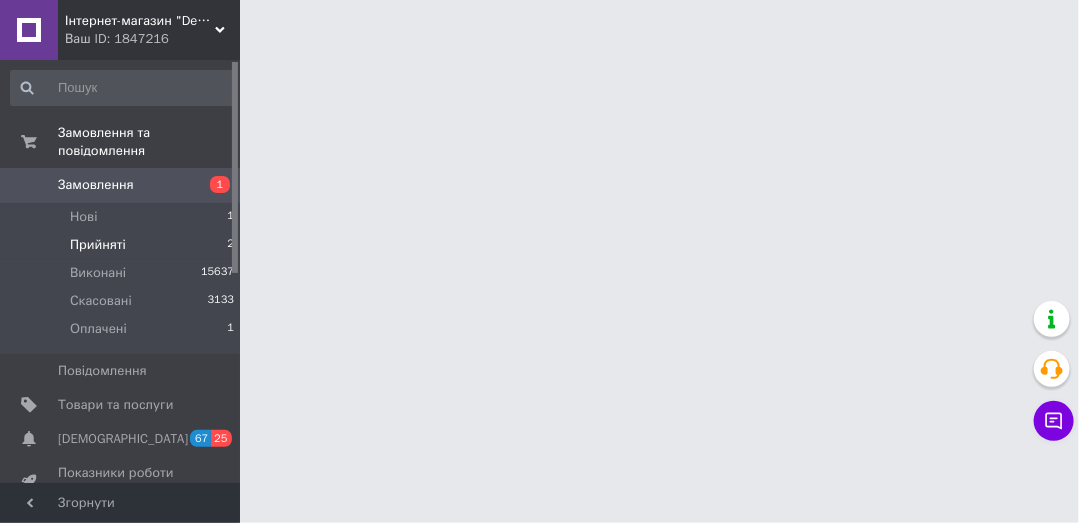 scroll, scrollTop: 0, scrollLeft: 0, axis: both 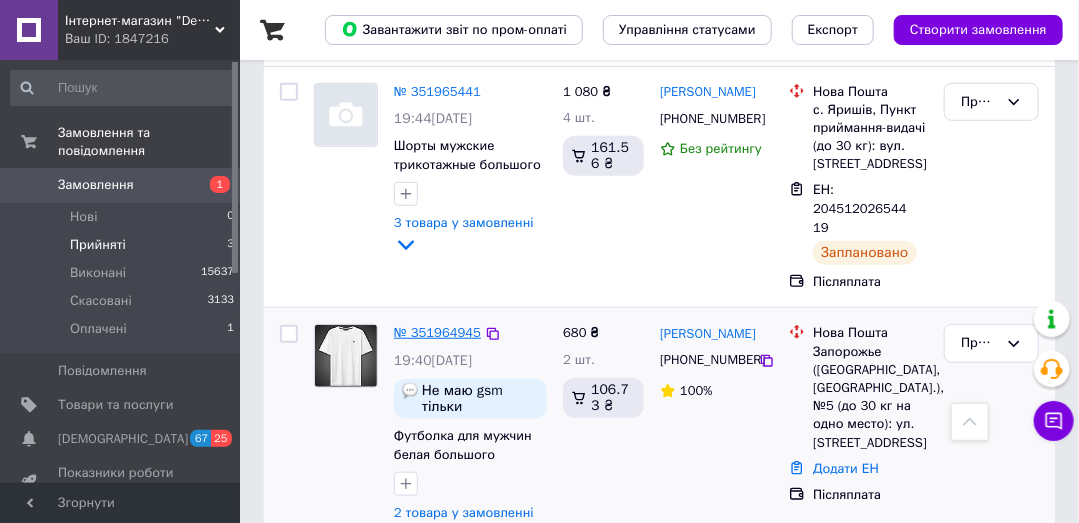 click on "№ 351964945" at bounding box center (437, 332) 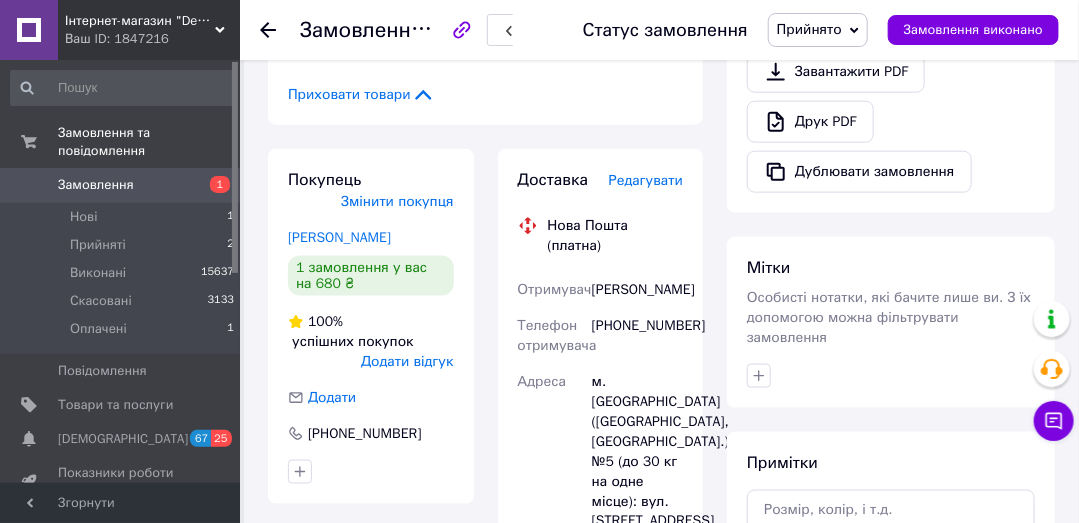 scroll, scrollTop: 761, scrollLeft: 0, axis: vertical 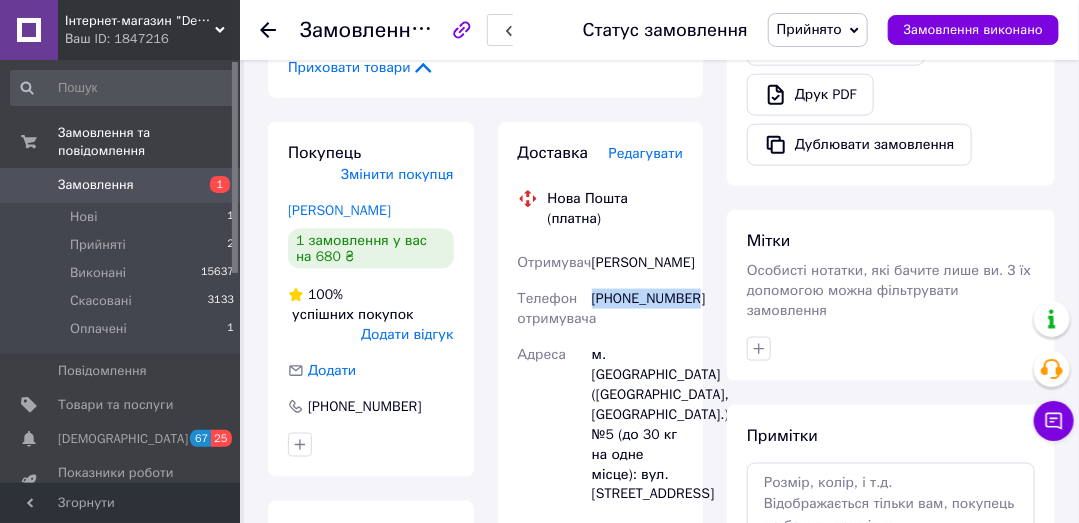 copy on "+380635622761" 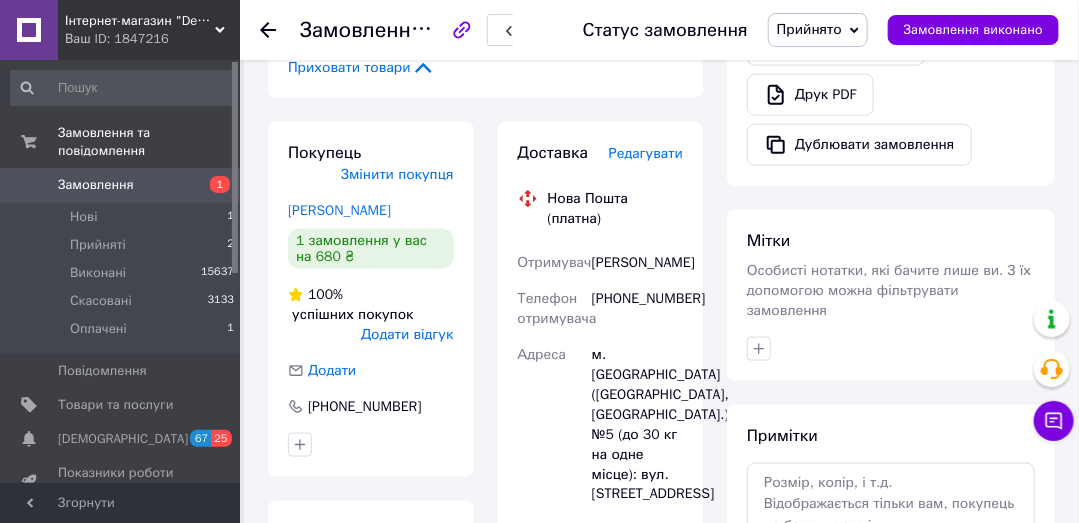 click on "Замовлення з додатку Не маю gsm тільки месенджери 09.07.2025 | 19:40 Товари в замовленні (2) Додати товар Футболка біла для чоловіків великого розміру 64 Немає в наявності 420 ₴ Артикул: MРО-3554/білий Залишок: 0 Каталог ProSale: 67.83 ₴  1   шт. 420 ₴ Шорти чоловічі великого розміру 58,60 60 60 Немає в наявності 260 ₴ Артикул: 6931/електрік Залишок: 0 Каталог ProSale: 38.90 ₴  1   шт. 260 ₴ Приховати товари Покупець Змінити покупця Кучмій Максим 1 замовлення у вас на 680 ₴ 100%   успішних покупок Додати відгук Додати +380635622761 Оплата Післяплата Доставка Редагувати Нова Пошта (платна) Отримувач +380635622761 <" at bounding box center (485, 298) 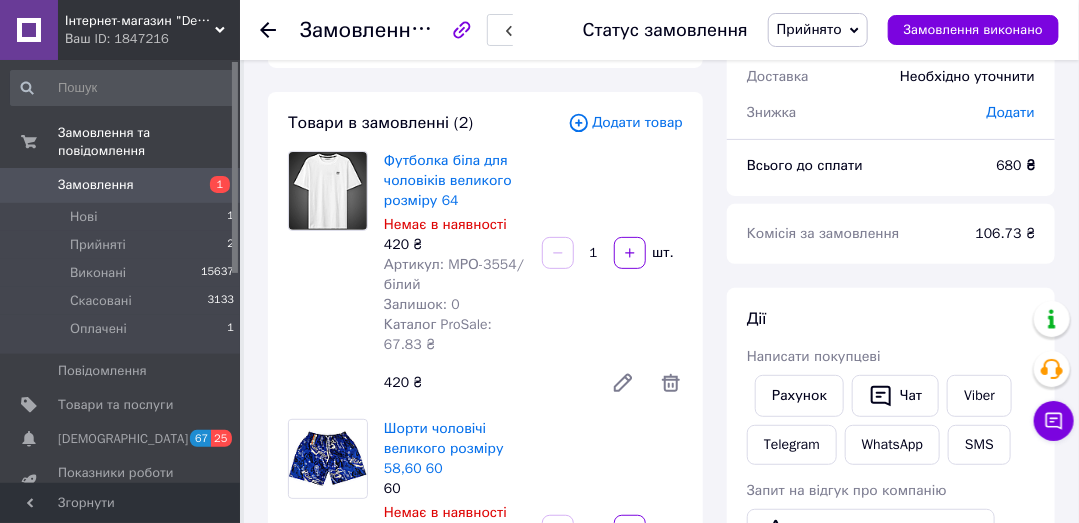 scroll, scrollTop: 95, scrollLeft: 0, axis: vertical 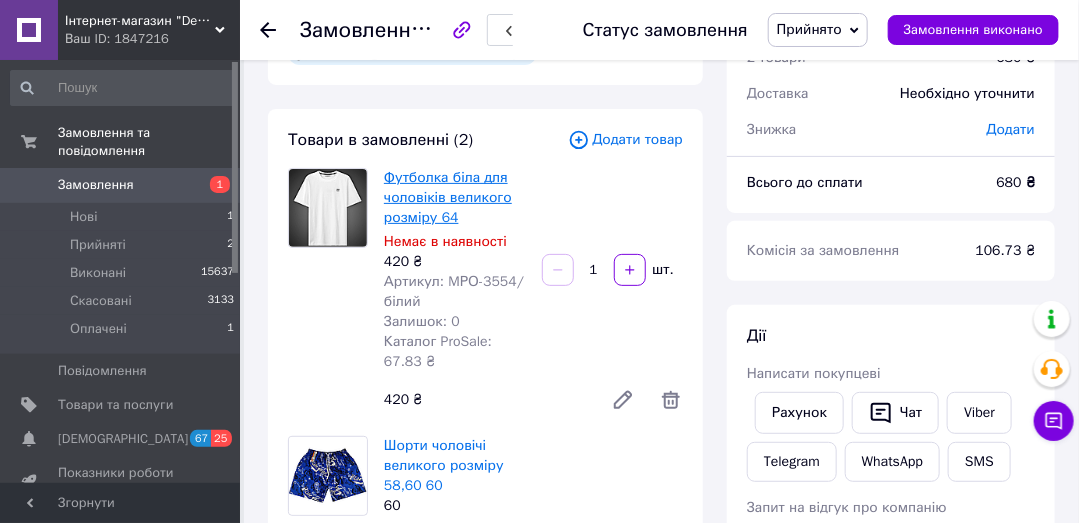 click on "Футболка біла для чоловіків великого розміру 64" at bounding box center (448, 197) 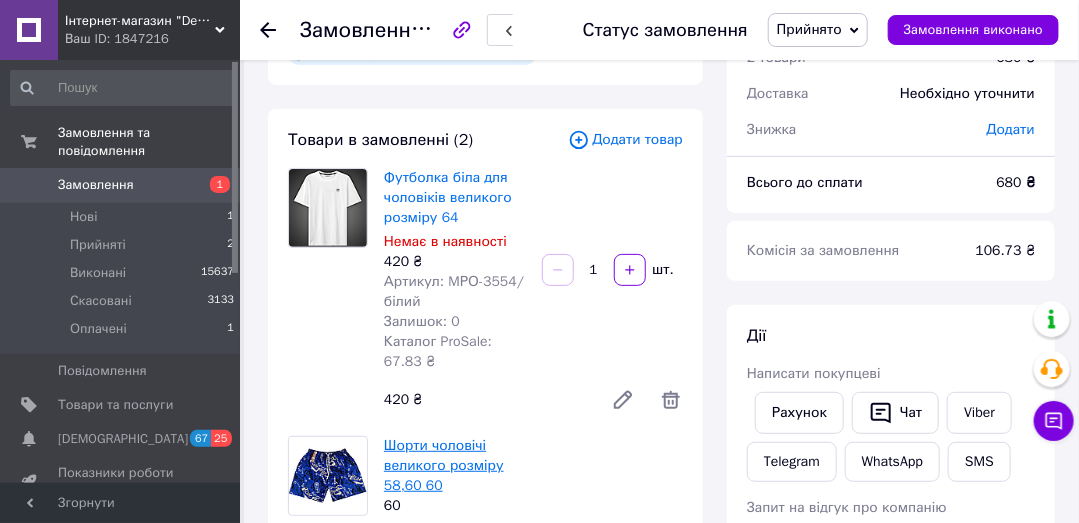 click on "Шорти чоловічі великого розміру 58,60 60" at bounding box center (444, 465) 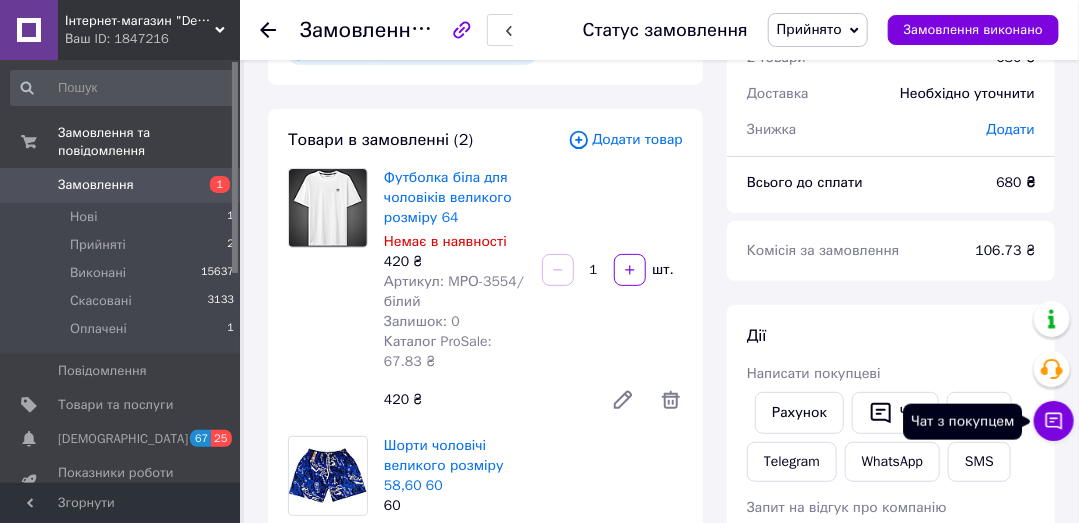 click on "Чат з покупцем" at bounding box center (1054, 421) 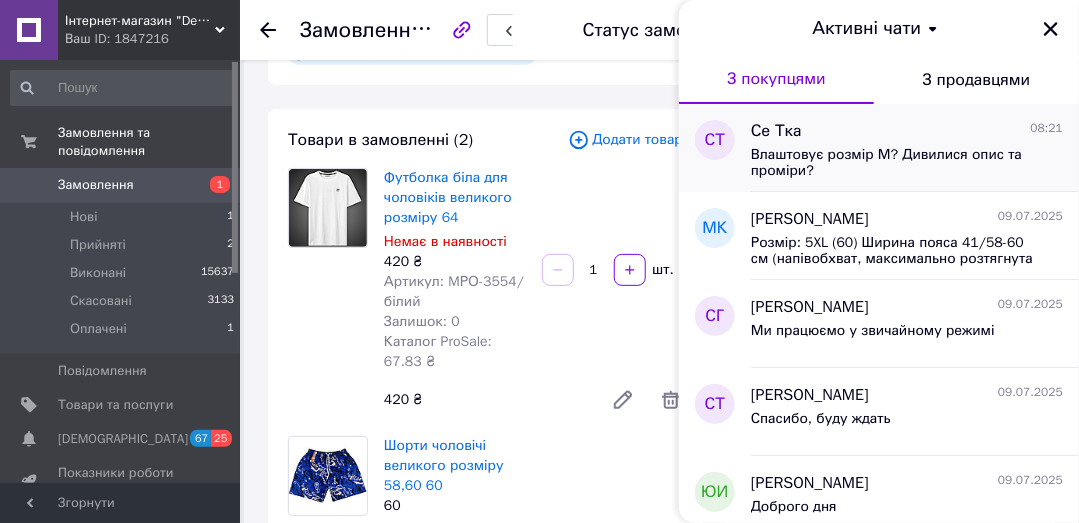 click on "Влаштовує розмір М? Дивилися опис та проміри?" at bounding box center (893, 163) 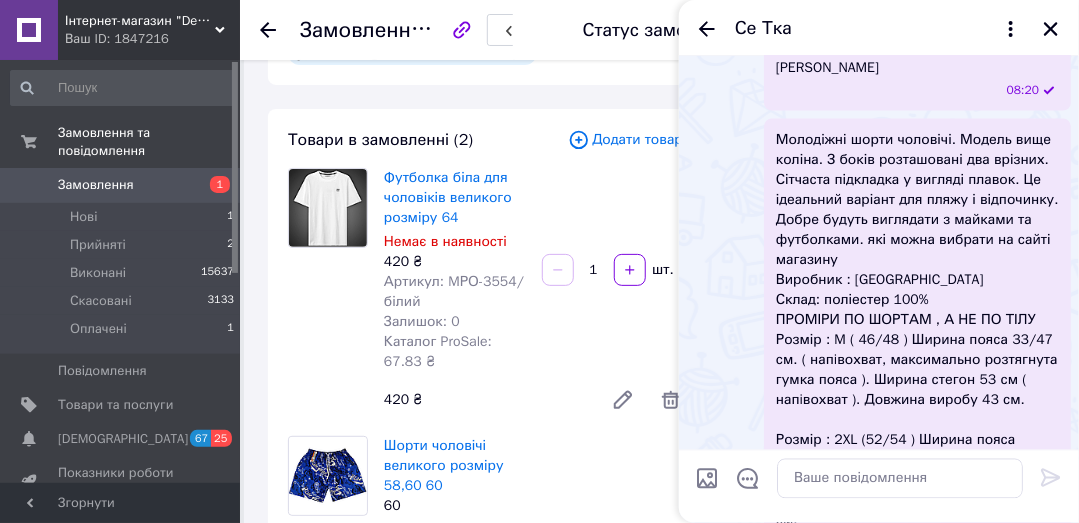 scroll, scrollTop: 1157, scrollLeft: 0, axis: vertical 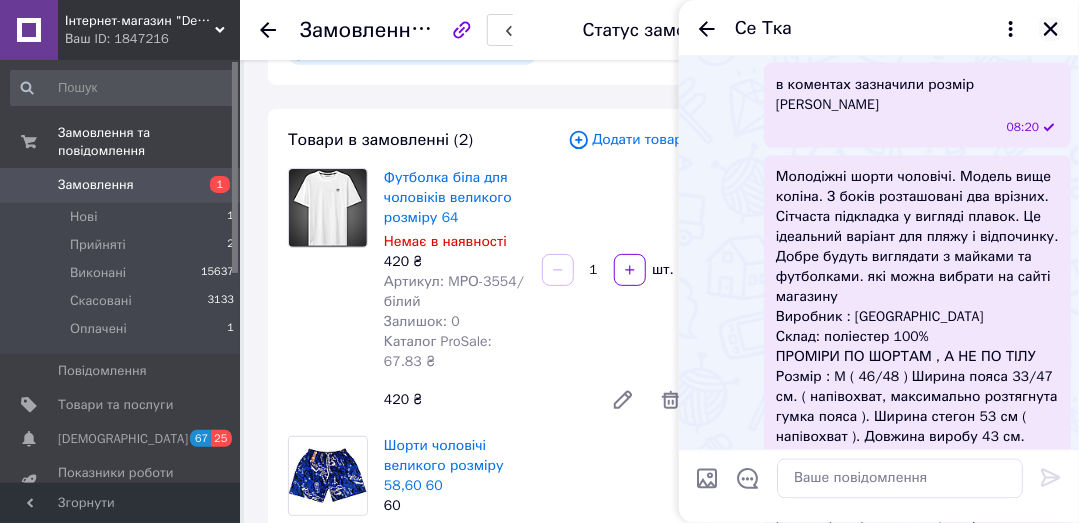 click 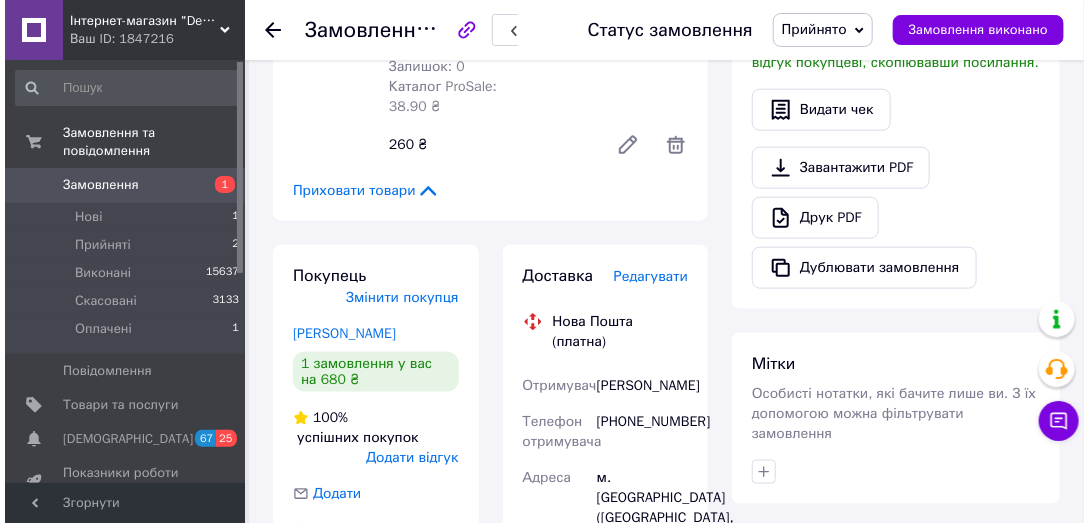 scroll, scrollTop: 666, scrollLeft: 0, axis: vertical 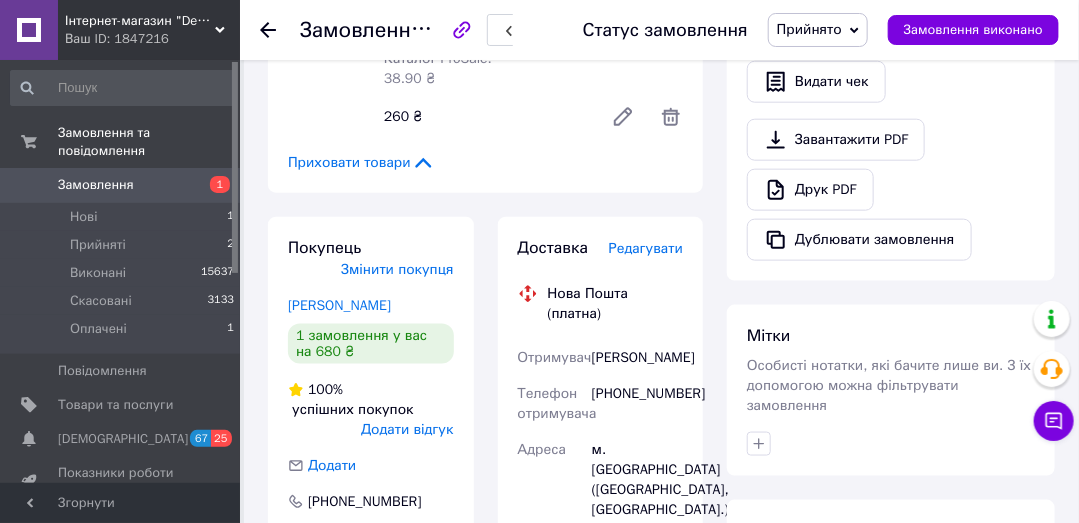 click on "Редагувати" at bounding box center (646, 248) 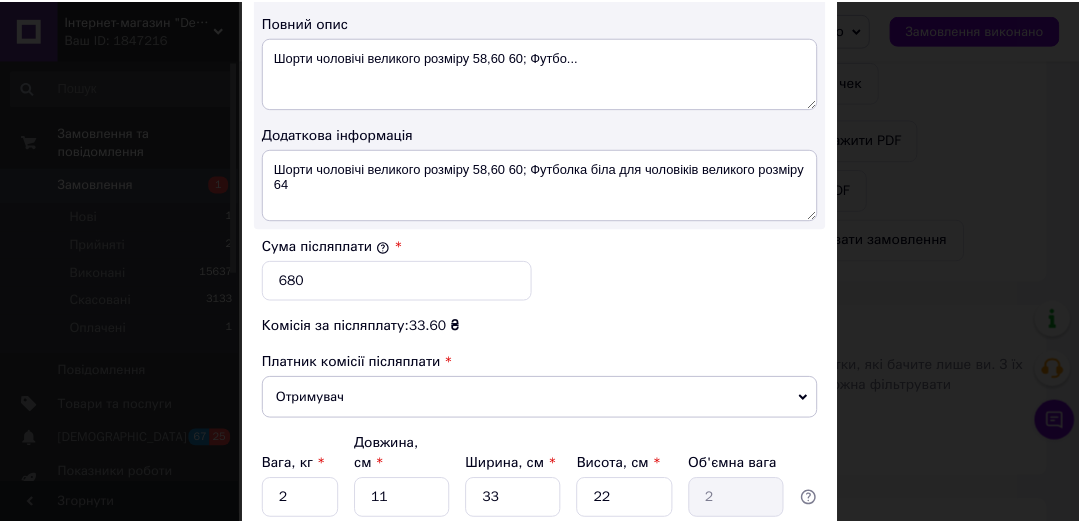 scroll, scrollTop: 1142, scrollLeft: 0, axis: vertical 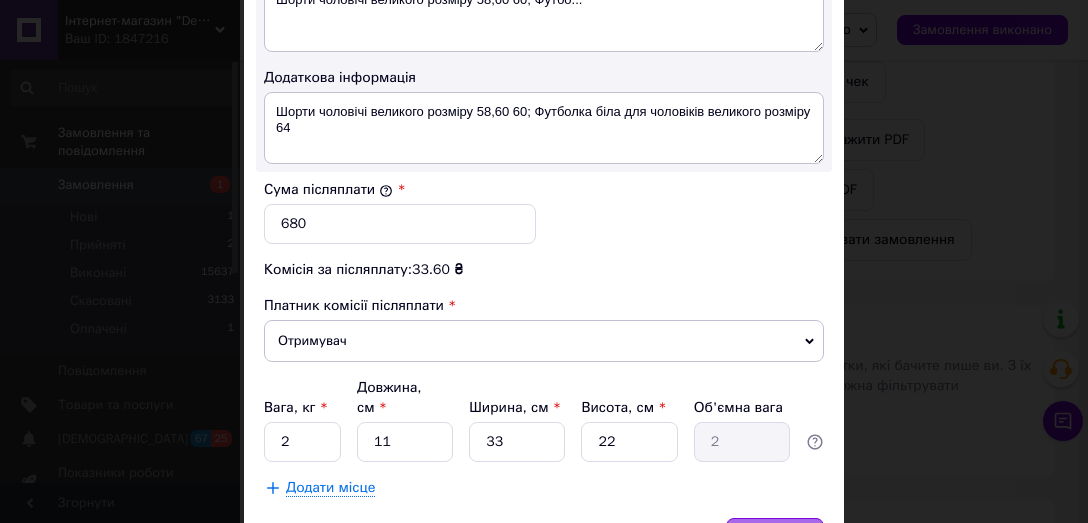 click on "Зберегти" at bounding box center [775, 538] 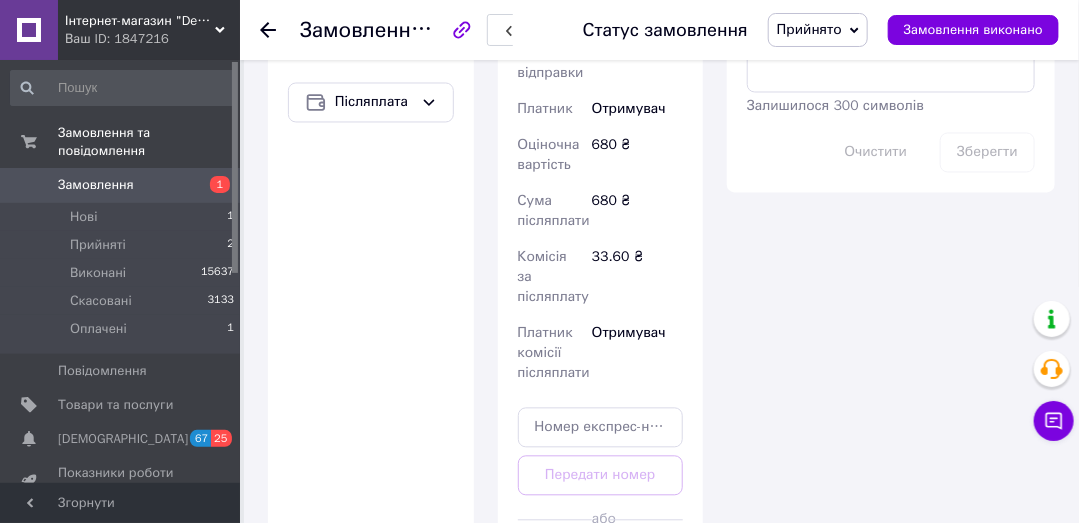 scroll, scrollTop: 1428, scrollLeft: 0, axis: vertical 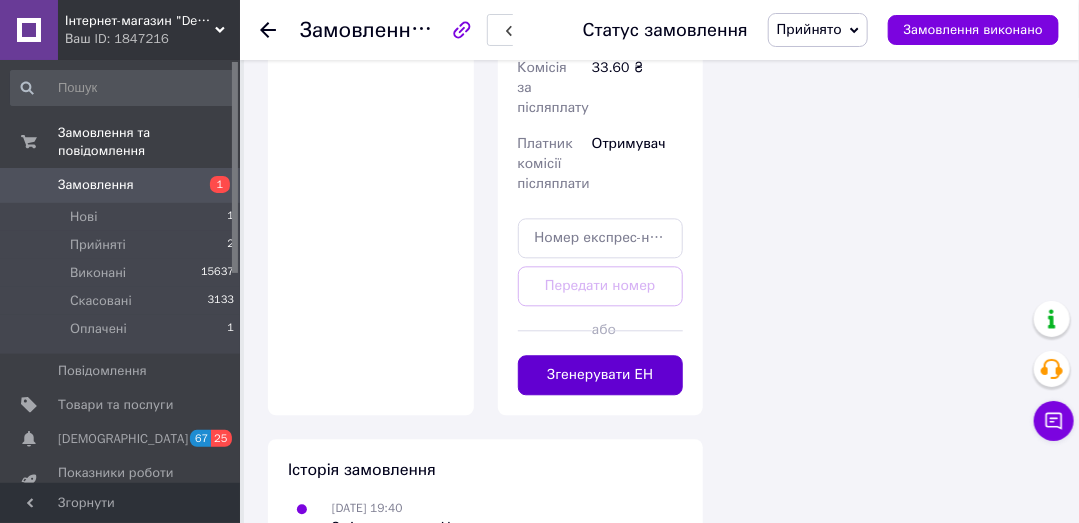 click on "Згенерувати ЕН" at bounding box center (601, 375) 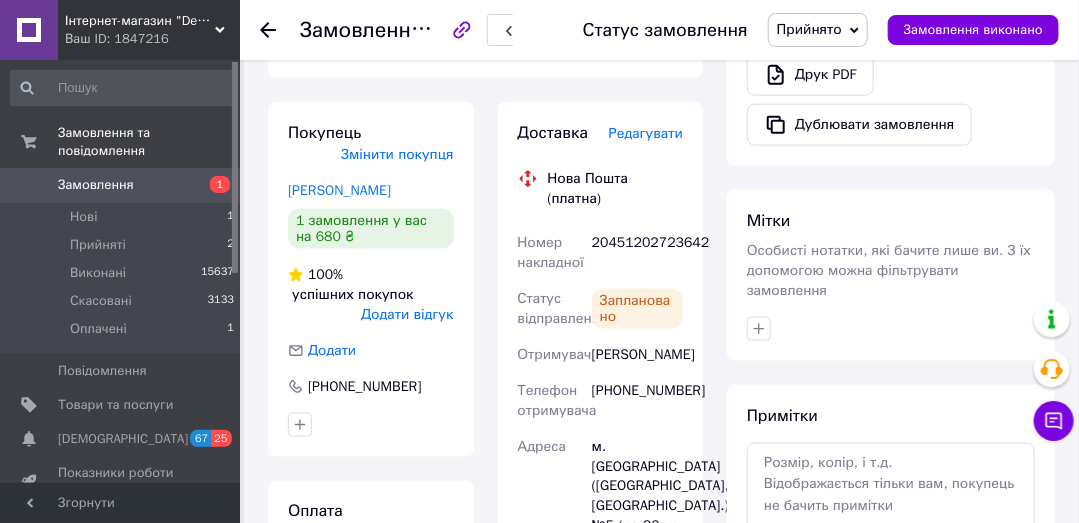 scroll, scrollTop: 666, scrollLeft: 0, axis: vertical 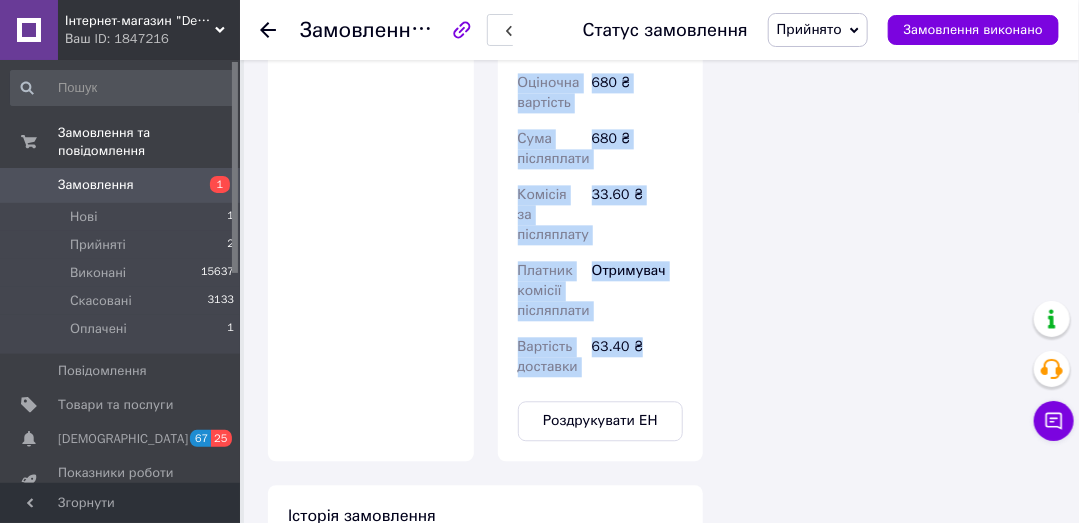 drag, startPoint x: 544, startPoint y: 289, endPoint x: 685, endPoint y: 341, distance: 150.28307 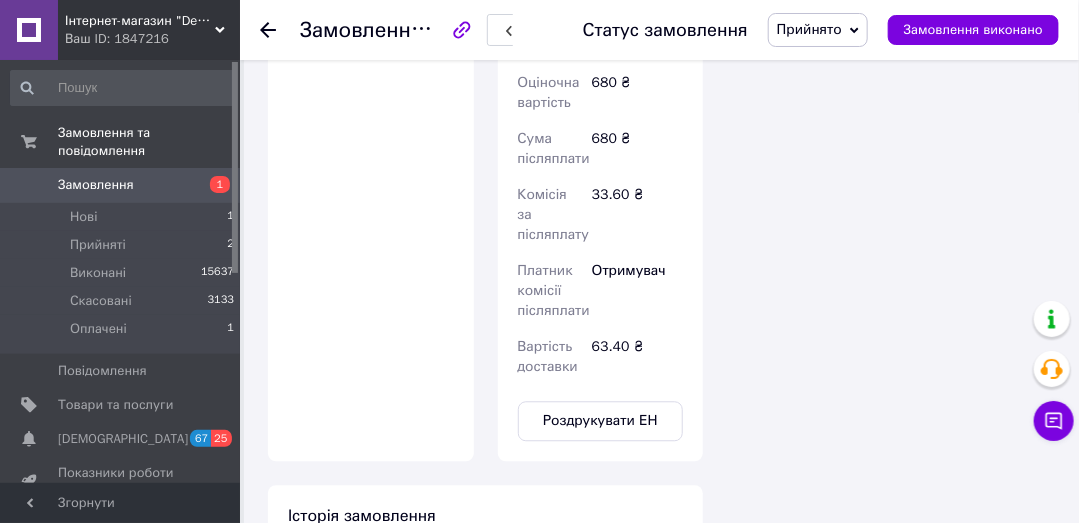 click on "Всього 2 товари 680 ₴ Доставка 63.4 ₴ Знижка Додати Всього до сплати 680 ₴ Комісія за замовлення 106.73 ₴ Дії Написати покупцеві Рахунок   Чат Viber Telegram WhatsApp SMS Запит на відгук про компанію   Скопіювати запит на відгук У вас є 29 днів, щоб відправити запит на відгук покупцеві, скопіювавши посилання.   Видати чек   Завантажити PDF   Друк PDF   Дублювати замовлення Мітки Особисті нотатки, які бачите лише ви. З їх допомогою можна фільтрувати замовлення Примітки Залишилося 300 символів Очистити Зберегти" at bounding box center (891, -97) 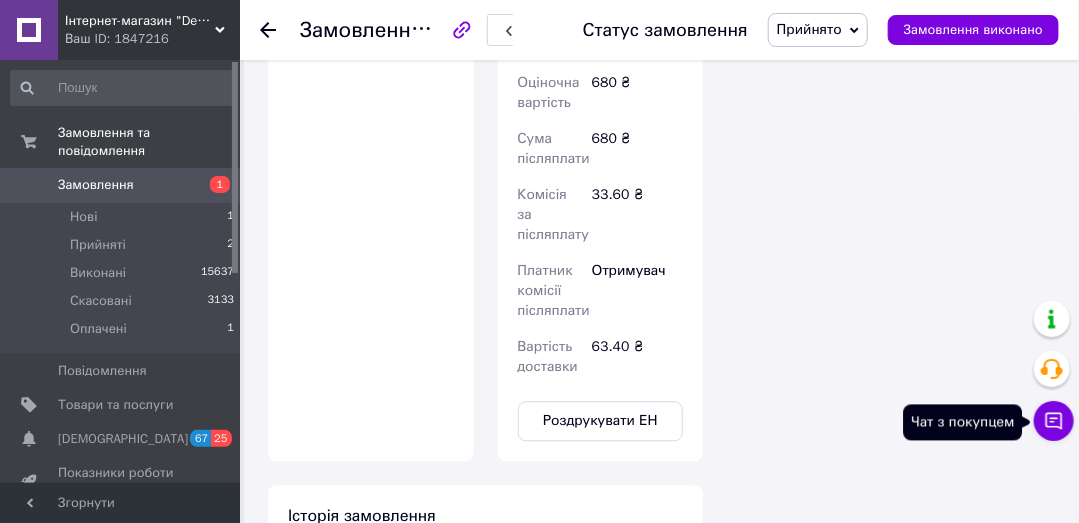 click 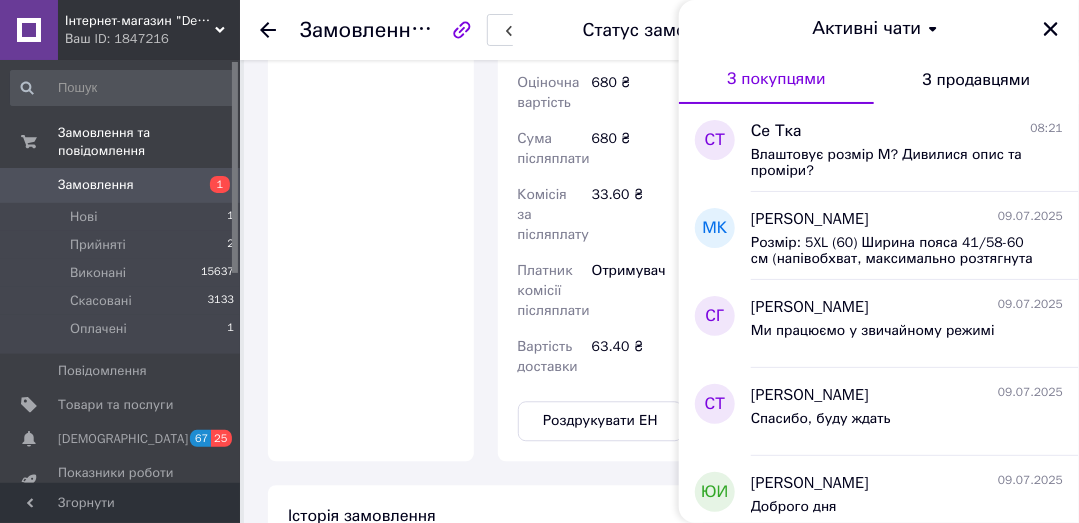 click on "Покупець Змінити покупця Кучмій Максим 1 замовлення у вас на 680 ₴ 100%   успішних покупок Додати відгук Додати +380635622761 Оплата Післяплата" at bounding box center (371, -35) 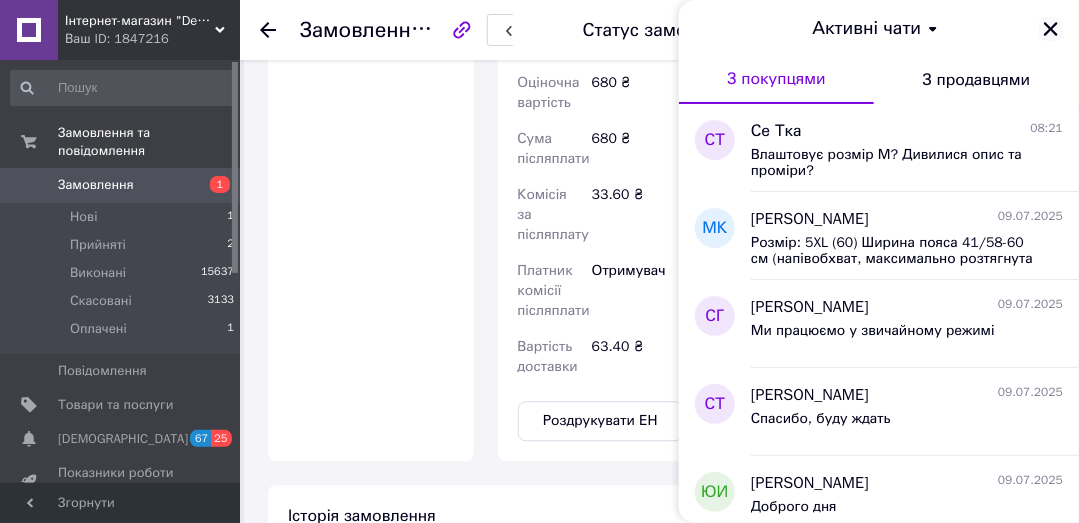 click 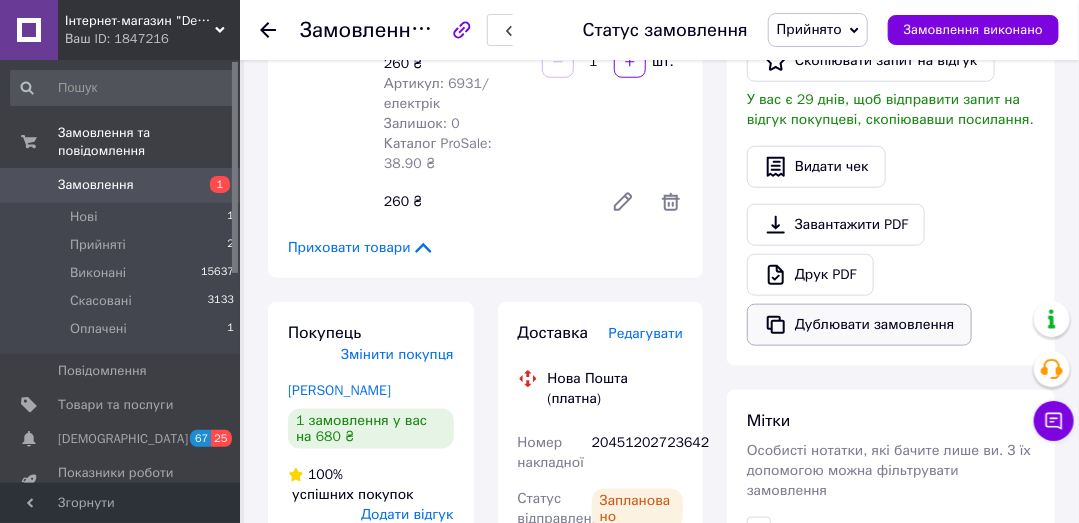 scroll, scrollTop: 556, scrollLeft: 0, axis: vertical 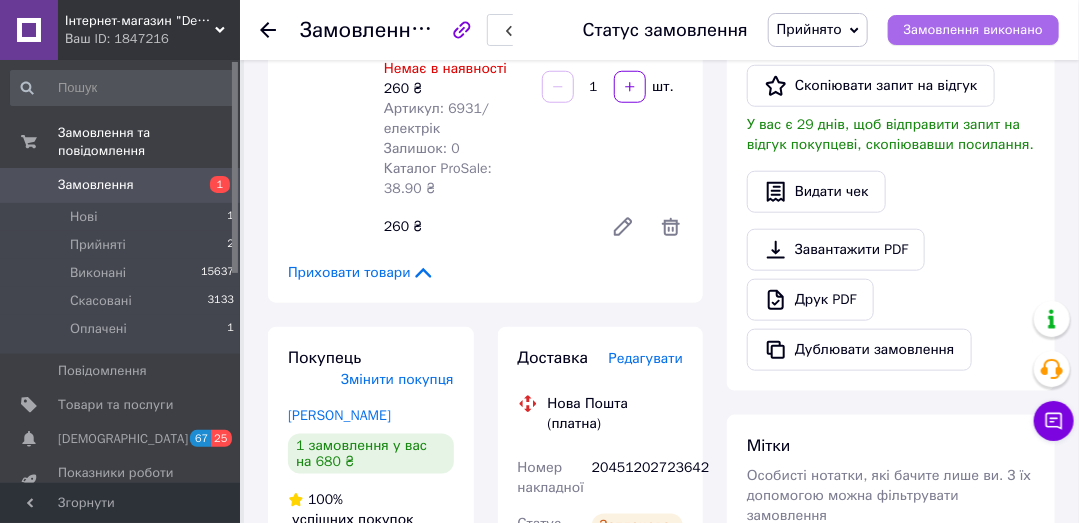 click on "Замовлення виконано" at bounding box center [973, 30] 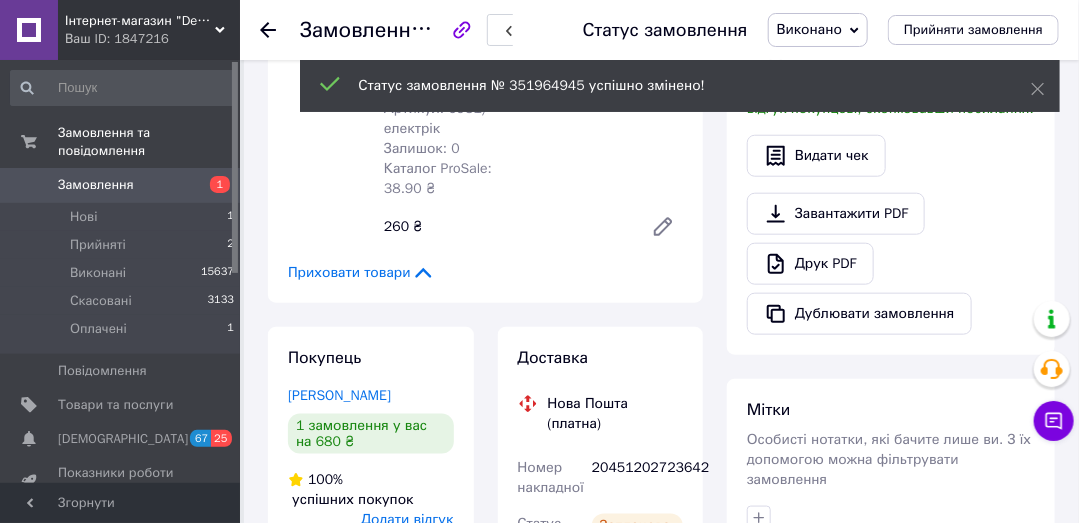 scroll, scrollTop: 40, scrollLeft: 0, axis: vertical 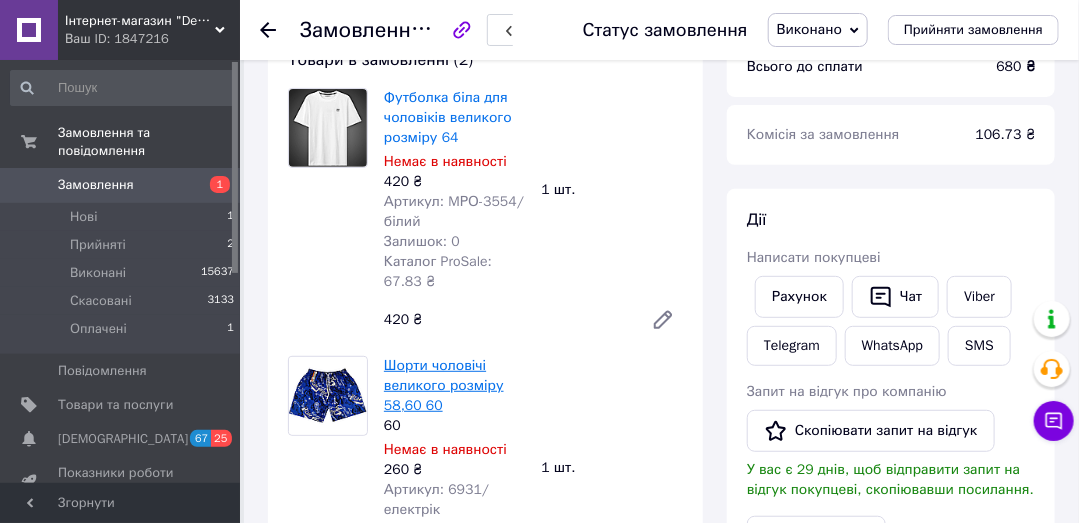 click on "Шорти чоловічі великого розміру 58,60 60" at bounding box center [444, 385] 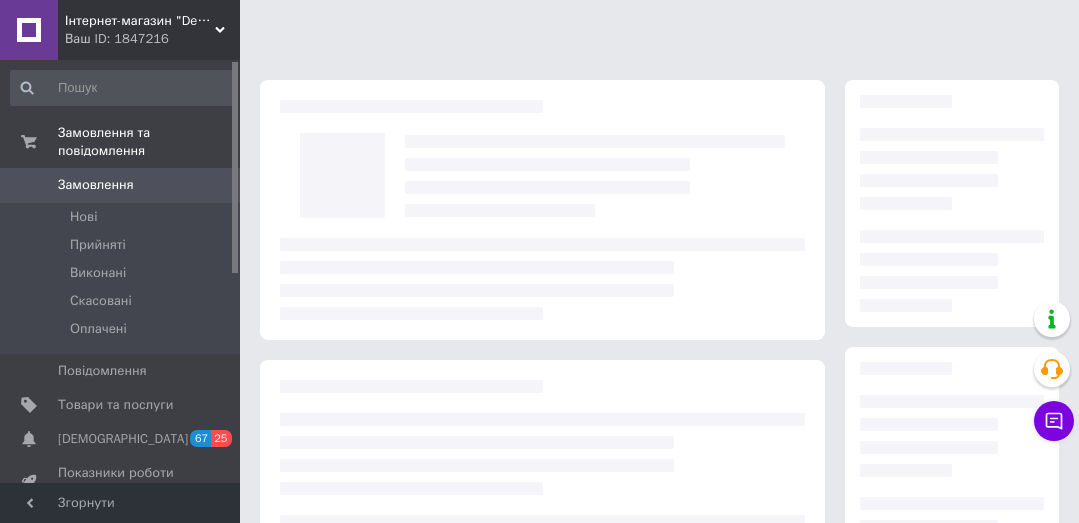 scroll, scrollTop: 0, scrollLeft: 0, axis: both 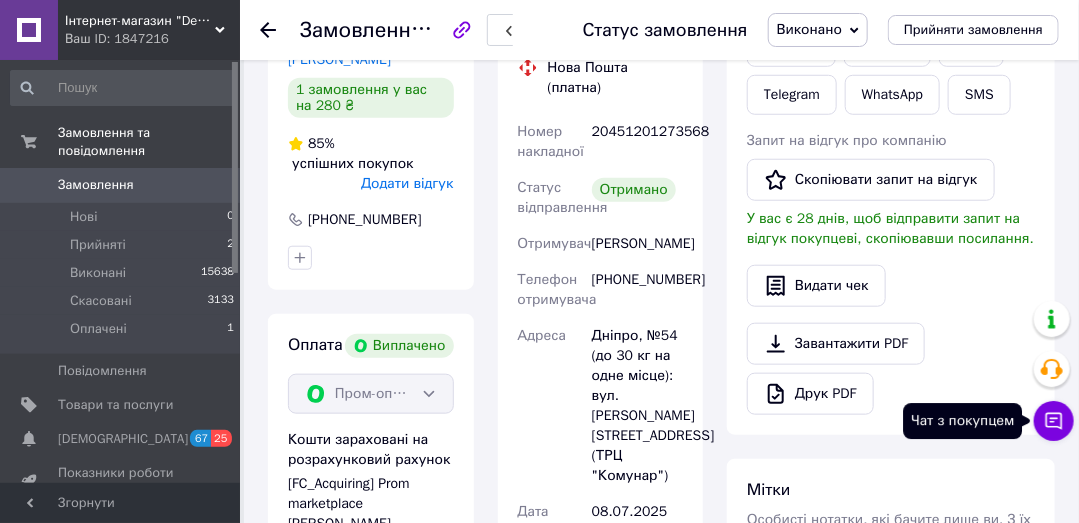 click 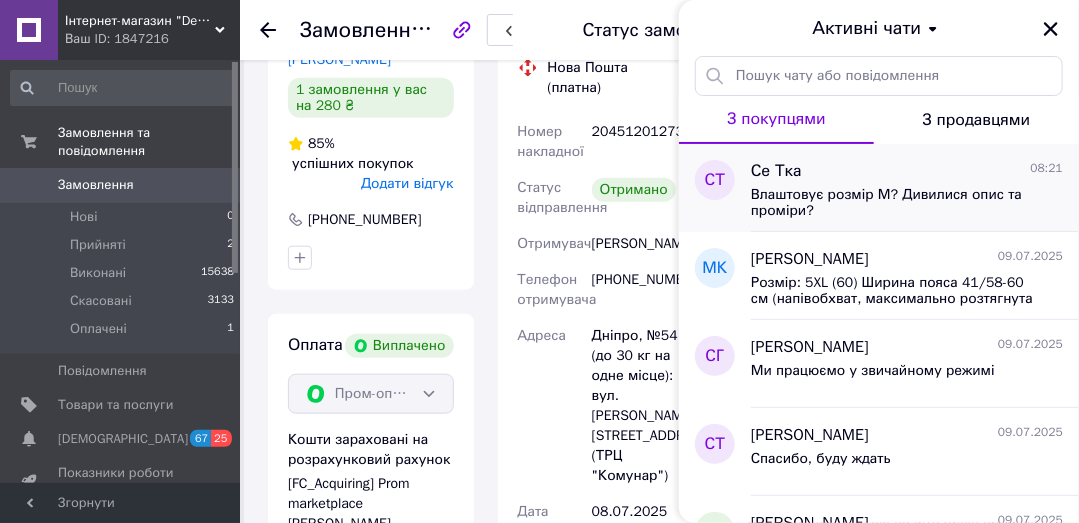 click on "Влаштовує розмір М? Дивилися опис та проміри?" at bounding box center (893, 203) 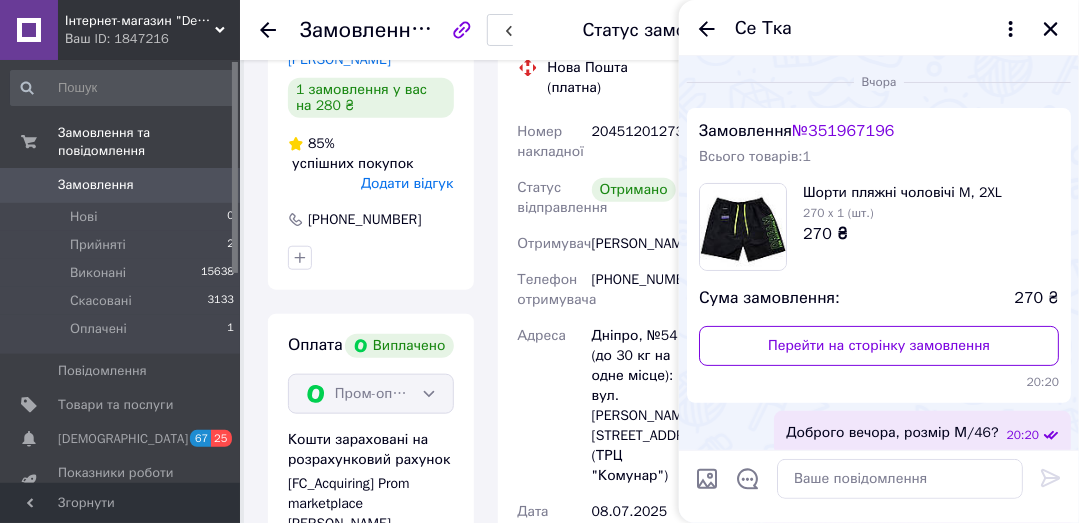 scroll, scrollTop: 1348, scrollLeft: 0, axis: vertical 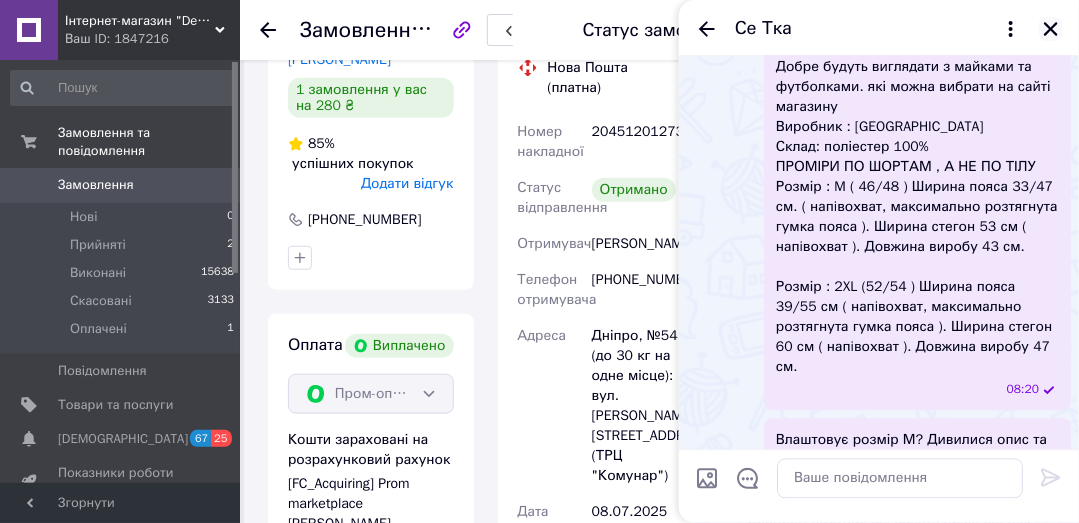 click 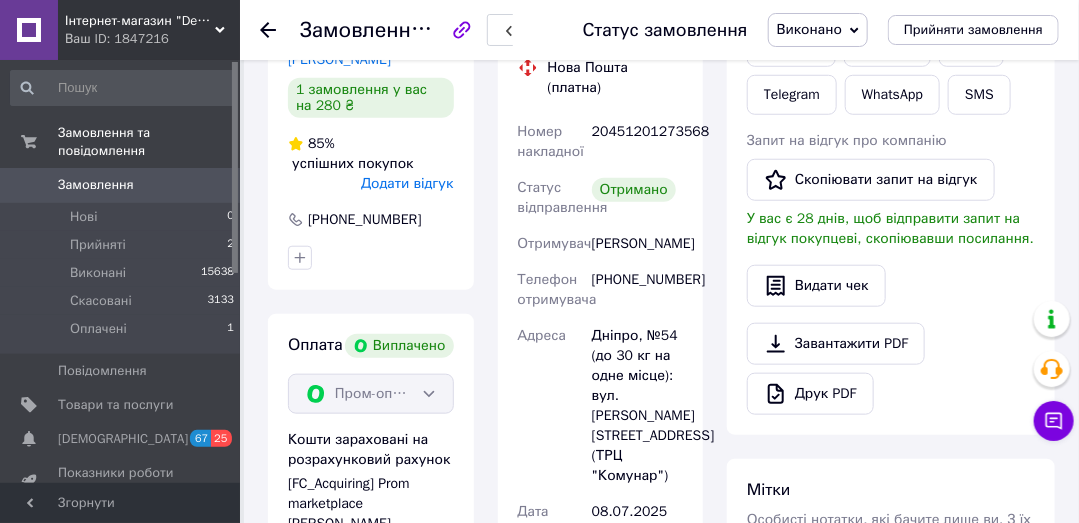 click on "Замовлення" at bounding box center (96, 185) 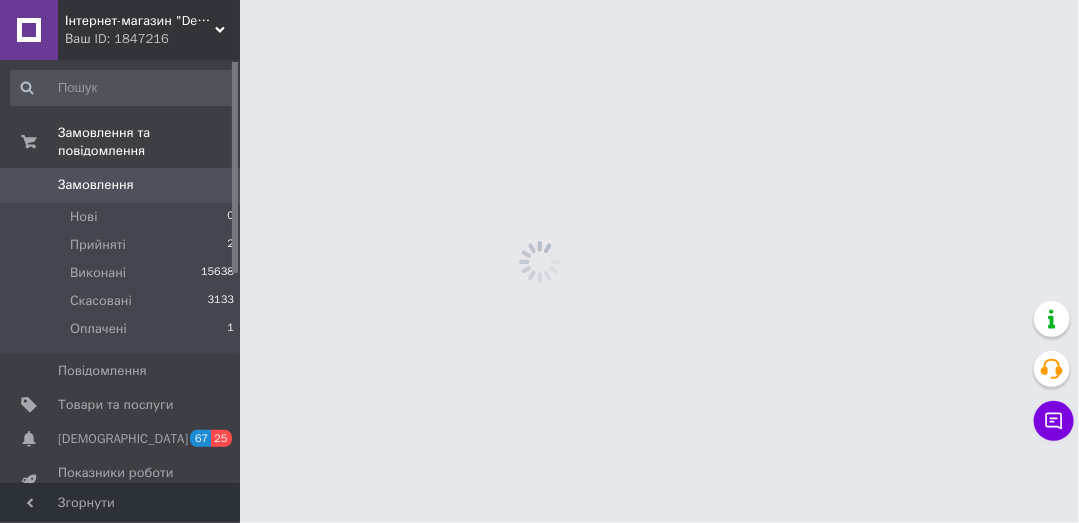 scroll, scrollTop: 0, scrollLeft: 0, axis: both 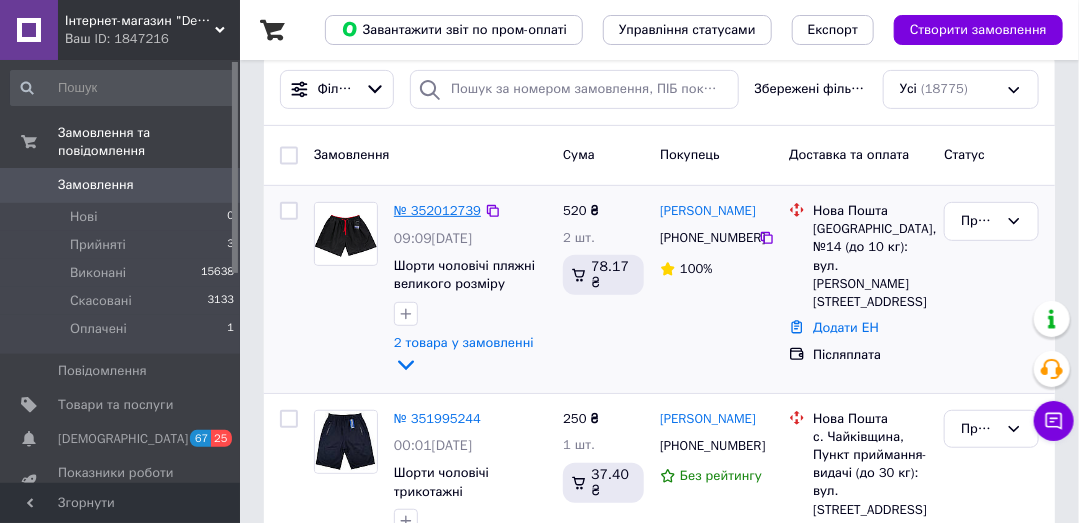 click on "№ 352012739" at bounding box center (437, 210) 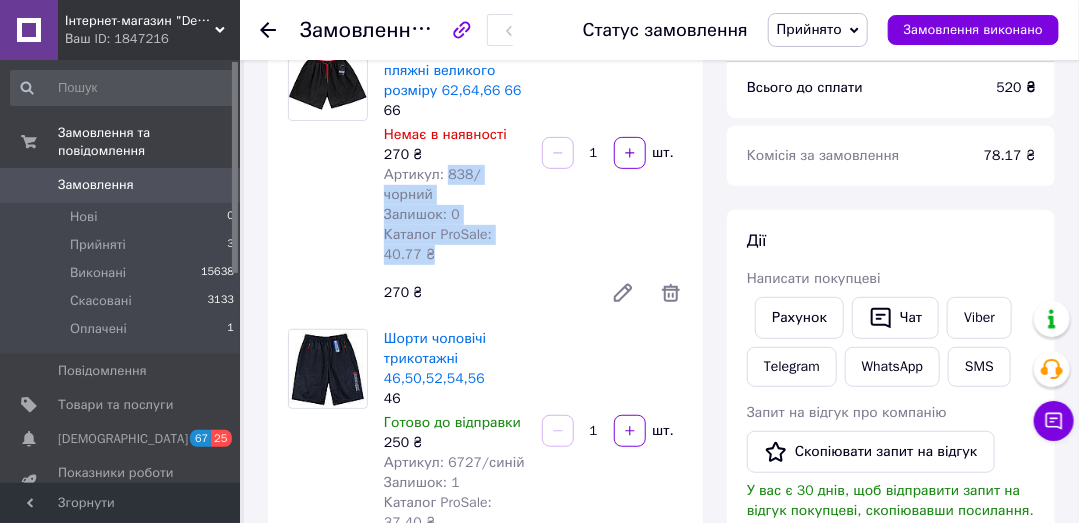 drag, startPoint x: 441, startPoint y: 175, endPoint x: 558, endPoint y: 177, distance: 117.01709 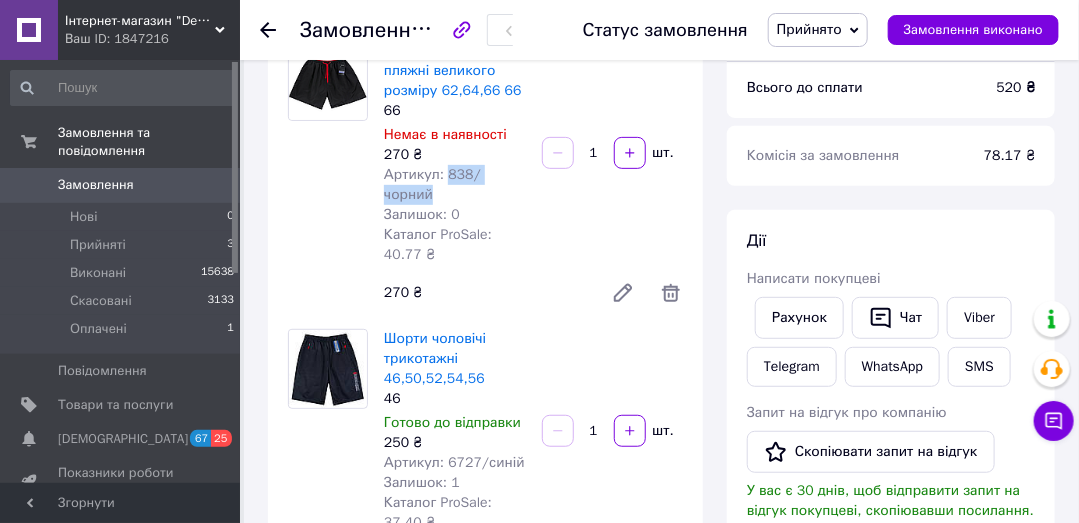 drag, startPoint x: 445, startPoint y: 170, endPoint x: 529, endPoint y: 175, distance: 84.14868 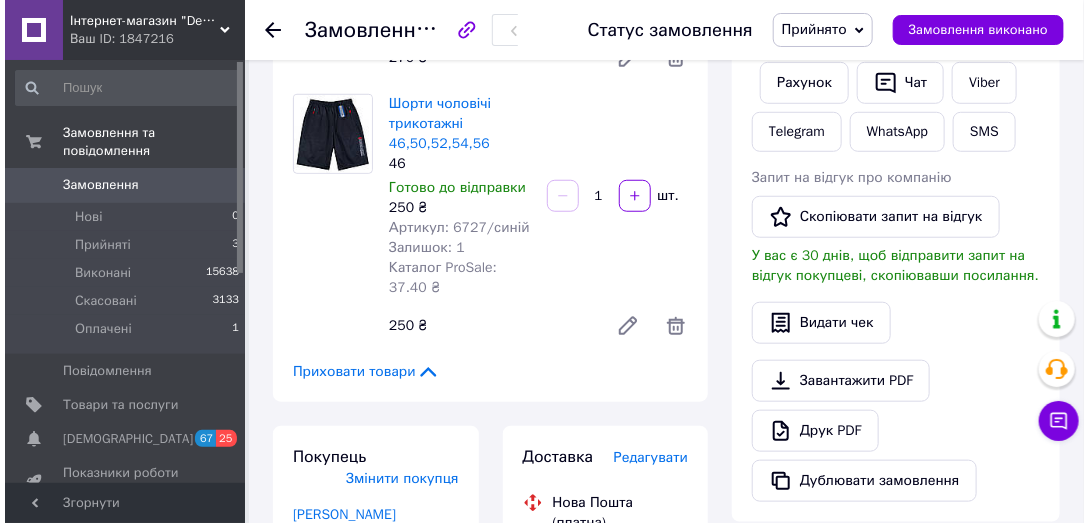 scroll, scrollTop: 476, scrollLeft: 0, axis: vertical 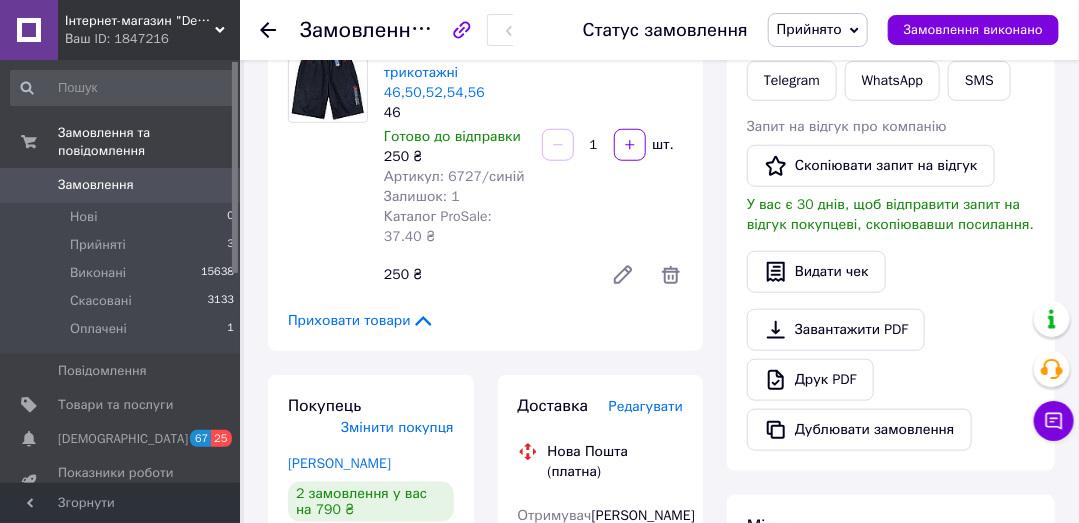 click on "Редагувати" at bounding box center (646, 406) 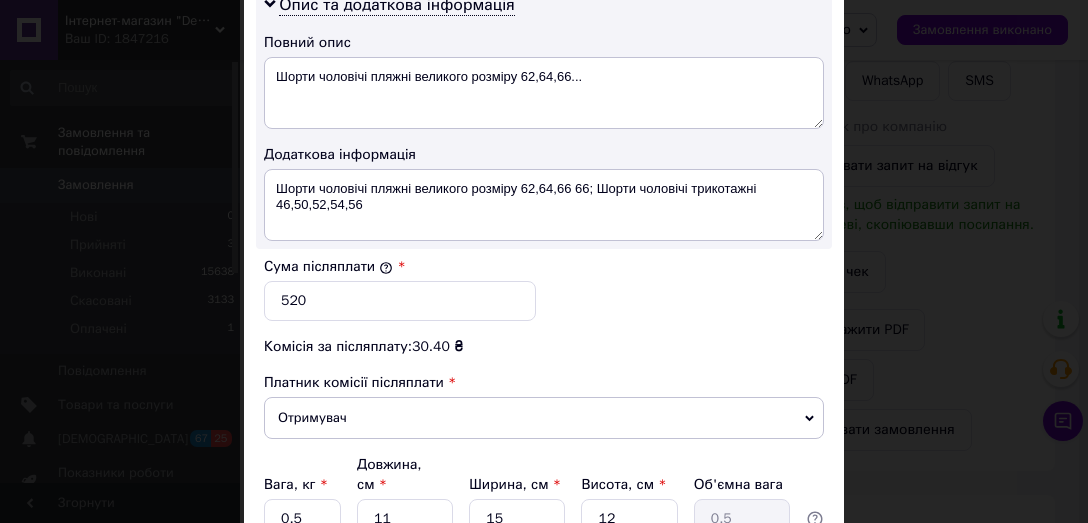 scroll, scrollTop: 1142, scrollLeft: 0, axis: vertical 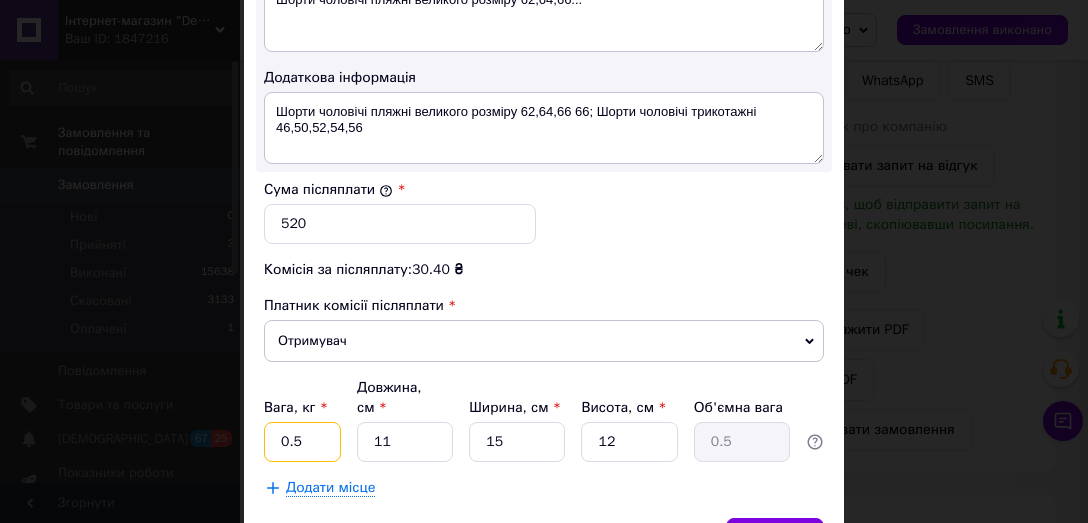 click on "0.5" at bounding box center (302, 442) 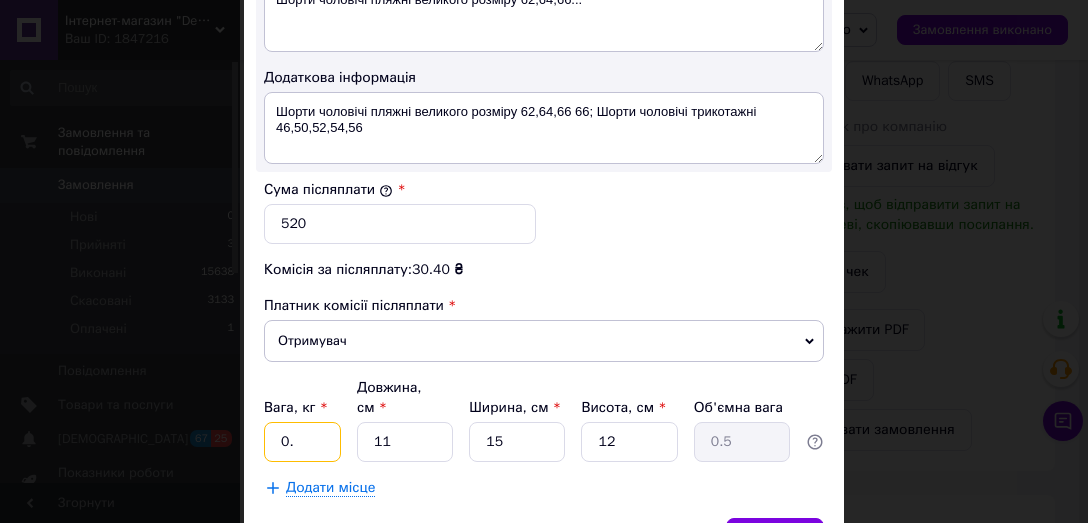 type on "0" 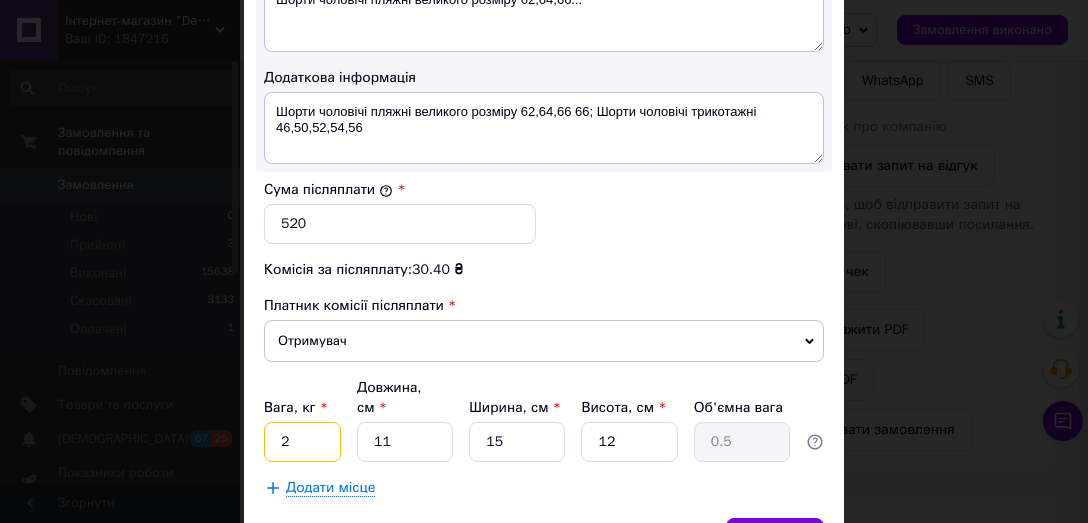type on "2" 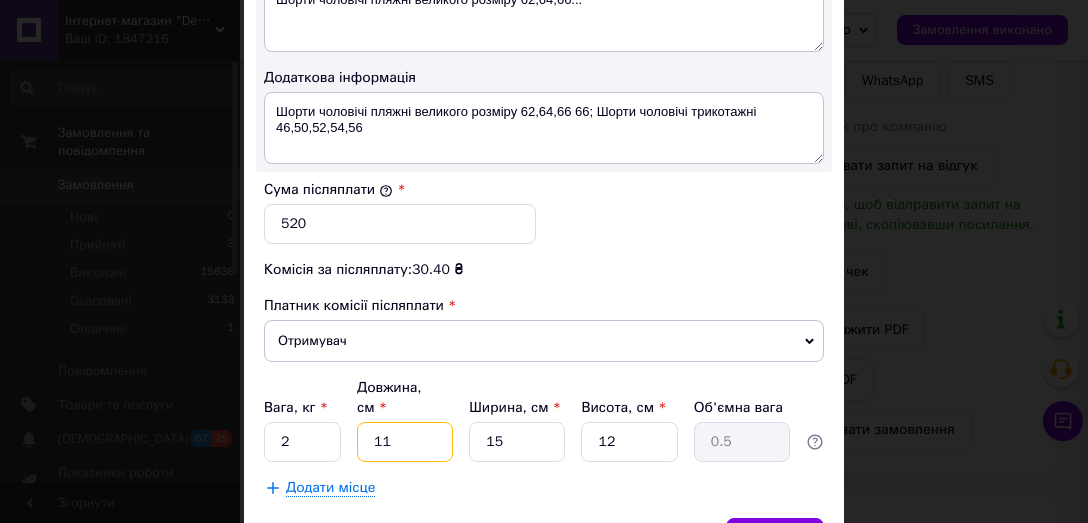 click on "11" at bounding box center (405, 442) 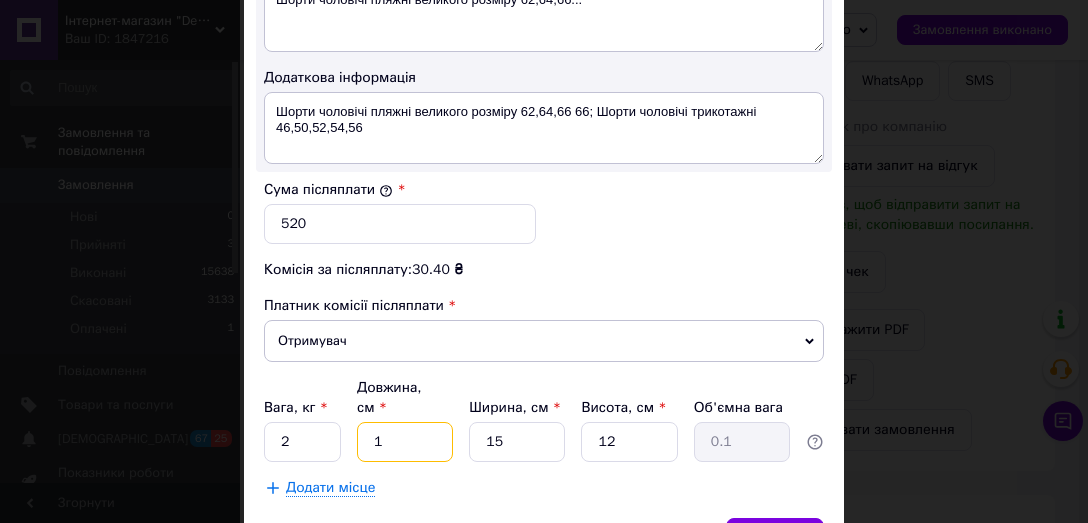 type 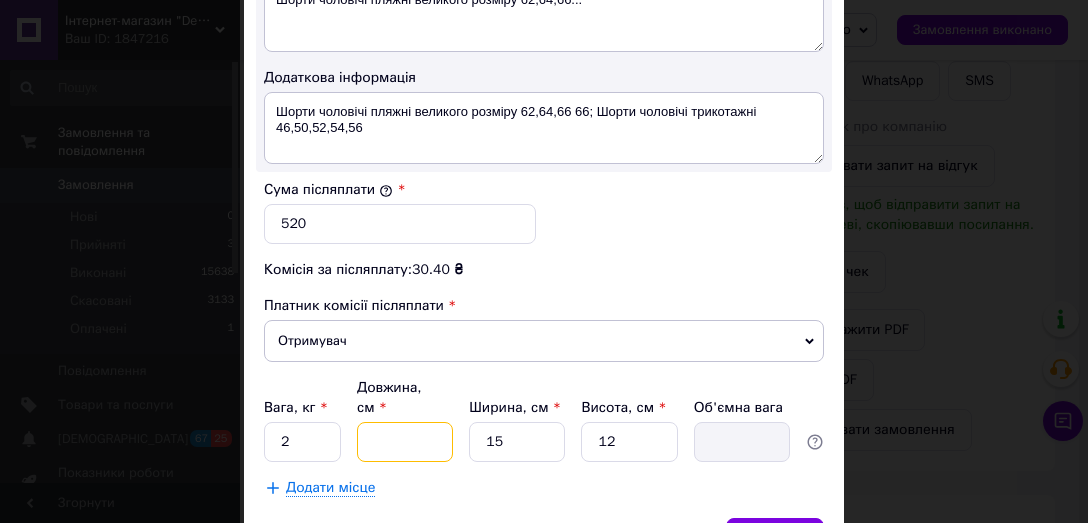 type on "3" 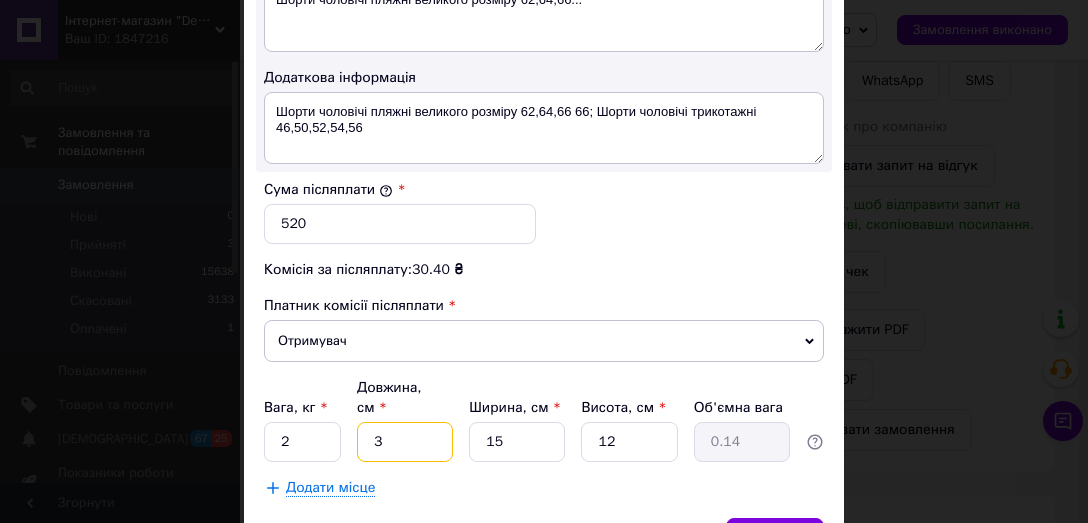 type on "33" 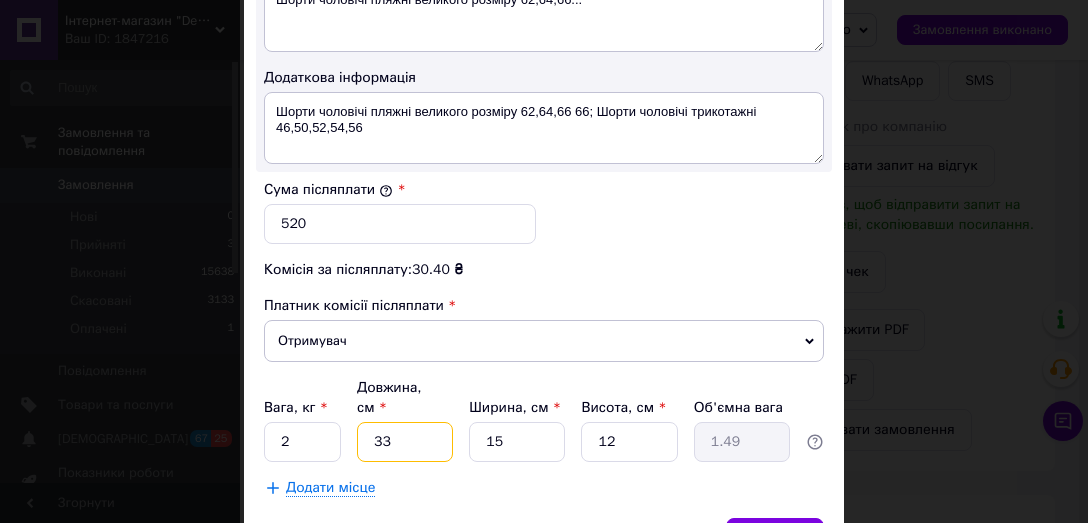 type on "33" 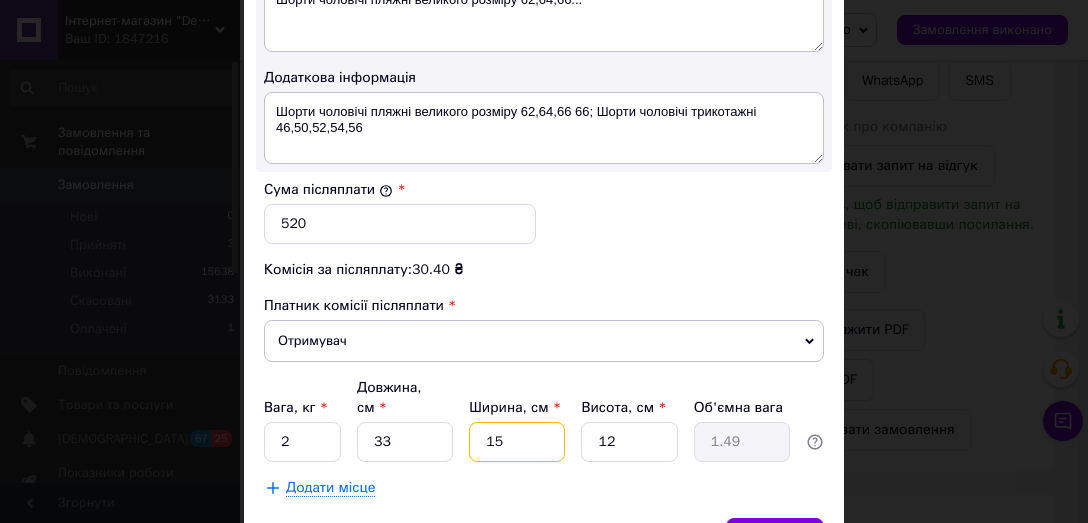 click on "15" at bounding box center (517, 442) 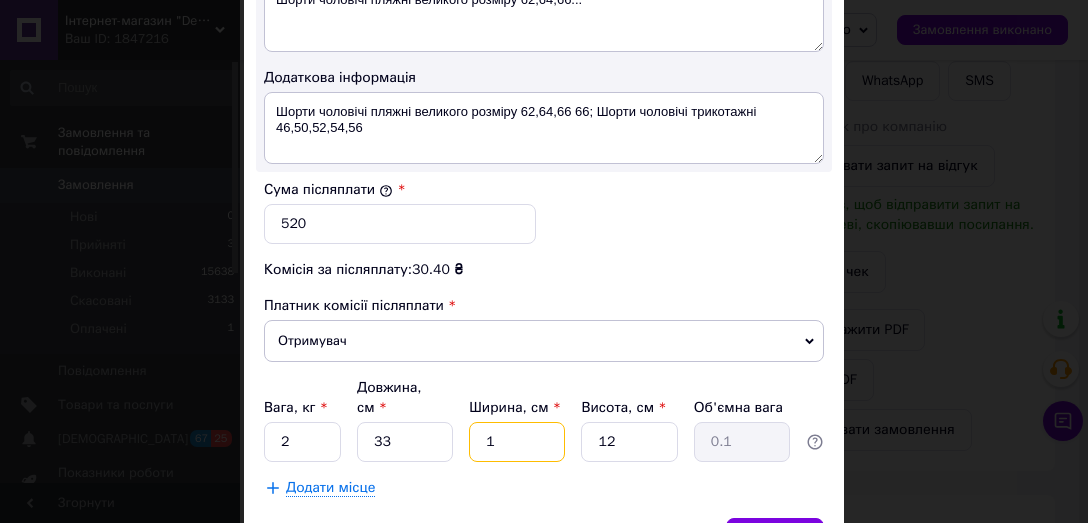 type 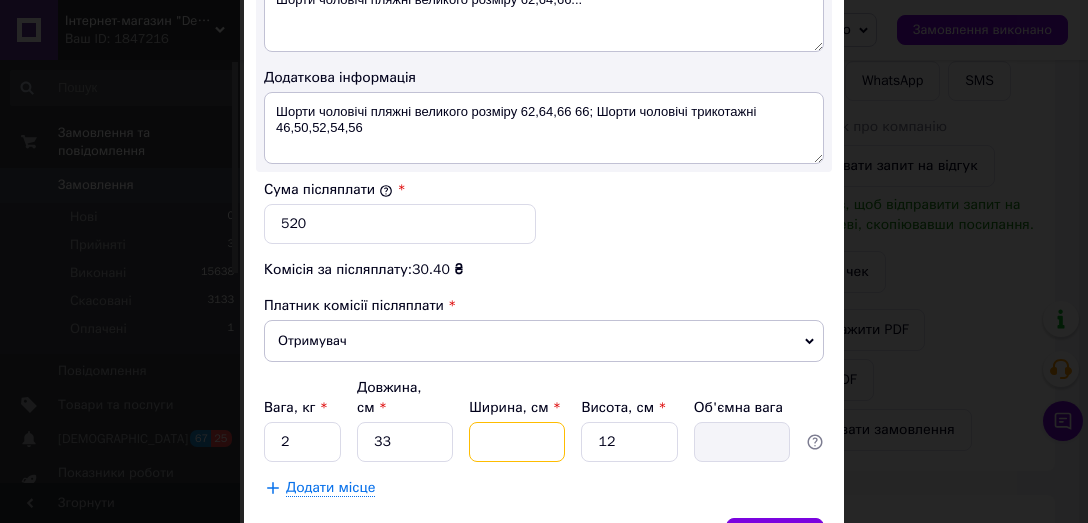 type on "2" 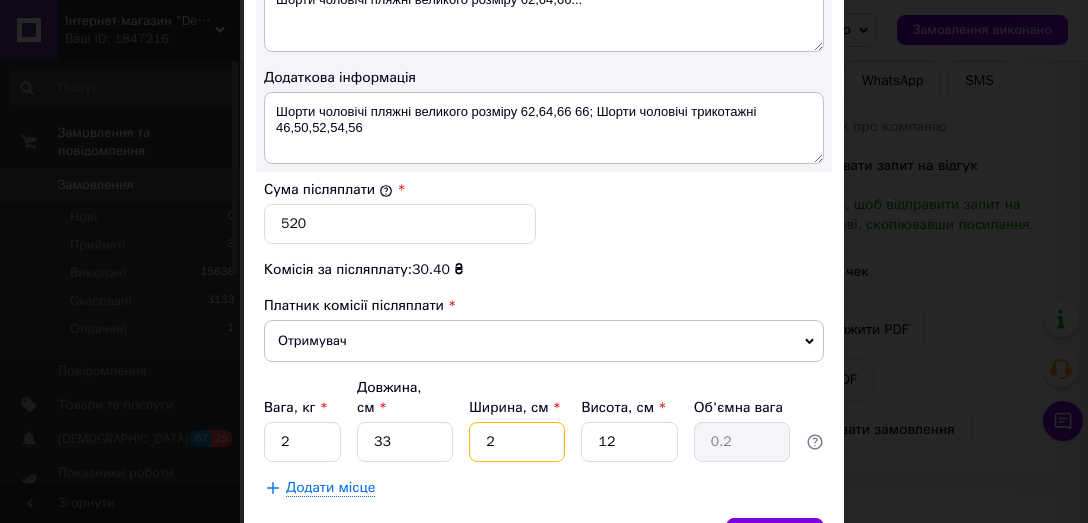 type on "22" 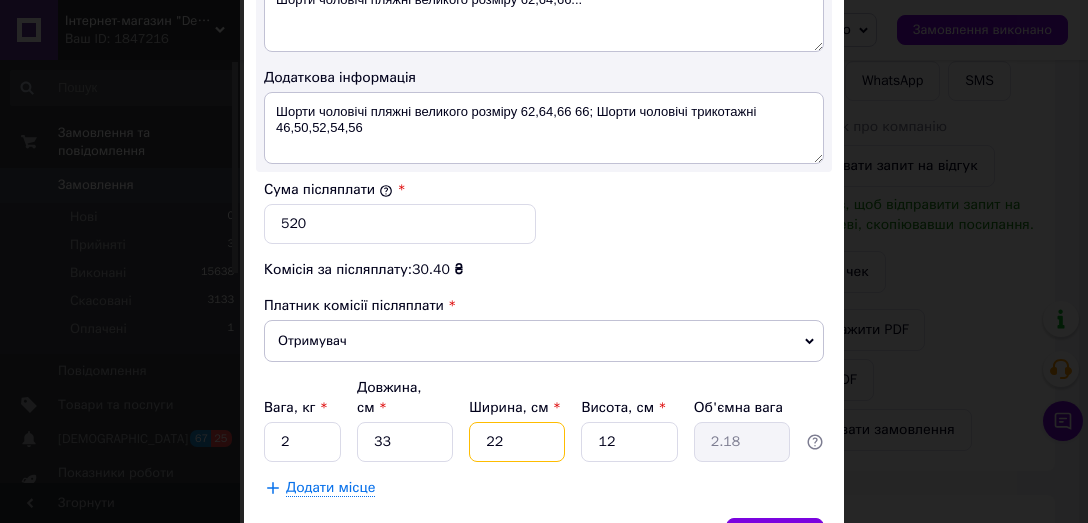 type on "22" 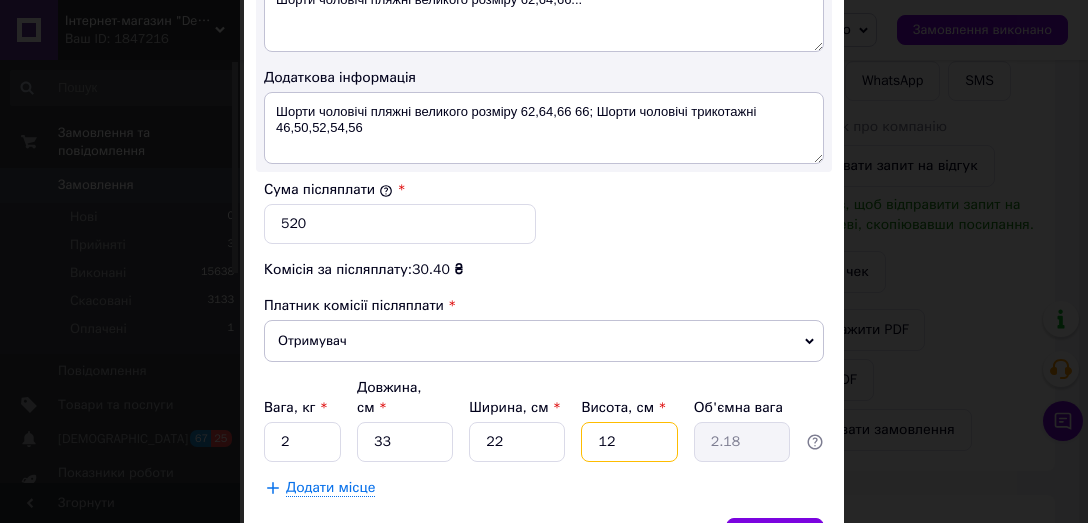 click on "12" at bounding box center [629, 442] 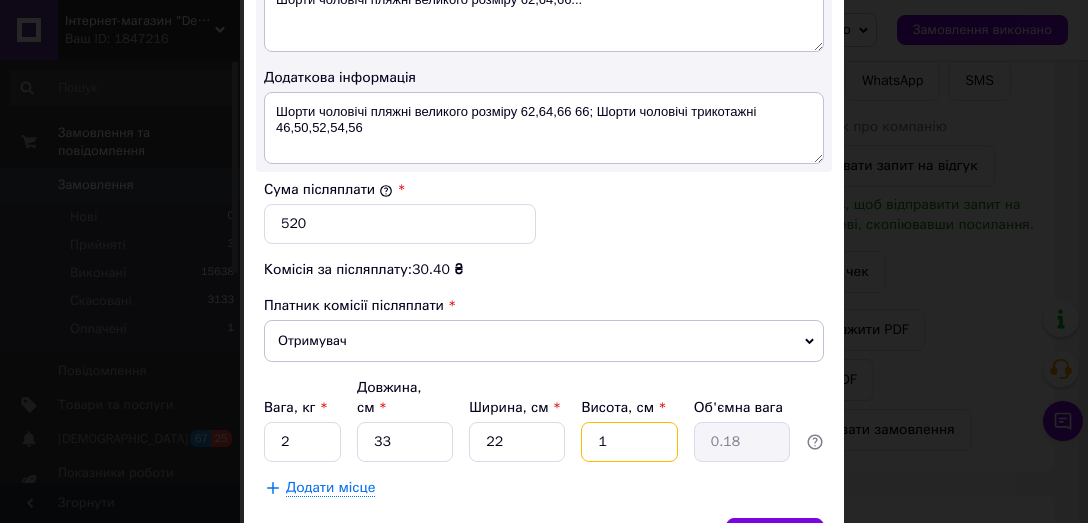 type on "11" 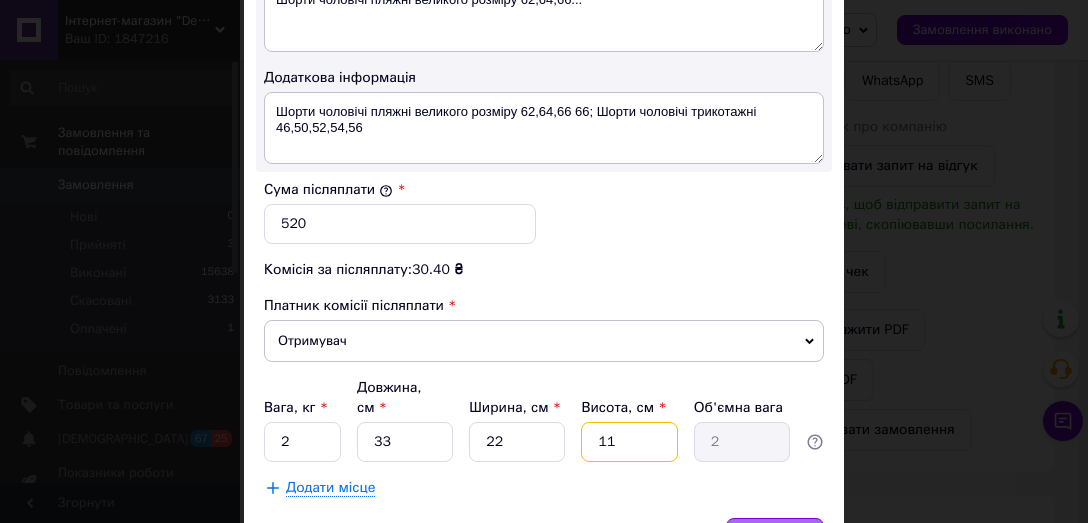 type on "11" 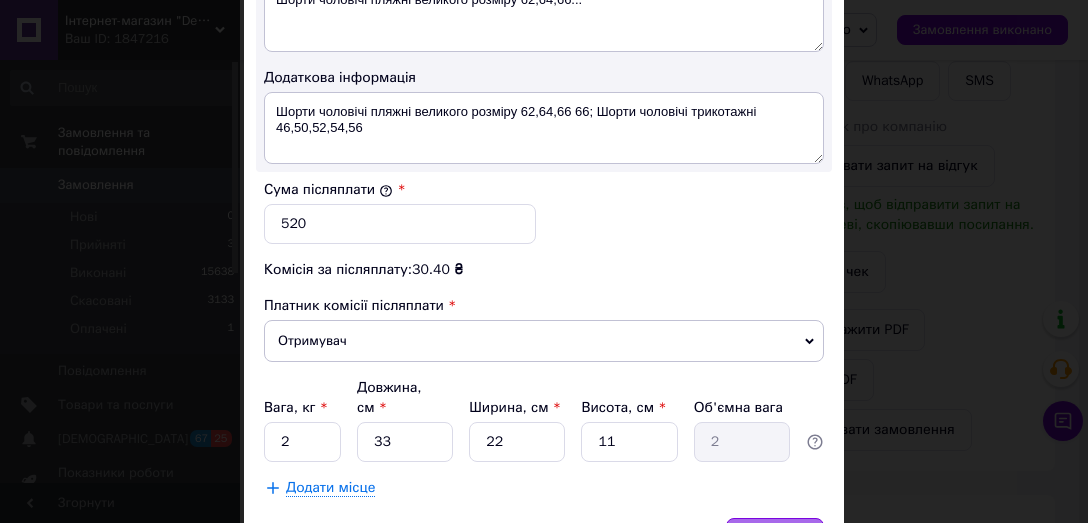 click on "Зберегти" at bounding box center [775, 538] 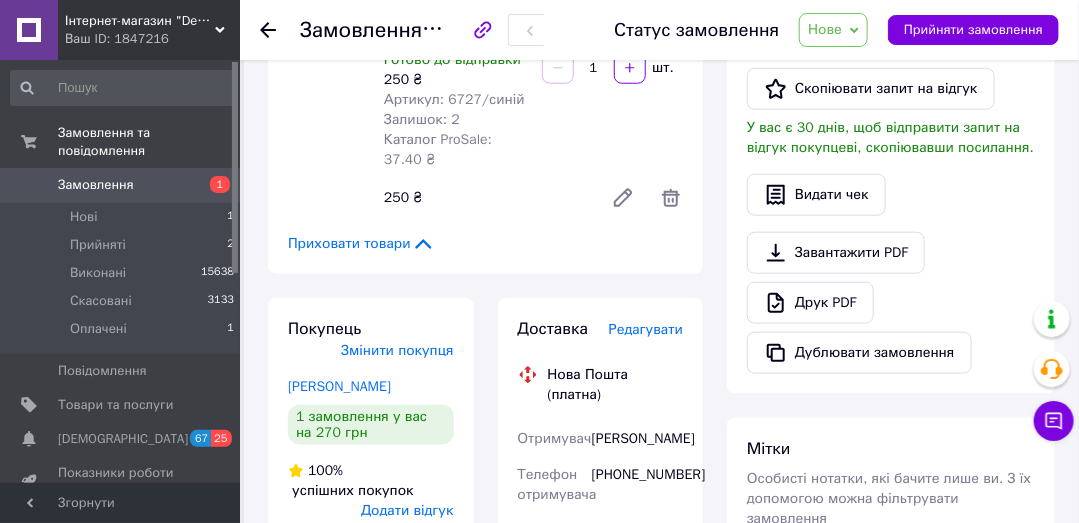 scroll, scrollTop: 666, scrollLeft: 0, axis: vertical 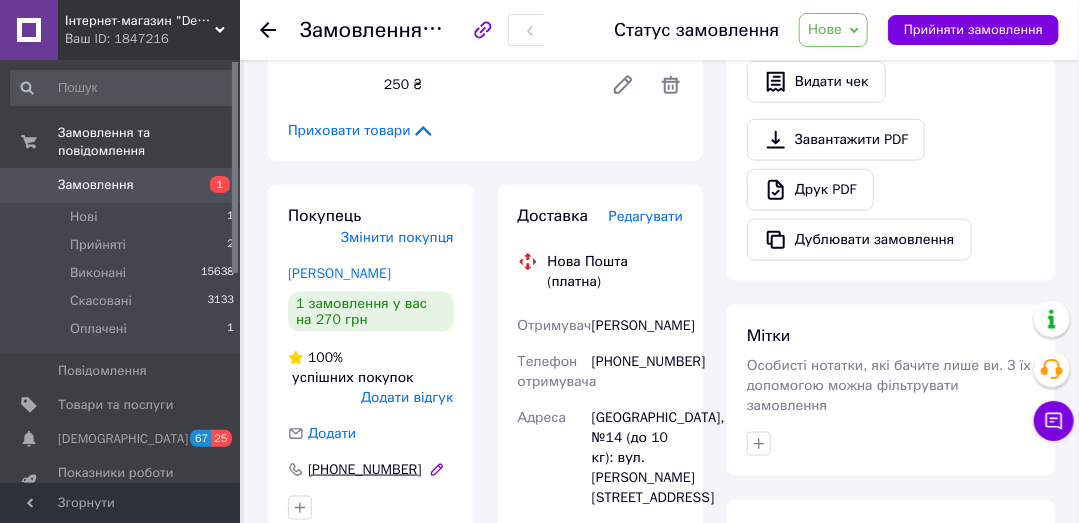 drag, startPoint x: 303, startPoint y: 448, endPoint x: 374, endPoint y: 449, distance: 71.00704 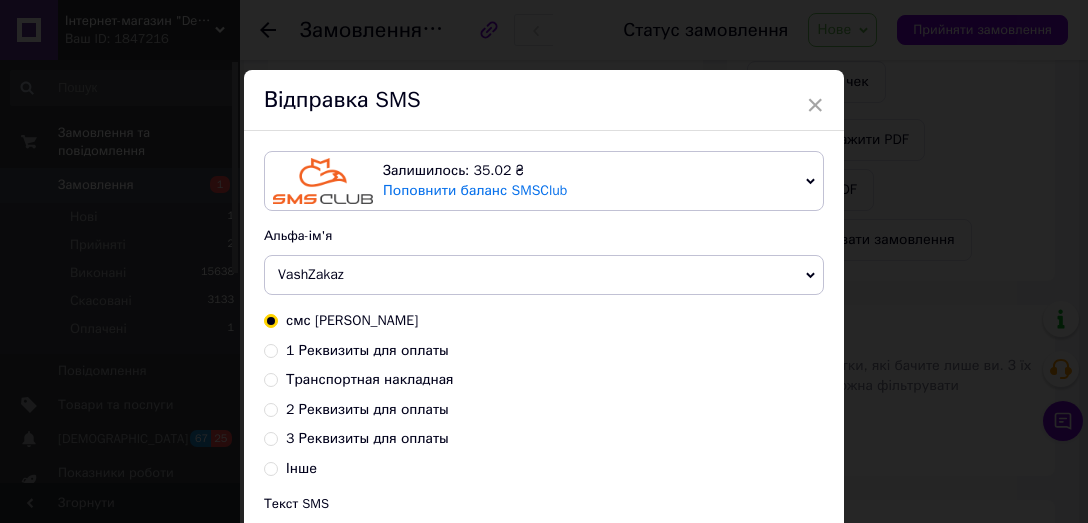 click on "× Відправка SMS Залишилось: 35.02 ₴ Поповнити баланс SMSClub Підключити LetsAds Альфа-ім'я  VashZakaz +380********* Оновити список альфа-імен смс [PERSON_NAME] 1 Реквизиты для оплаты Транспортная накладная 2 Реквизиты для оплаты 3 Реквизиты для оплаты Інше Текст SMS Приват [CREDIT_CARD_NUMBER] [PERSON_NAME] грн. "Dendy" Використано: 53 символи Скасувати   Відправити" at bounding box center (544, 261) 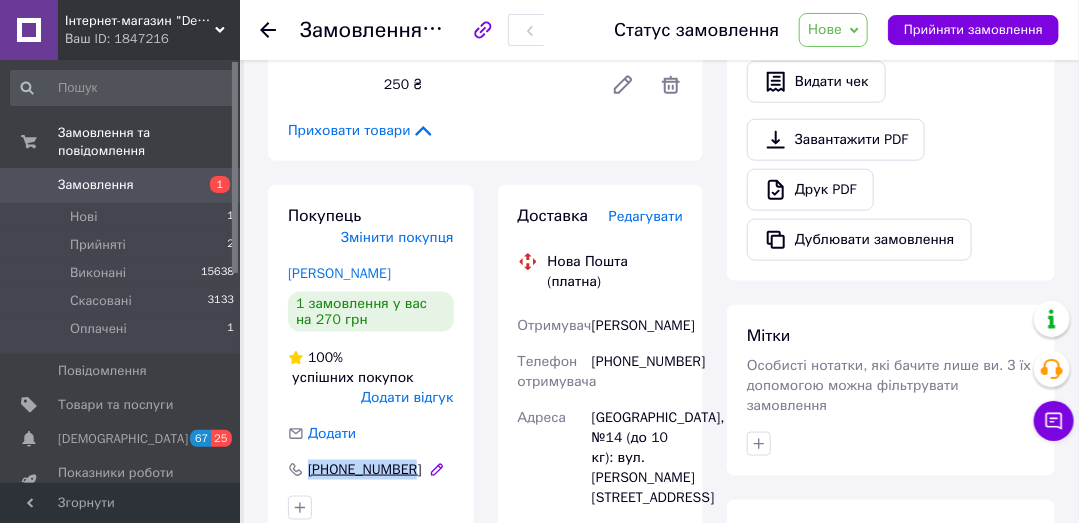 copy on "[PHONE_NUMBER]" 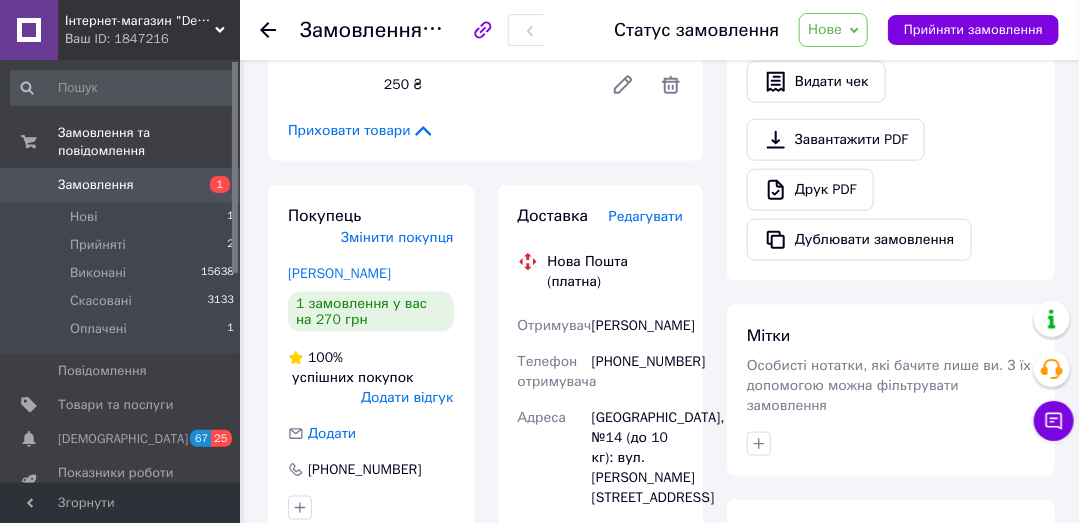 click on "Замовлення №352012739 Статус замовлення Нове Прийнято Виконано Скасовано Оплачено Прийняти замовлення Замовлення з додатку [DATE] 09:09 Товари в замовленні (2) Додати товар Шорти чоловічі пляжні великого розміру 62,64,66 66 66 Готово до відправки 270 ₴ Артикул: 838/чорний Залишок: 1 Каталог ProSale: 40.77 ₴  1   шт. 270 ₴ Шорти чоловічі трикотажні 46,50,52,54,56 46 Готово до відправки 250 ₴ Артикул: 6727/синій Залишок: 2 Каталог ProSale: 37.40 ₴  1   шт. 250 ₴ Приховати товари Покупець Змінити покупця [PERSON_NAME] 1 замовлення у вас на 270 грн 100%   успішних покупок Додати відгук Додати [PHONE_NUMBER] 520 ₴" at bounding box center (661, 323) 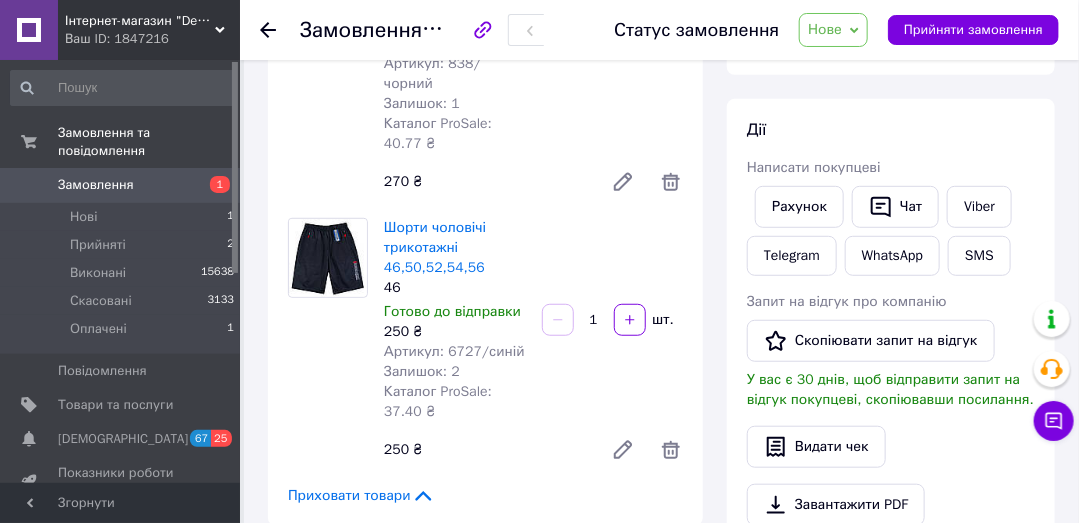 scroll, scrollTop: 190, scrollLeft: 0, axis: vertical 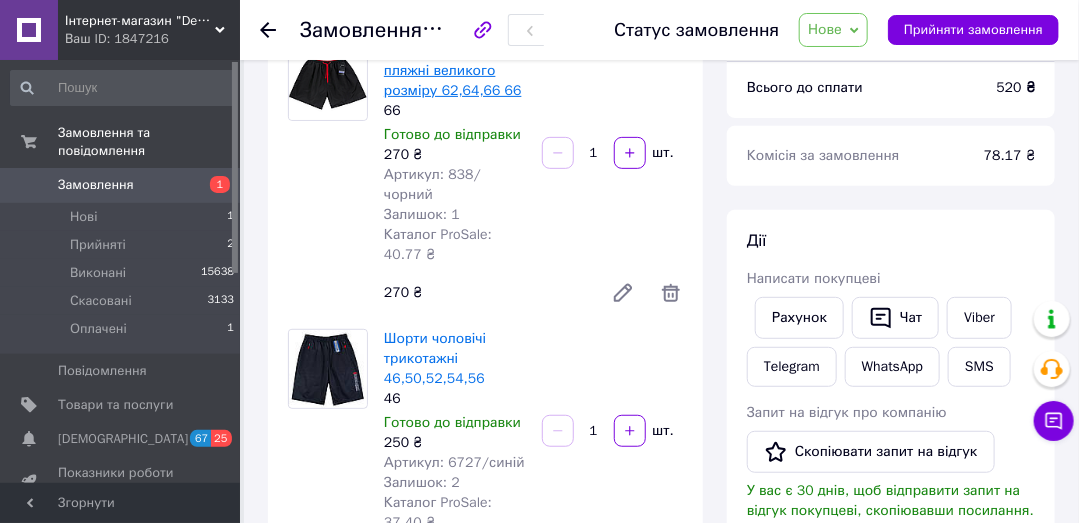 click on "Шорти чоловічі пляжні великого розміру 62,64,66 66" at bounding box center (453, 70) 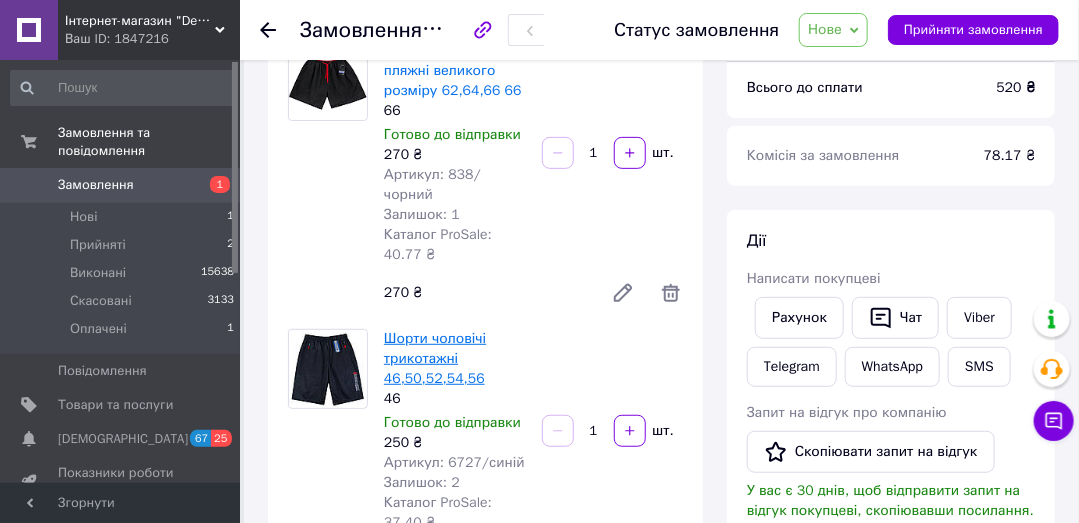 click on "Шорти чоловічі трикотажні 46,50,52,54,56" at bounding box center (435, 358) 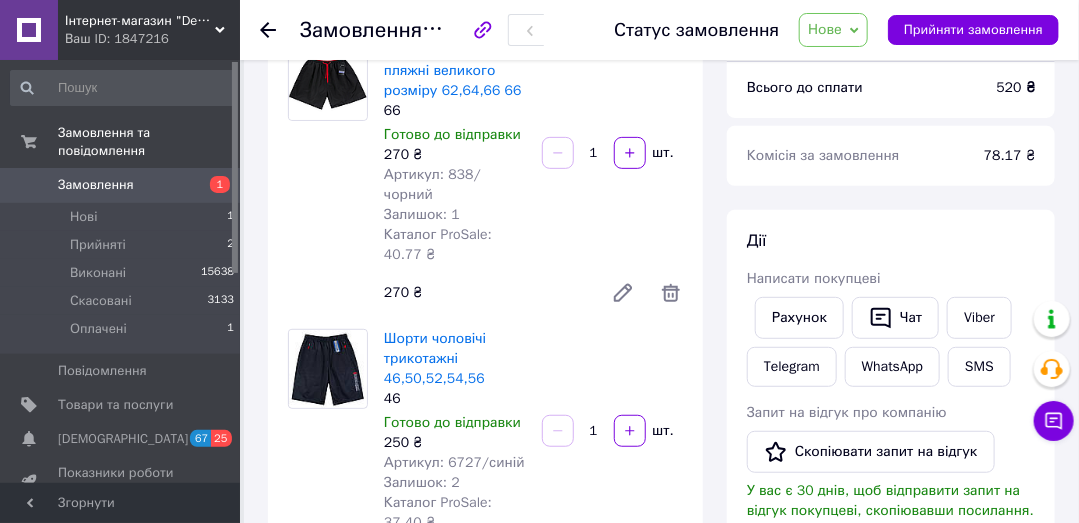 click on "Нове" at bounding box center [825, 29] 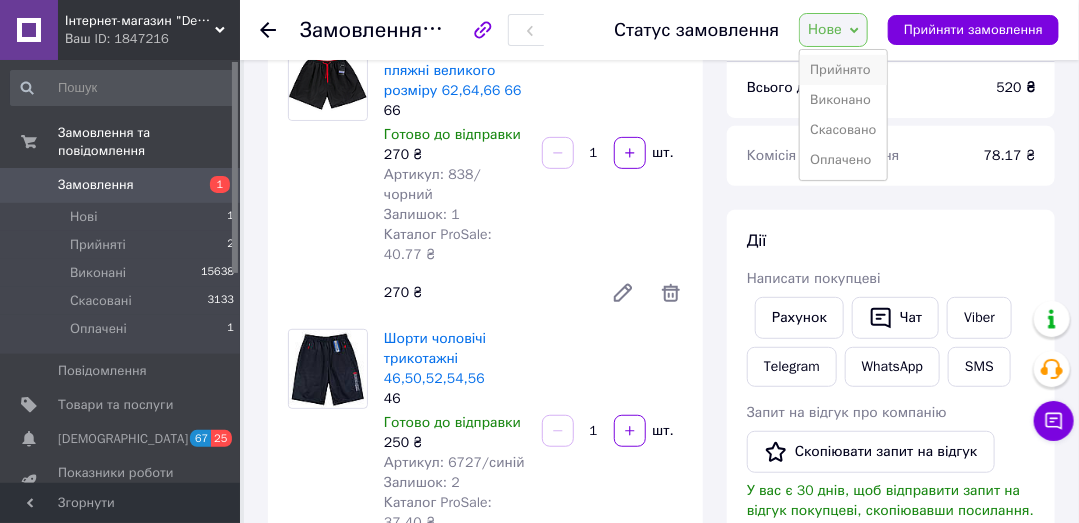 click on "Прийнято" at bounding box center (843, 70) 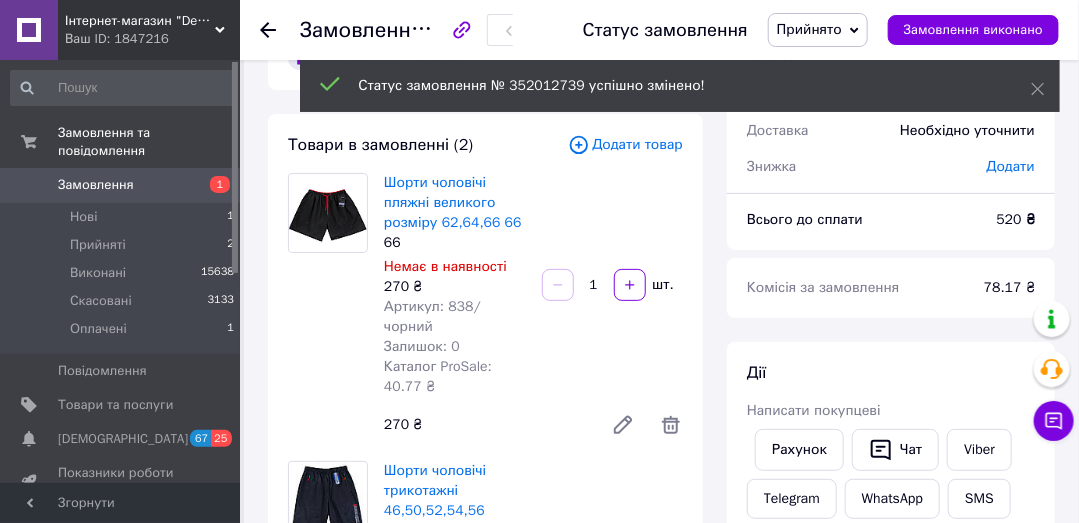 scroll, scrollTop: 0, scrollLeft: 0, axis: both 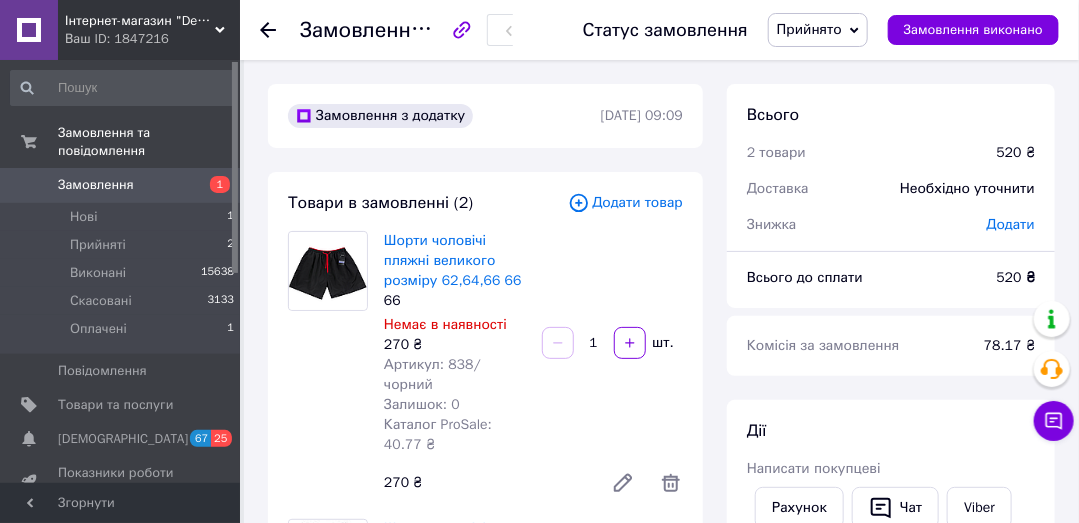 click on "Інтернет-магазин "Dendy"" at bounding box center [140, 21] 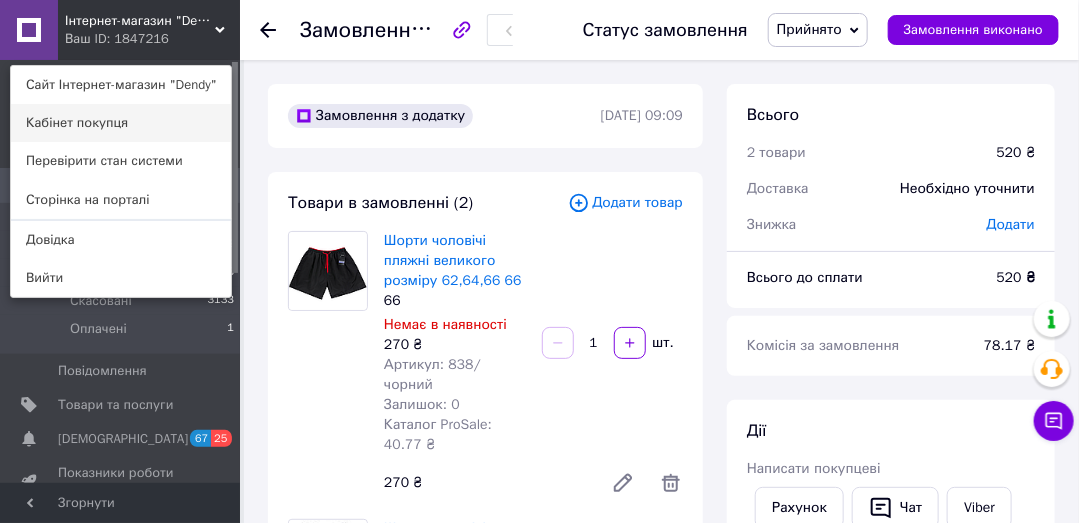 click on "Кабінет покупця" at bounding box center (121, 123) 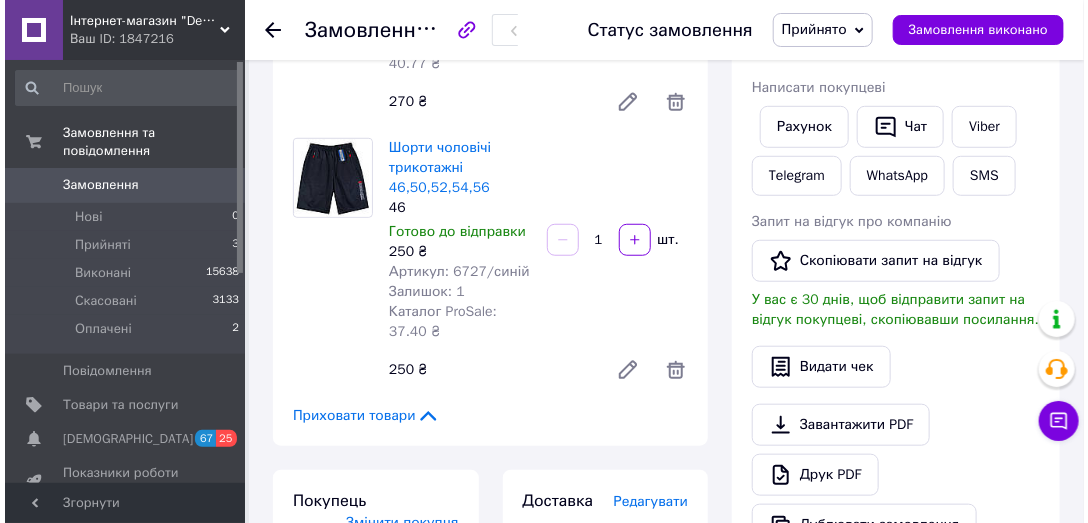 scroll, scrollTop: 571, scrollLeft: 0, axis: vertical 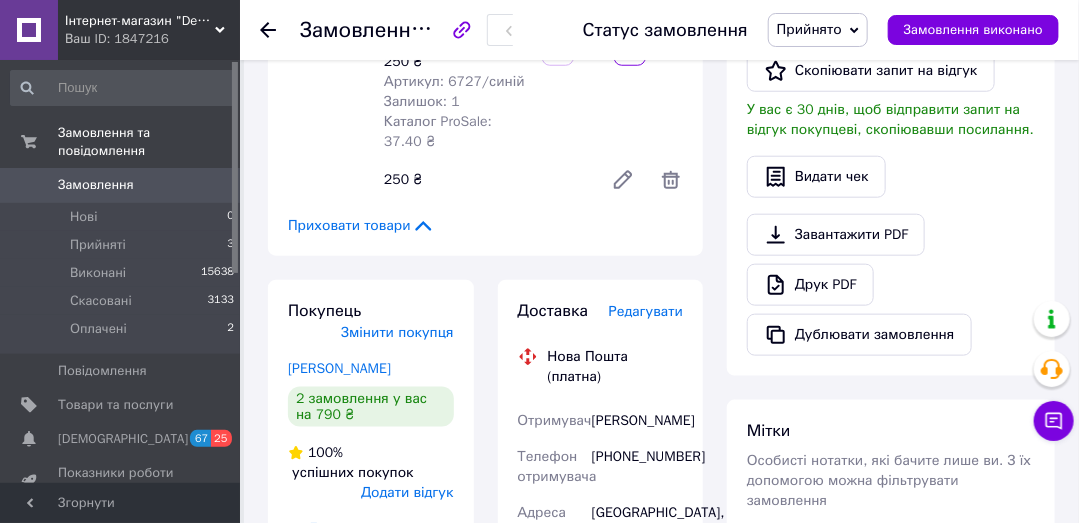 click on "Редагувати" at bounding box center [646, 311] 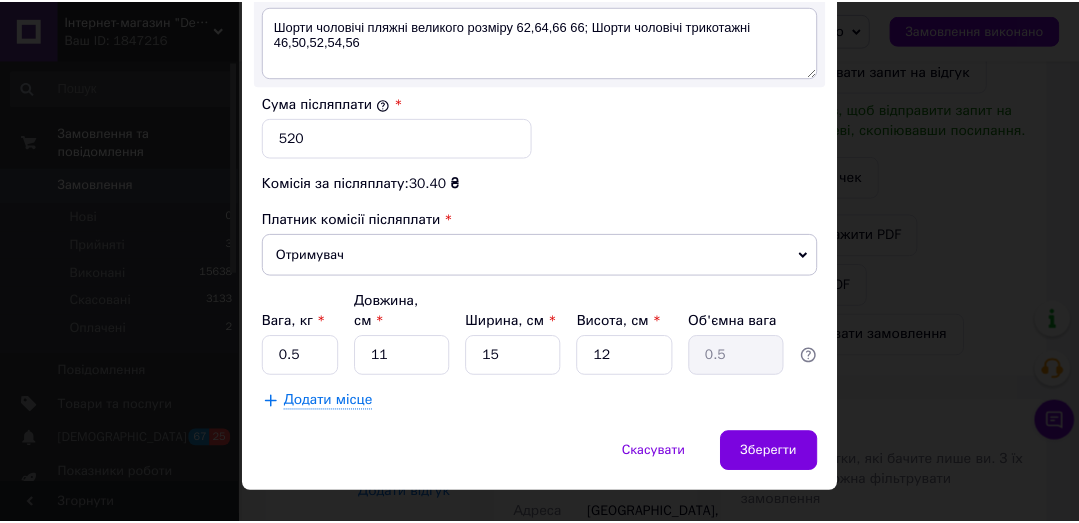 scroll, scrollTop: 1231, scrollLeft: 0, axis: vertical 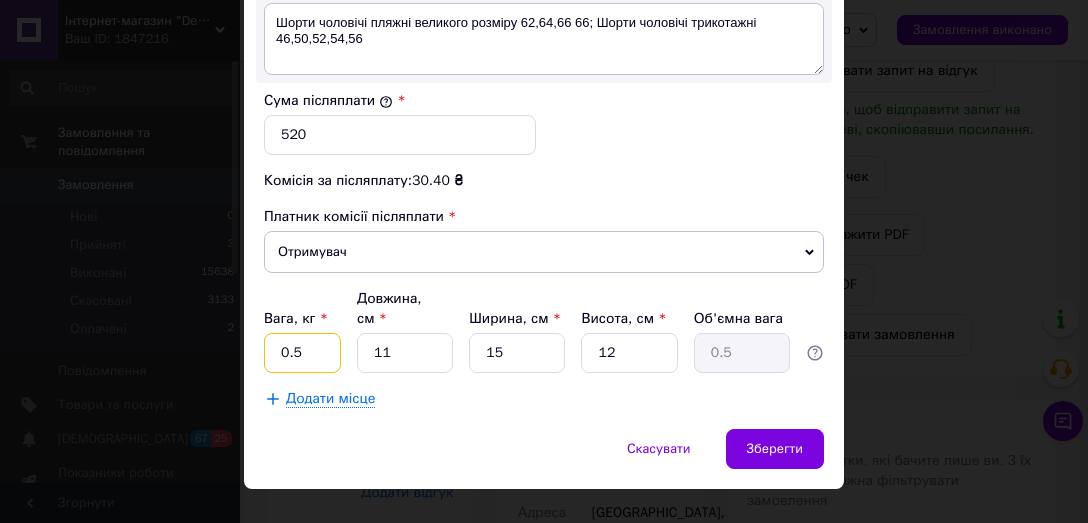 click on "0.5" at bounding box center [302, 353] 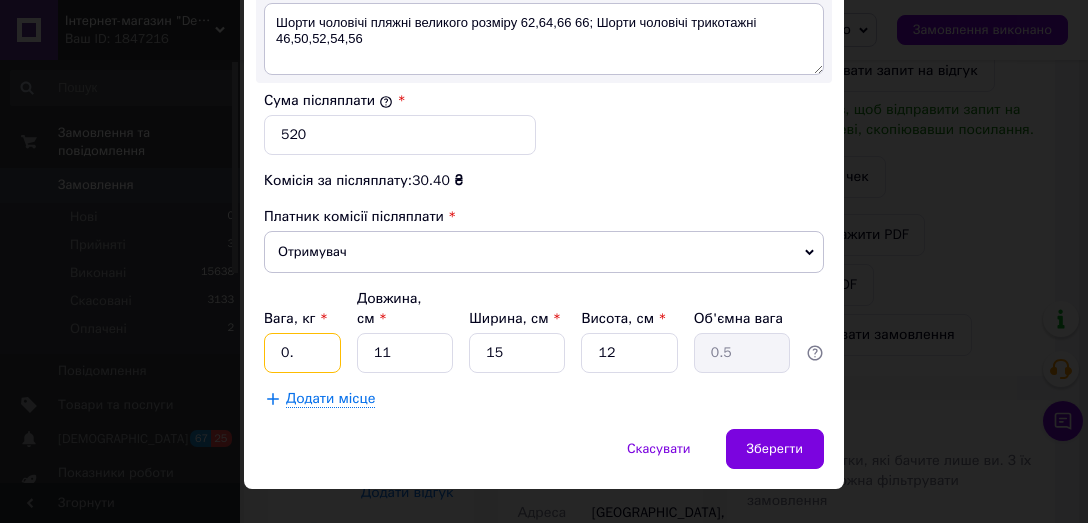 type on "0" 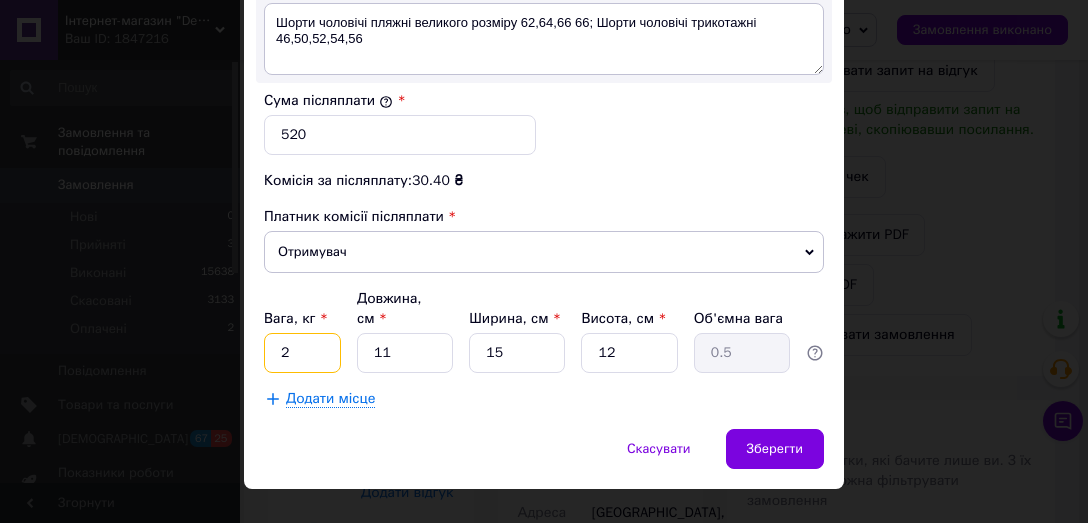 type on "2" 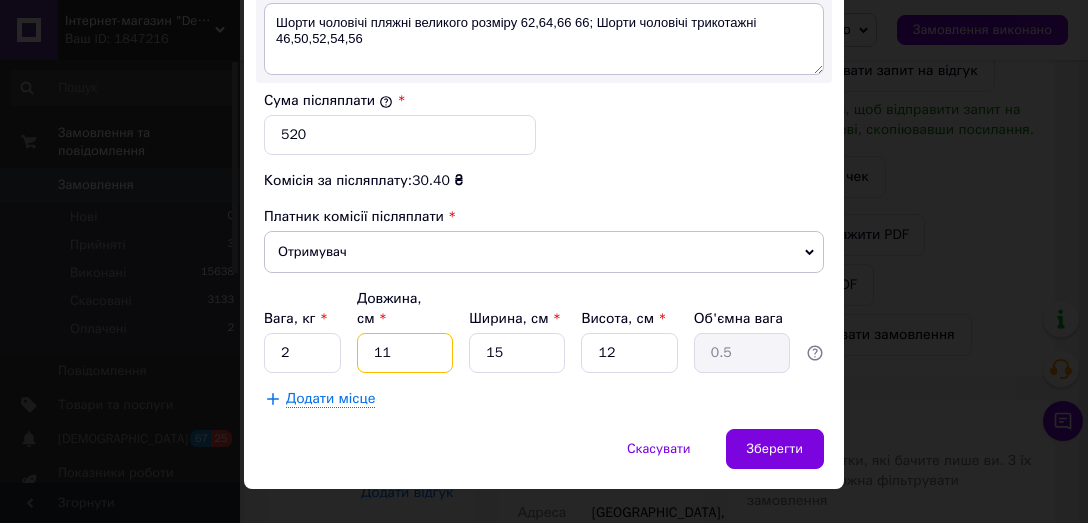 click on "11" at bounding box center [405, 353] 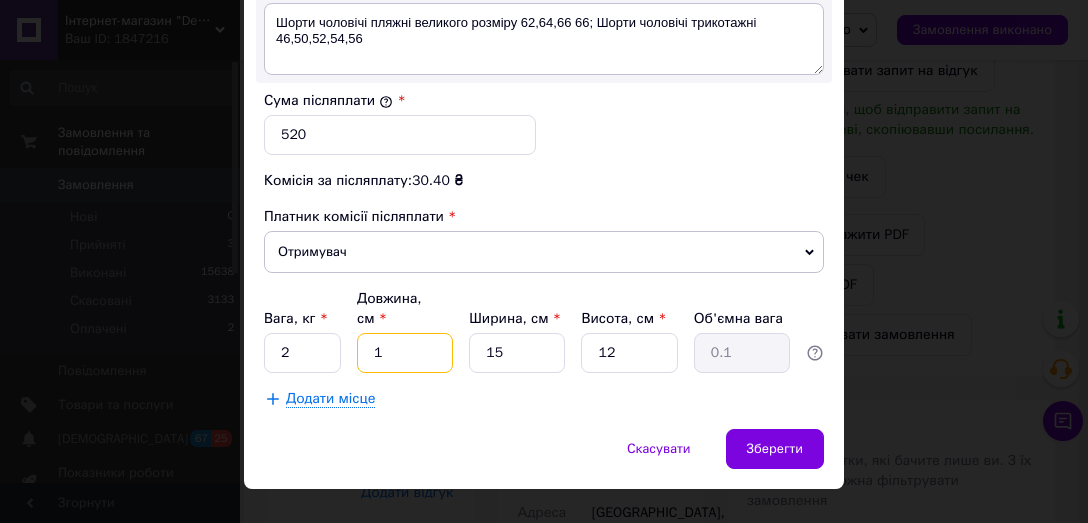 type 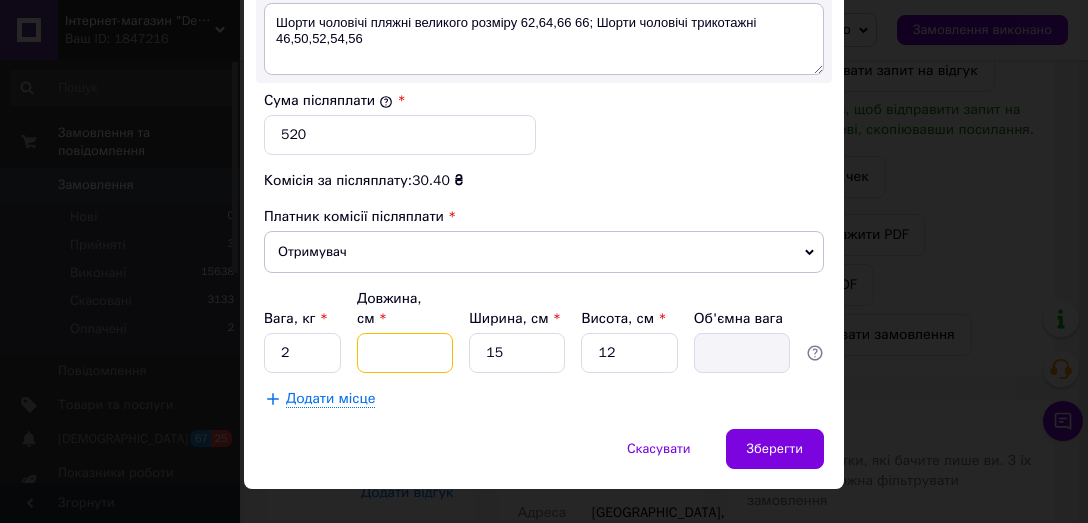 type on "3" 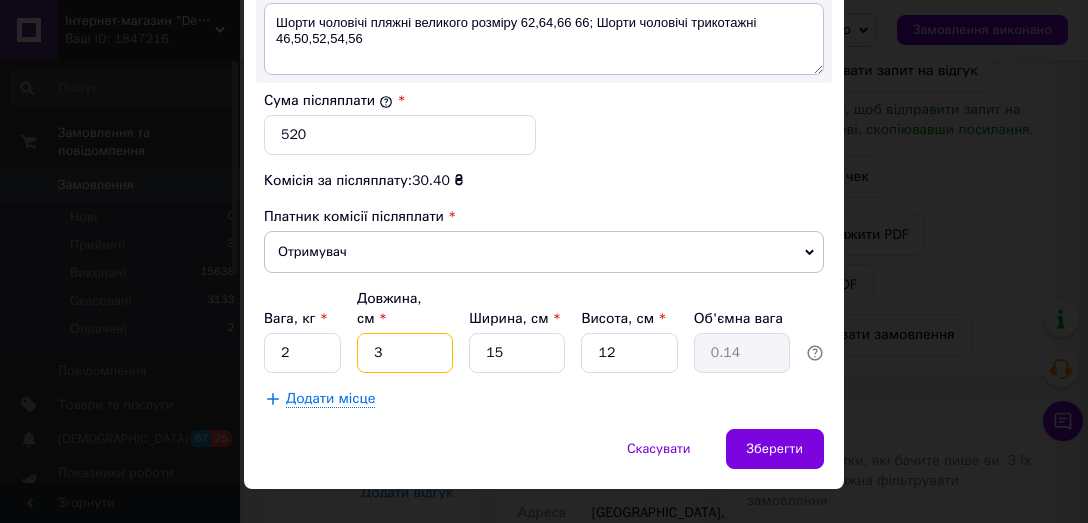 type on "33" 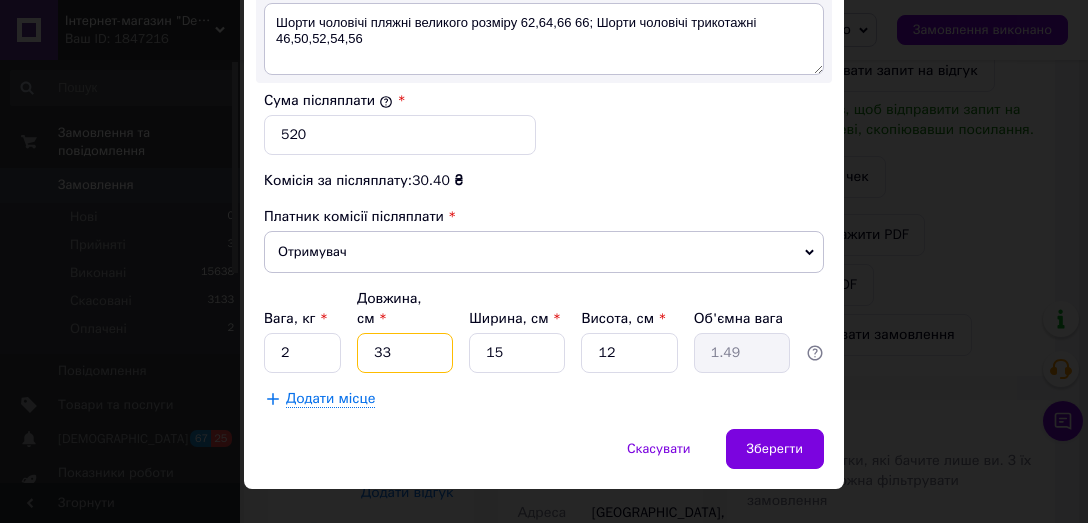 type on "33" 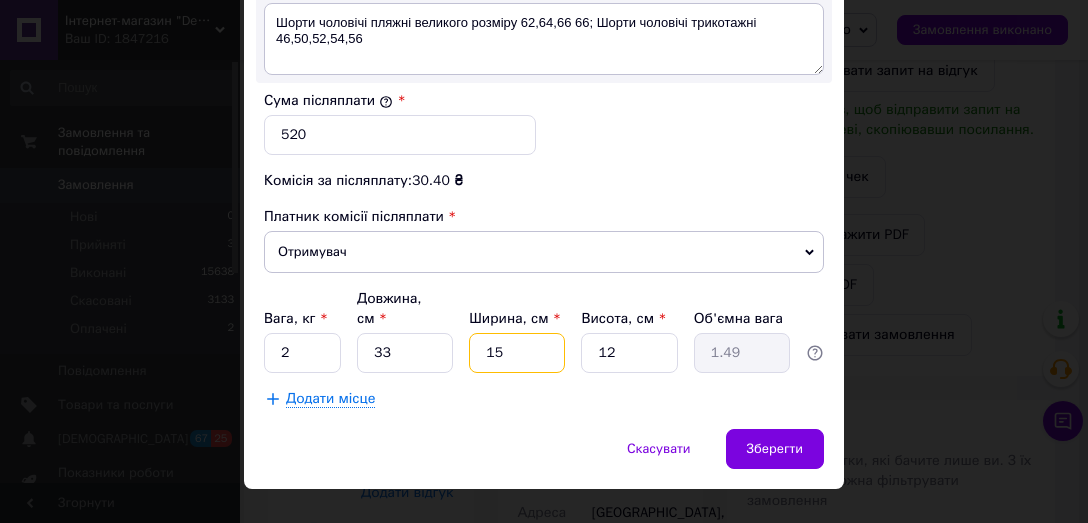 click on "15" at bounding box center (517, 353) 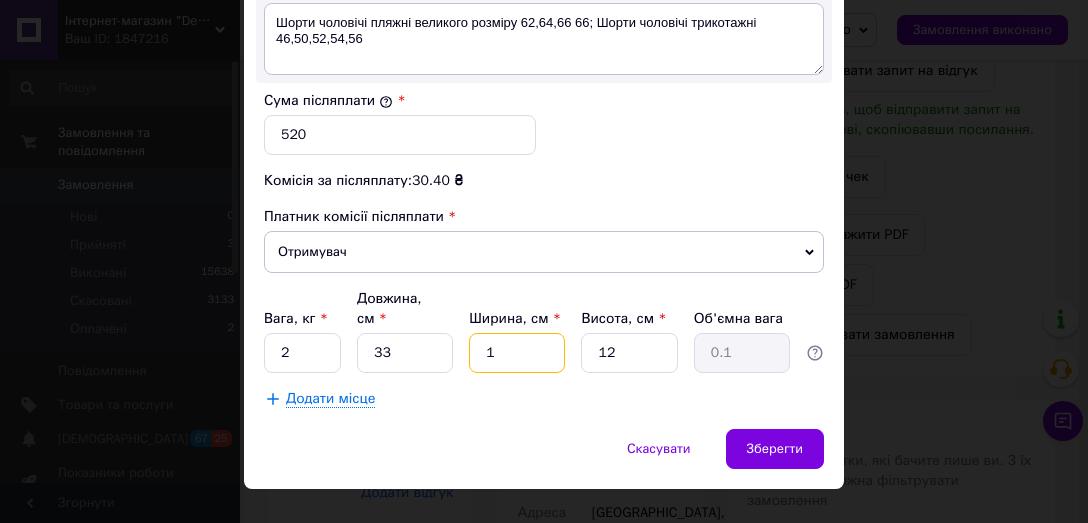 type 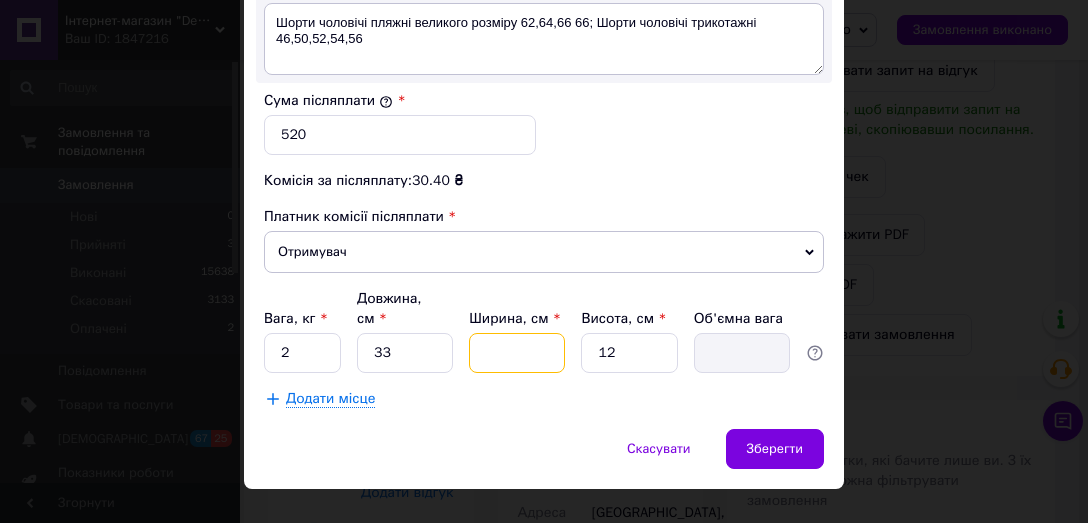 type on "2" 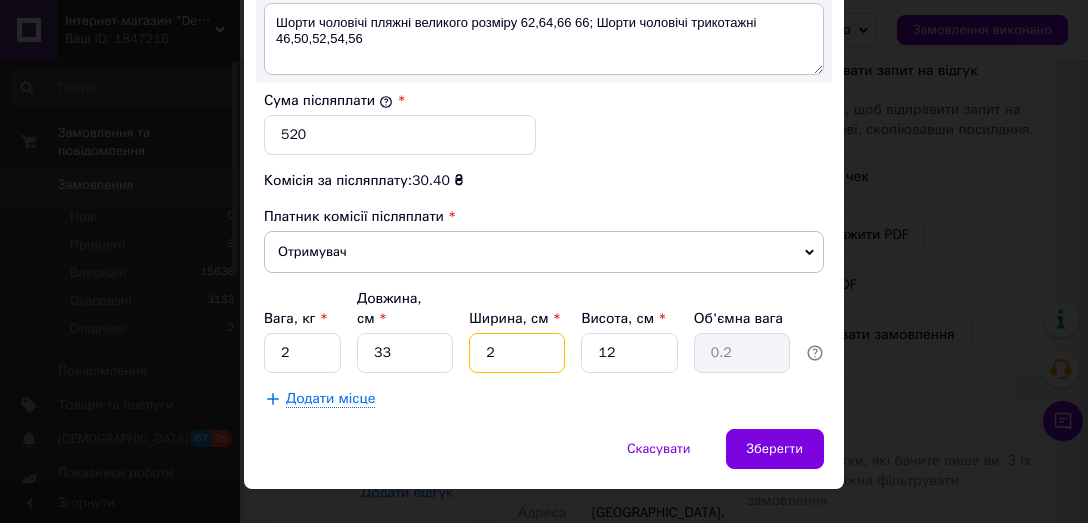 type on "22" 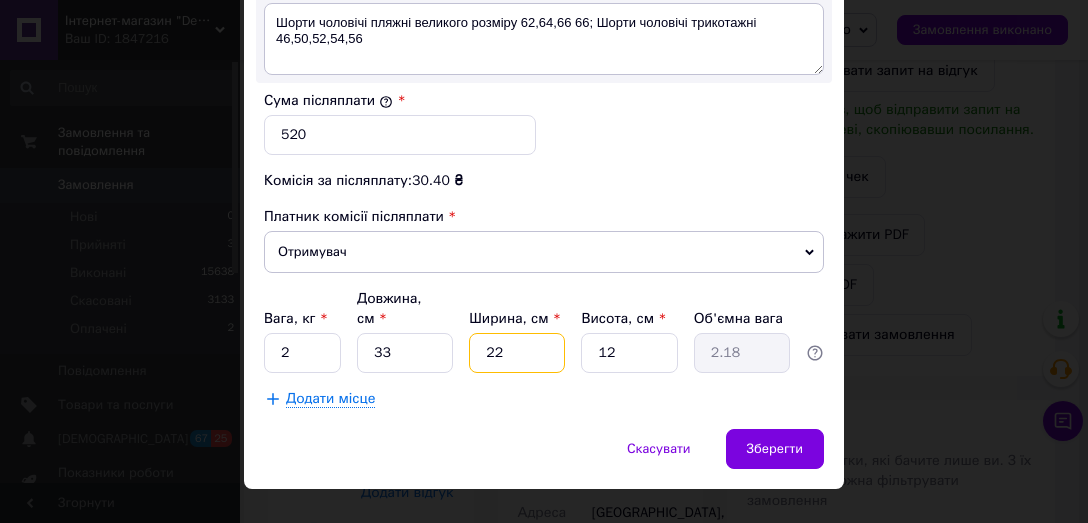 type on "22" 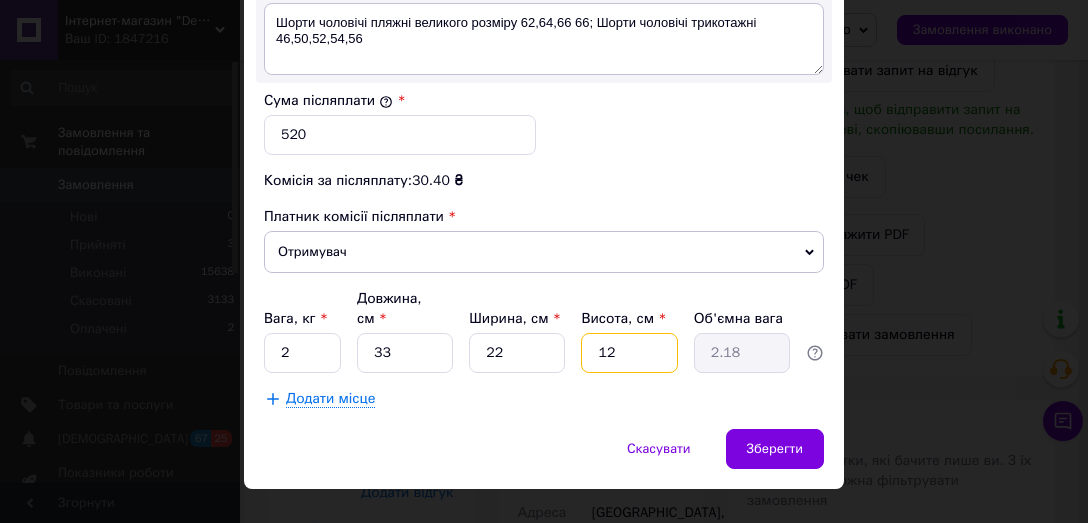 click on "12" at bounding box center (629, 353) 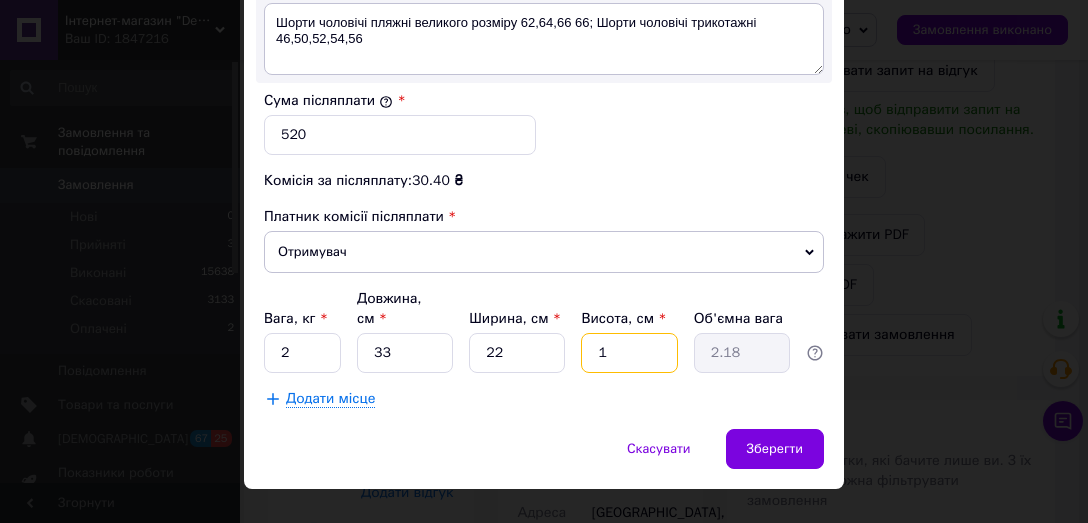 type on "0.18" 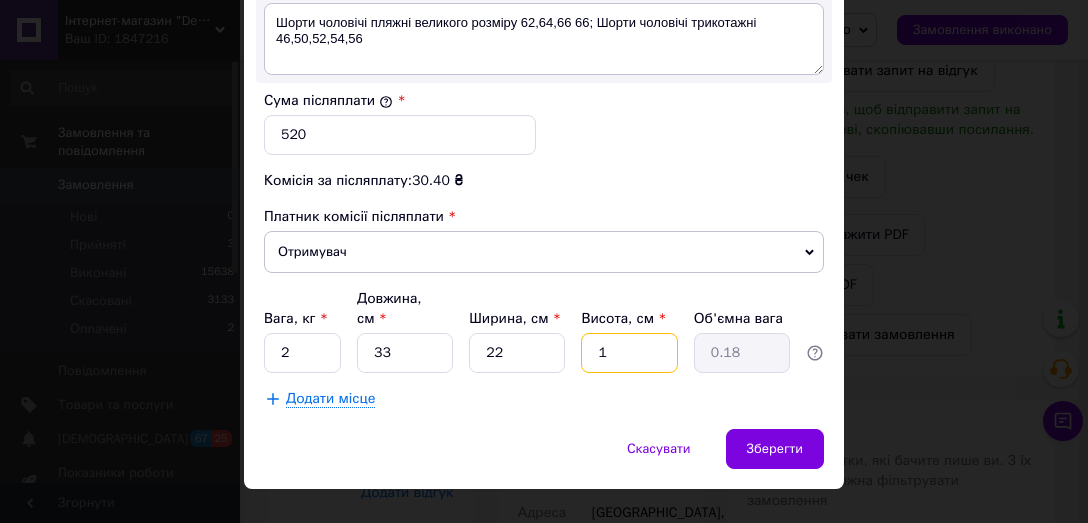 type on "11" 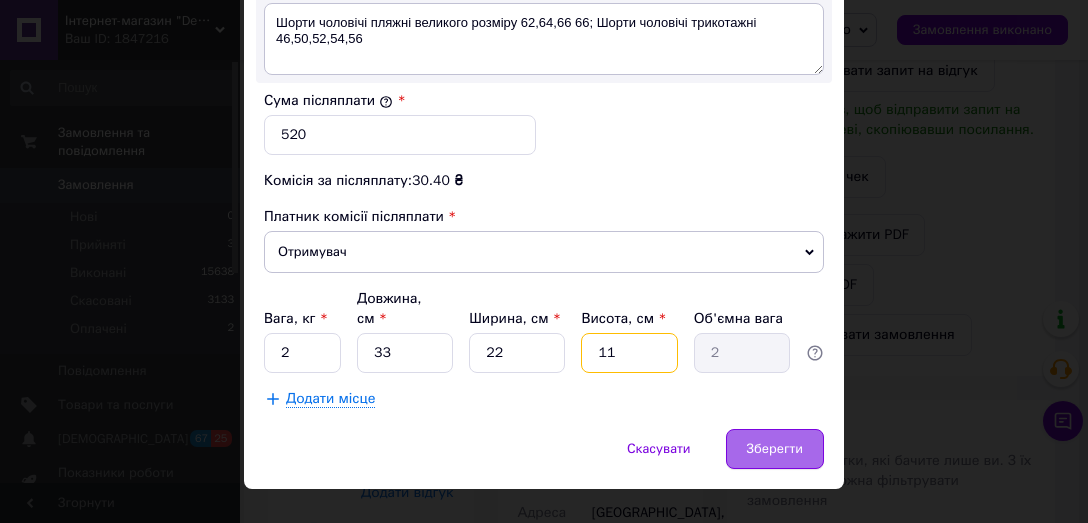 type on "11" 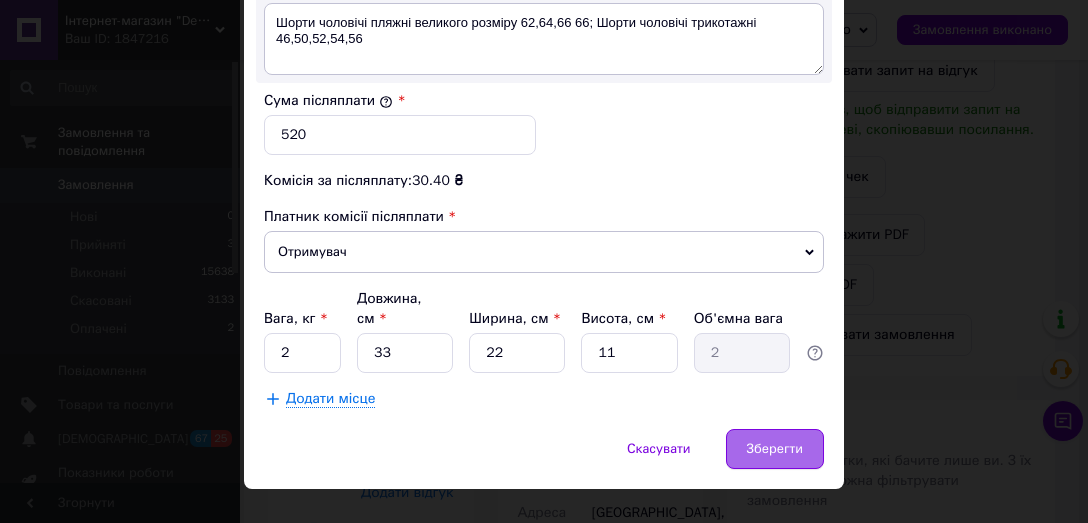 click on "Зберегти" at bounding box center (775, 449) 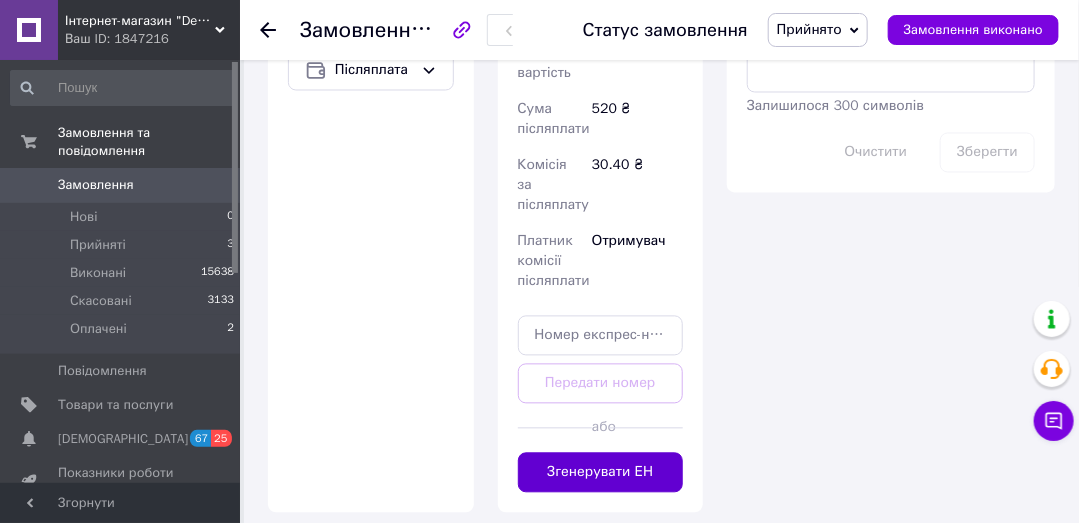 scroll, scrollTop: 1333, scrollLeft: 0, axis: vertical 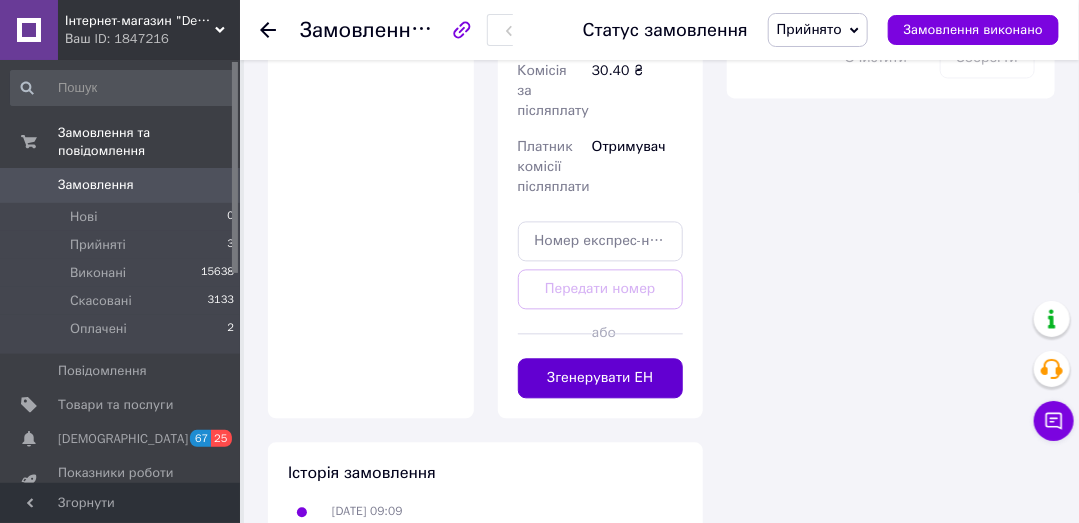 click on "Згенерувати ЕН" at bounding box center (601, 378) 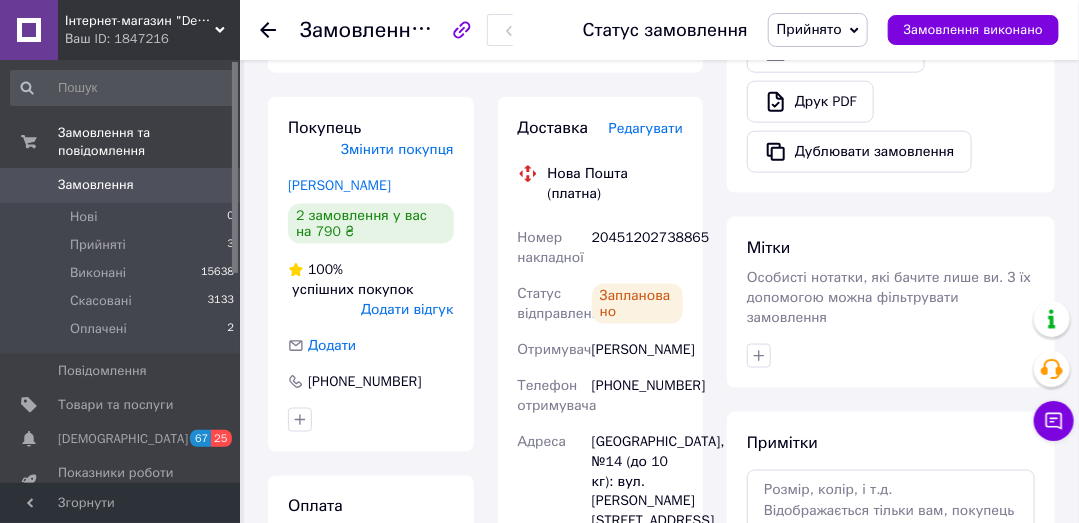 scroll, scrollTop: 666, scrollLeft: 0, axis: vertical 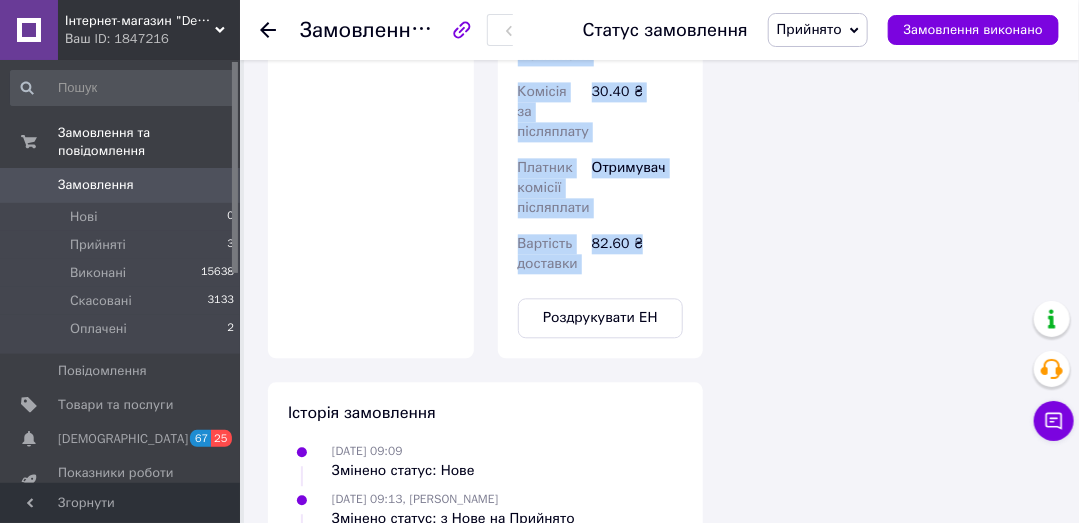 copy on "Нова Пошта (платна) Номер накладної 20451202738865 Статус відправлення Заплановано Отримувач [PERSON_NAME] Телефон отримувача [PHONE_NUMBER] [PERSON_NAME][GEOGRAPHIC_DATA], №14 (до 10 кг): вул. [PERSON_NAME], 71 Дата відправки [DATE] Платник Отримувач Оціночна вартість 520 ₴ Сума післяплати 520 ₴ Комісія за післяплату 30.40 ₴ Платник комісії післяплати Отримувач Вартість доставки 82.60 ₴" 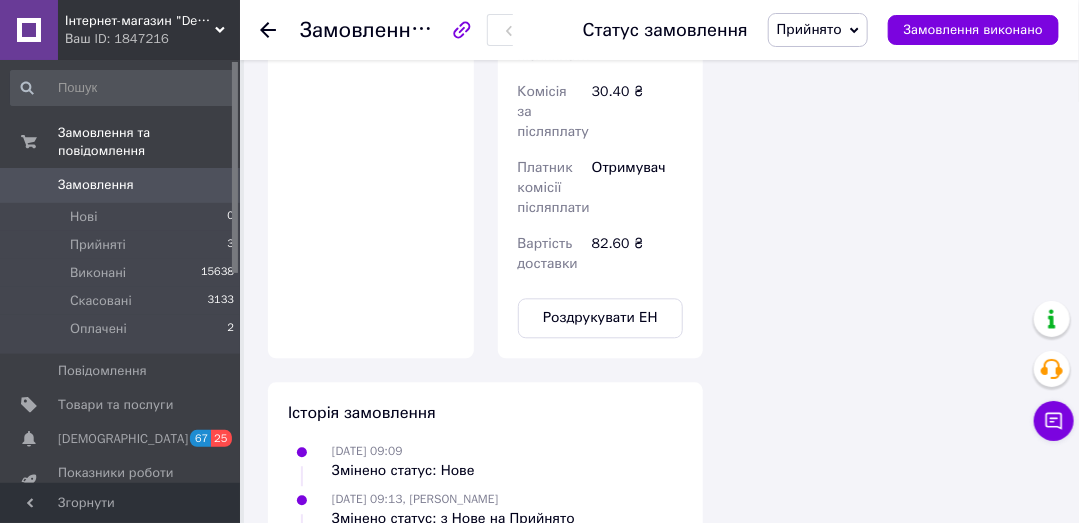 click on "Оплата Післяплата" at bounding box center (371, 82) 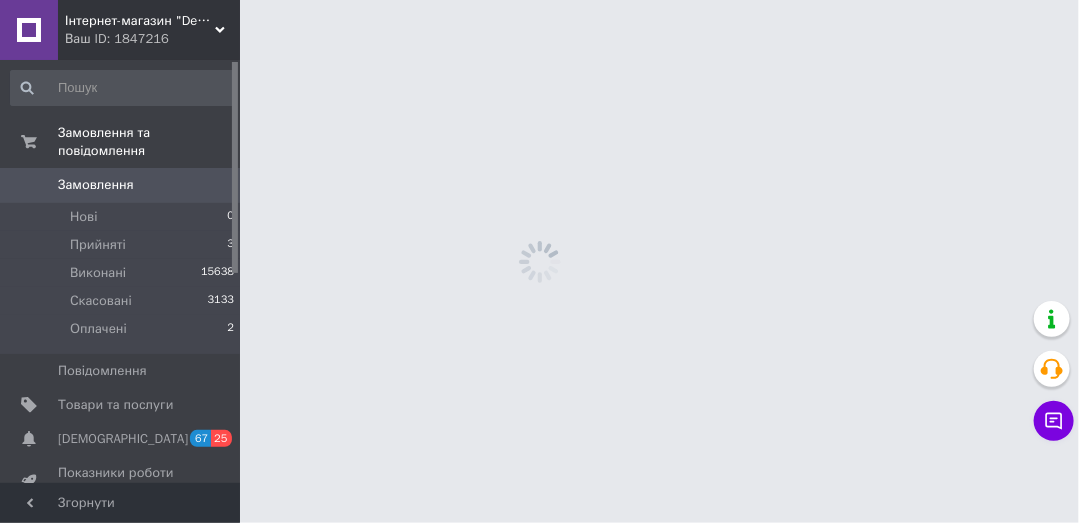scroll, scrollTop: 0, scrollLeft: 0, axis: both 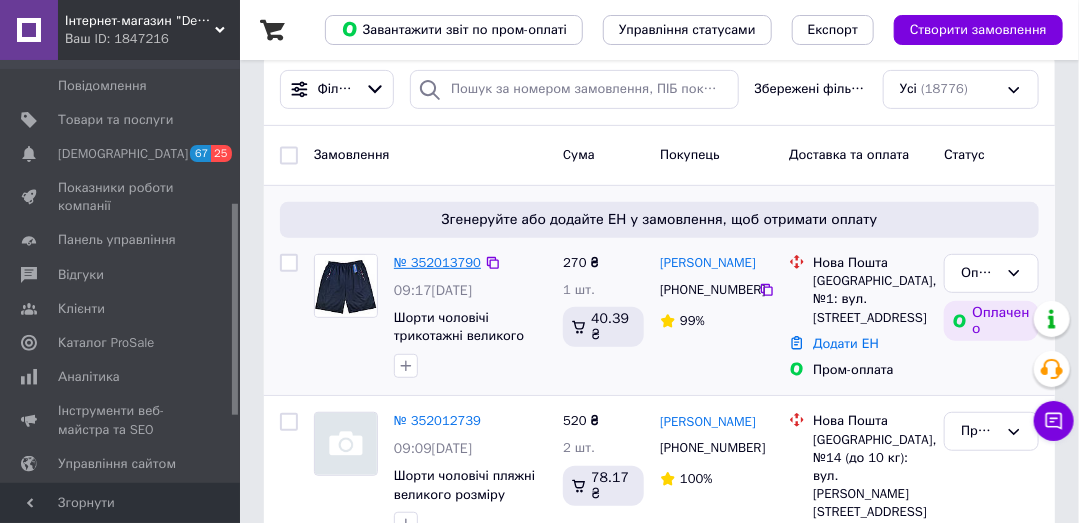 click on "№ 352013790" at bounding box center [437, 262] 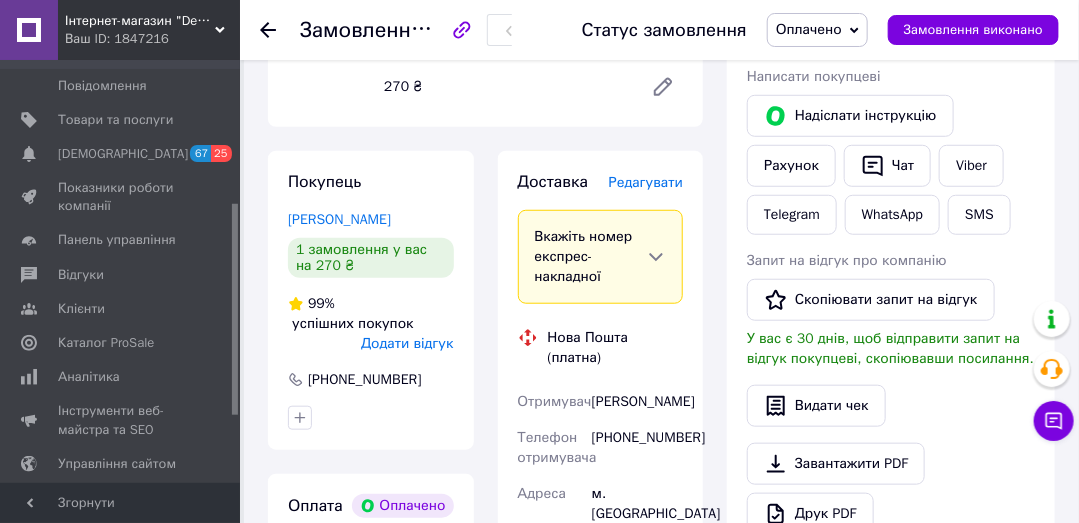 scroll, scrollTop: 476, scrollLeft: 0, axis: vertical 